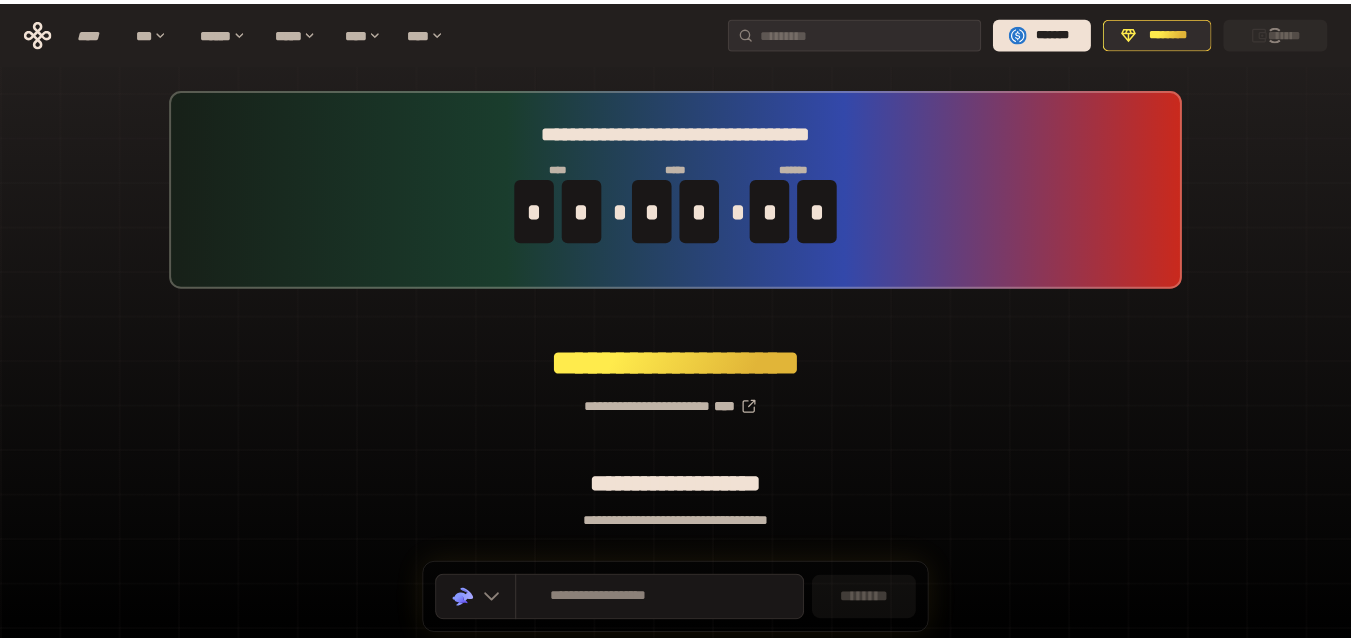 scroll, scrollTop: 0, scrollLeft: 0, axis: both 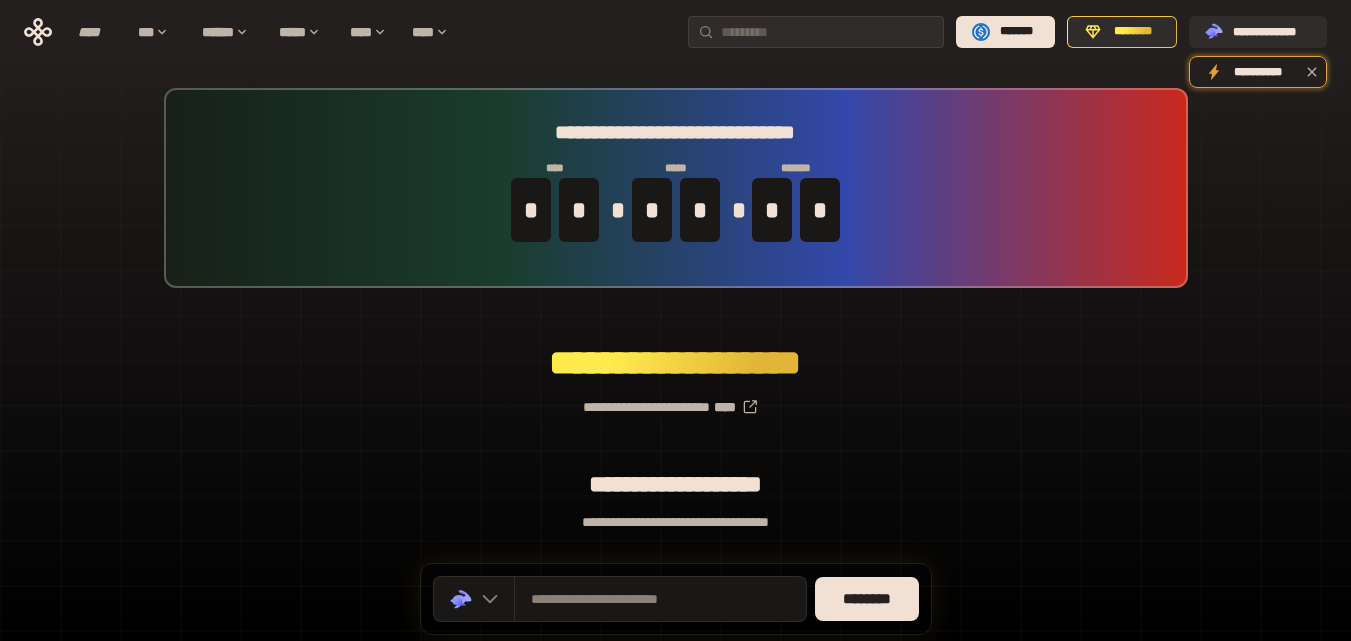 click on "**********" at bounding box center (675, 399) 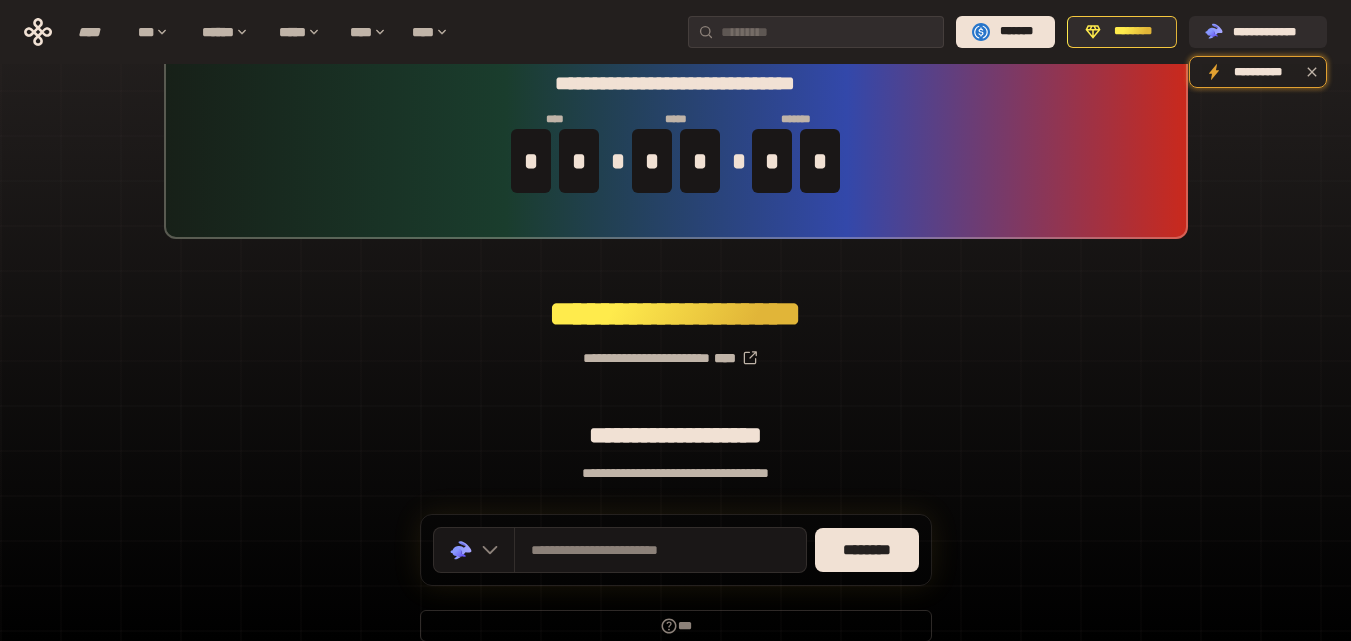 scroll, scrollTop: 142, scrollLeft: 0, axis: vertical 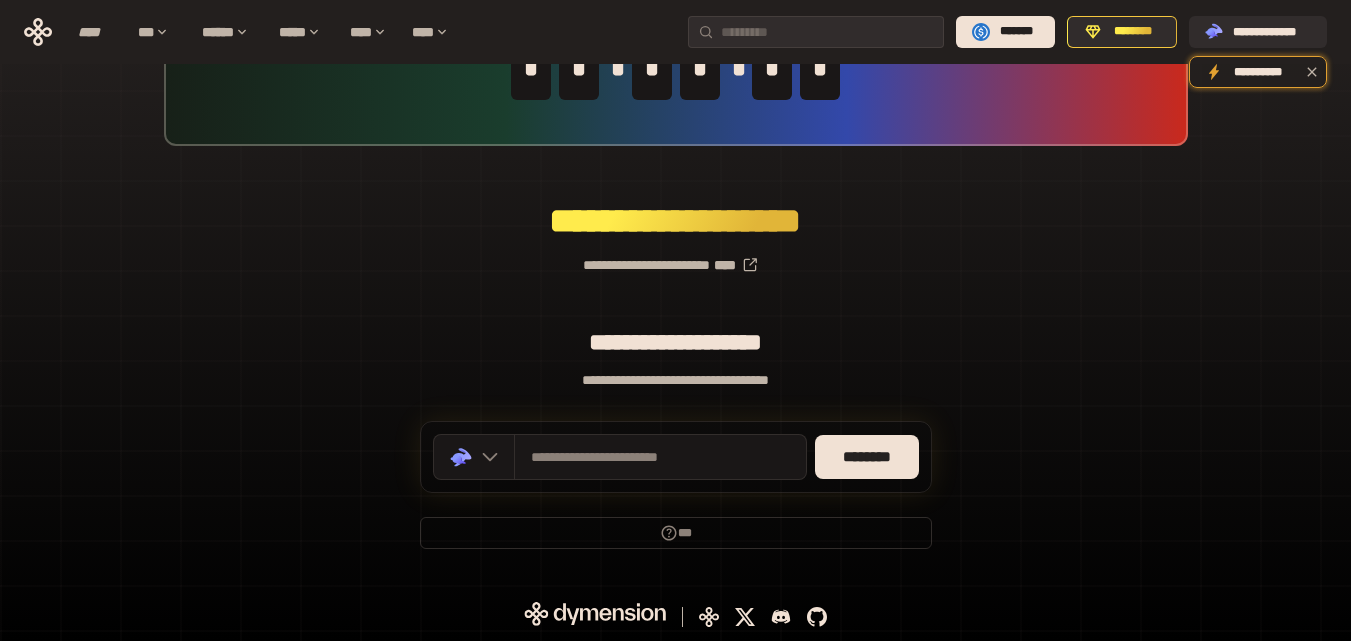 click on "**********" at bounding box center [675, 257] 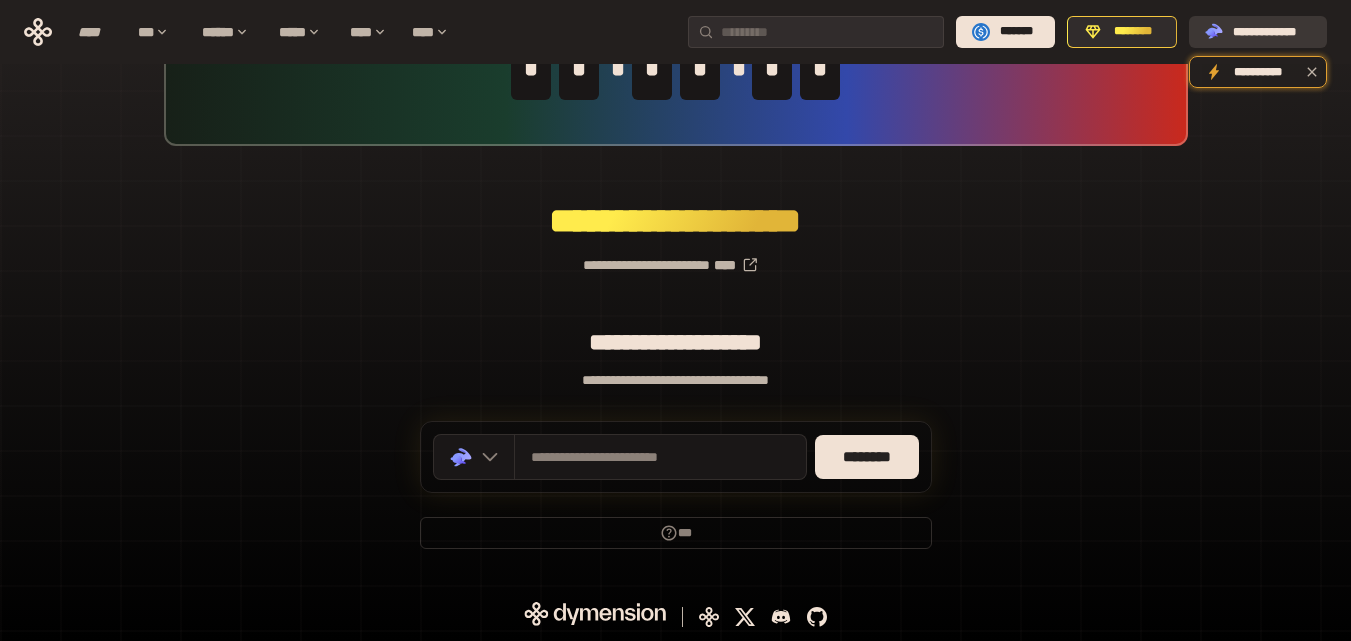 click on "**********" at bounding box center (1258, 32) 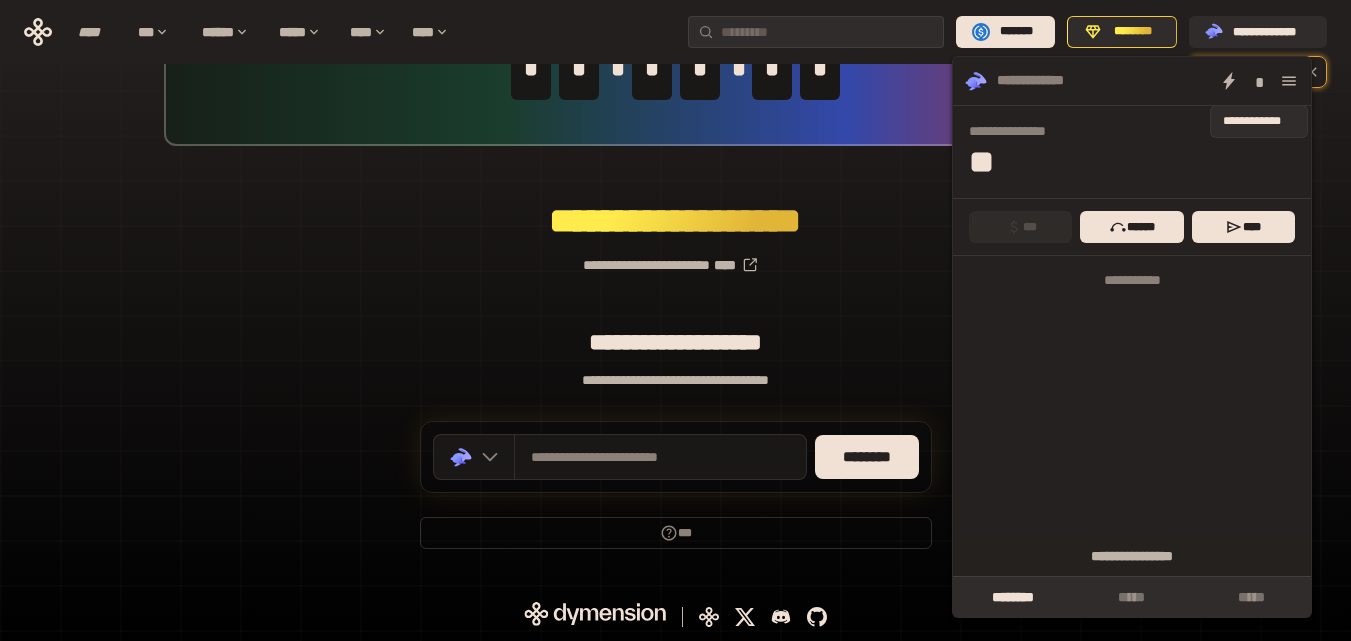 click on "*" at bounding box center [1259, 81] 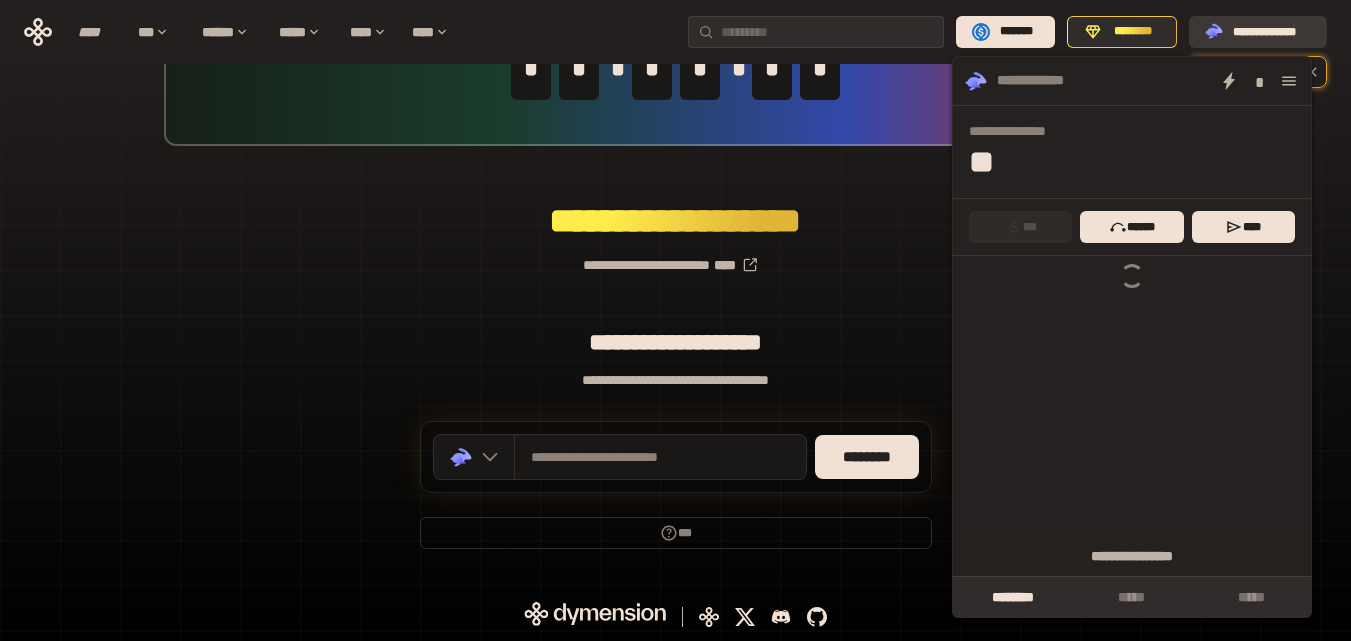 click on "**********" at bounding box center (1272, 32) 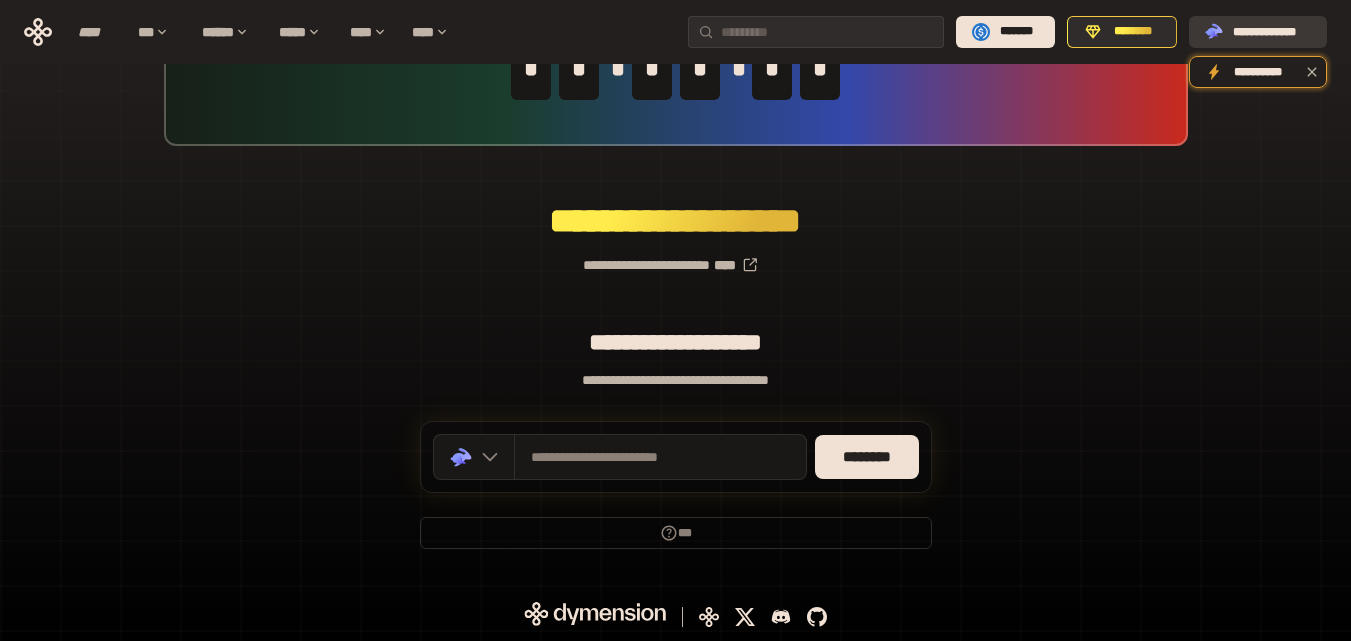 click on "**********" at bounding box center (1272, 32) 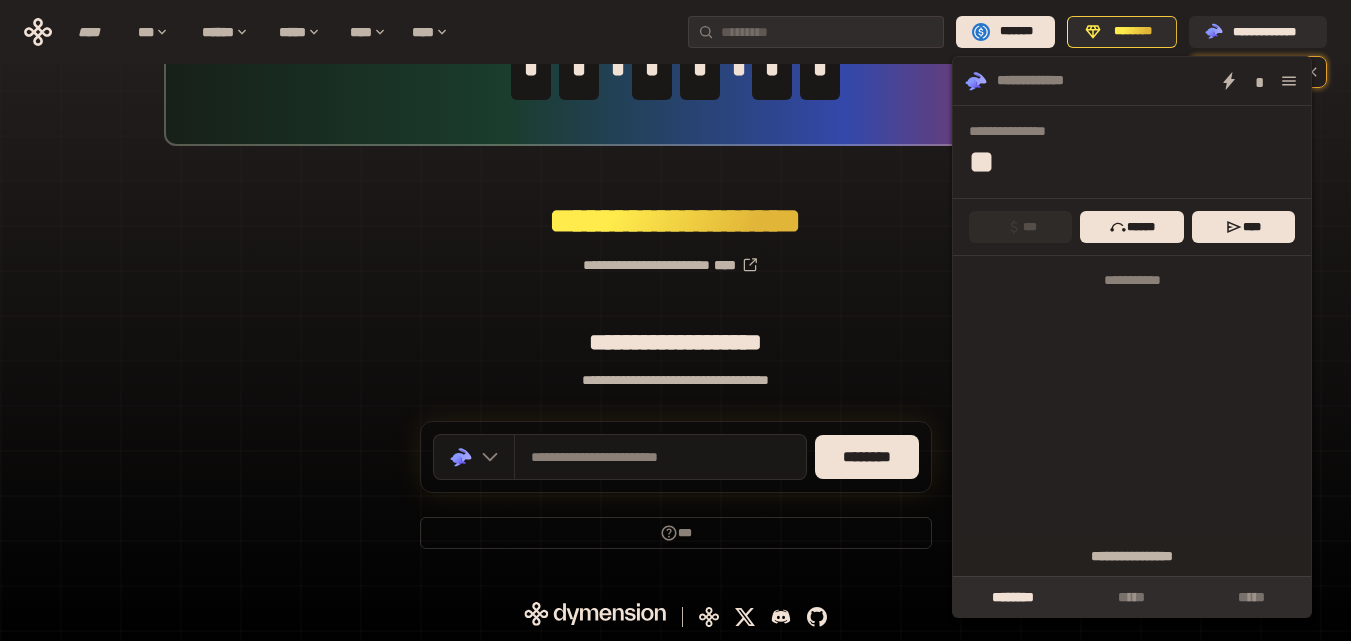 click at bounding box center (1289, 81) 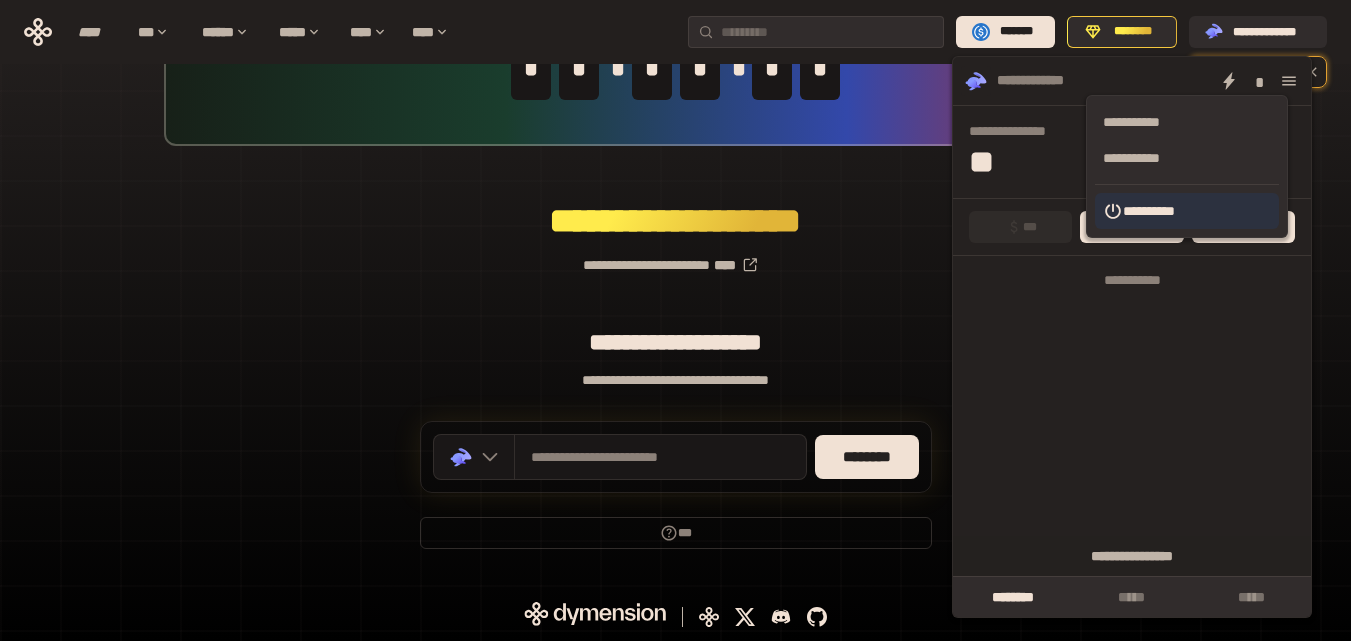 click on "**********" at bounding box center (1187, 211) 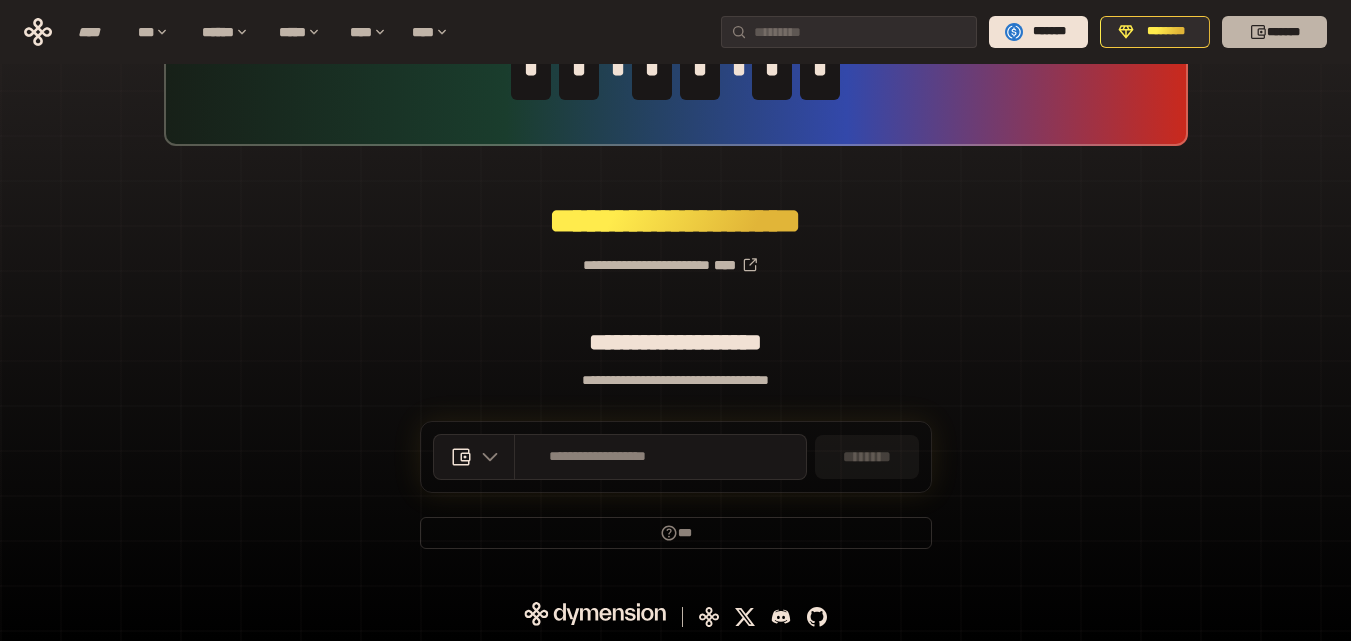 click 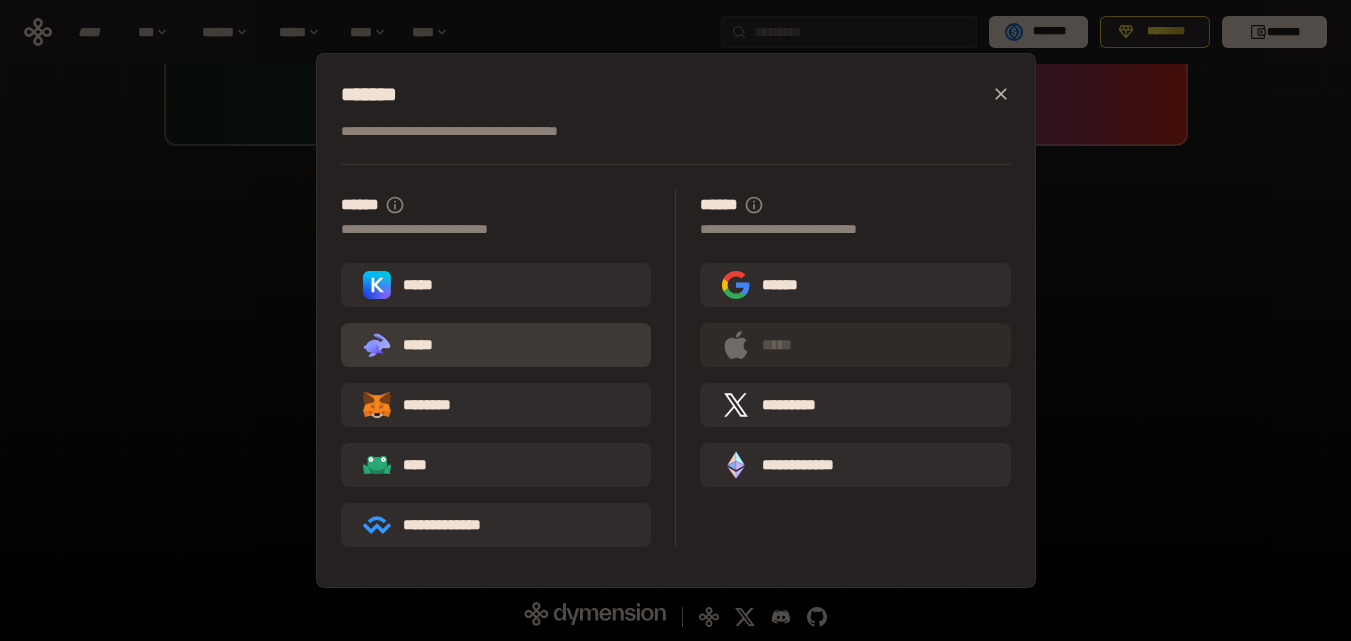 click on ".st0{fill:url(#SVGID_1_);}
.st1{fill-rule:evenodd;clip-rule:evenodd;fill:url(#SVGID_00000161597173617360504640000012432366591255278478_);}
.st2{fill-rule:evenodd;clip-rule:evenodd;fill:url(#SVGID_00000021803777515098205300000017382971856690286485_);}
.st3{fill:url(#SVGID_00000031192219548086493050000012287181694732331425_);}
*****" at bounding box center (496, 345) 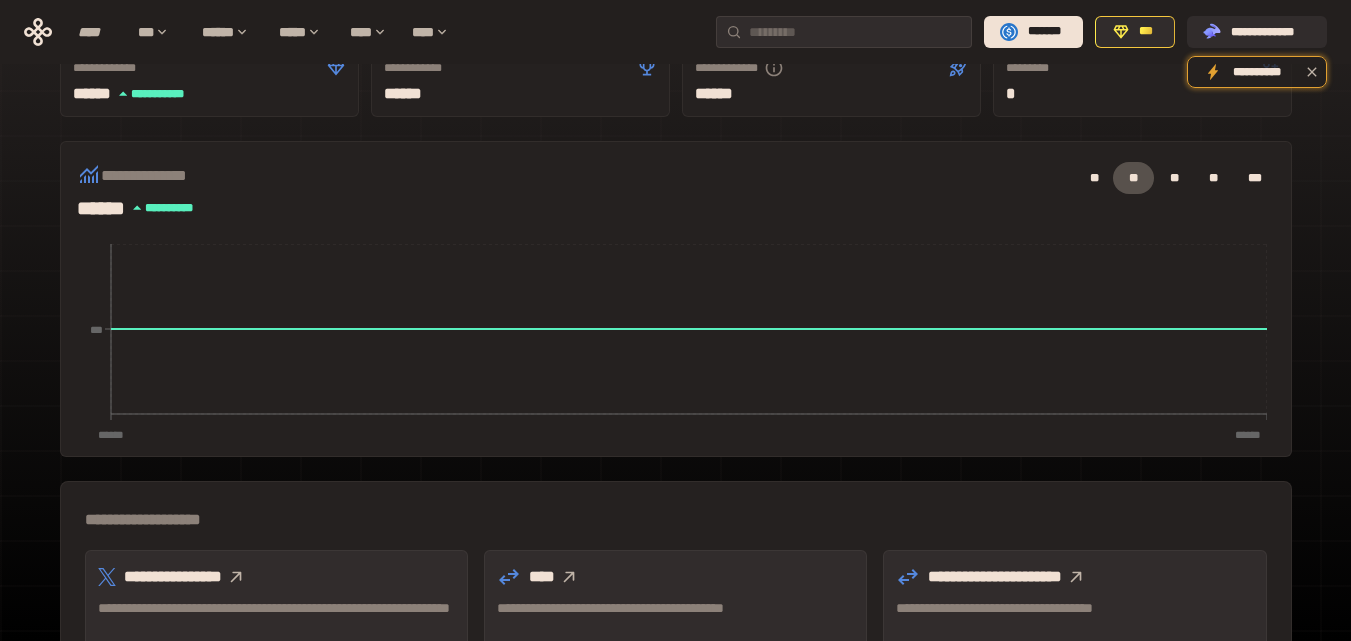 scroll, scrollTop: 0, scrollLeft: 0, axis: both 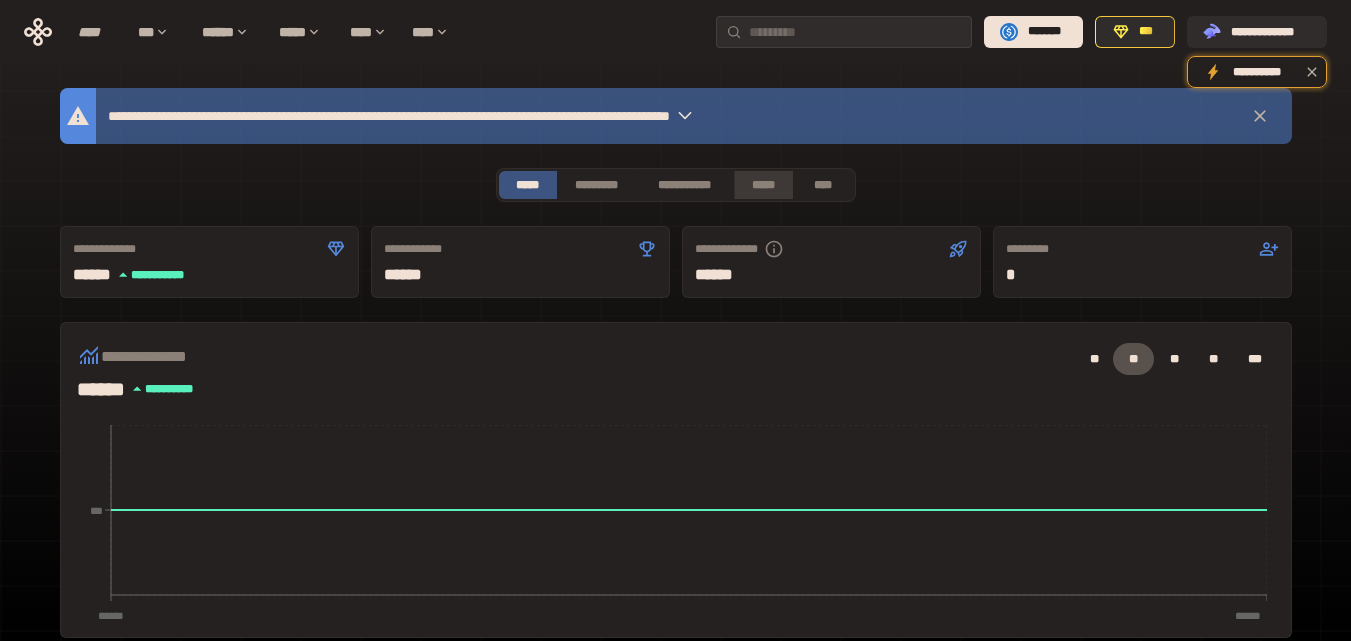 click on "*****" at bounding box center (763, 185) 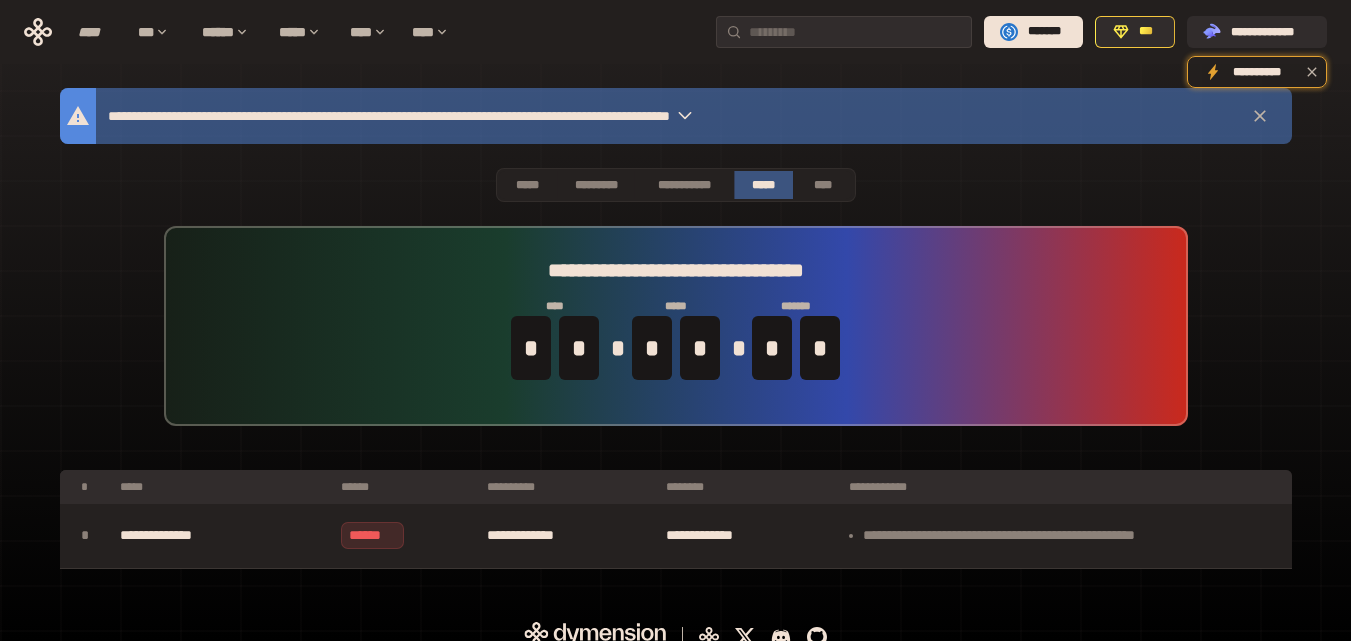 scroll, scrollTop: 20, scrollLeft: 0, axis: vertical 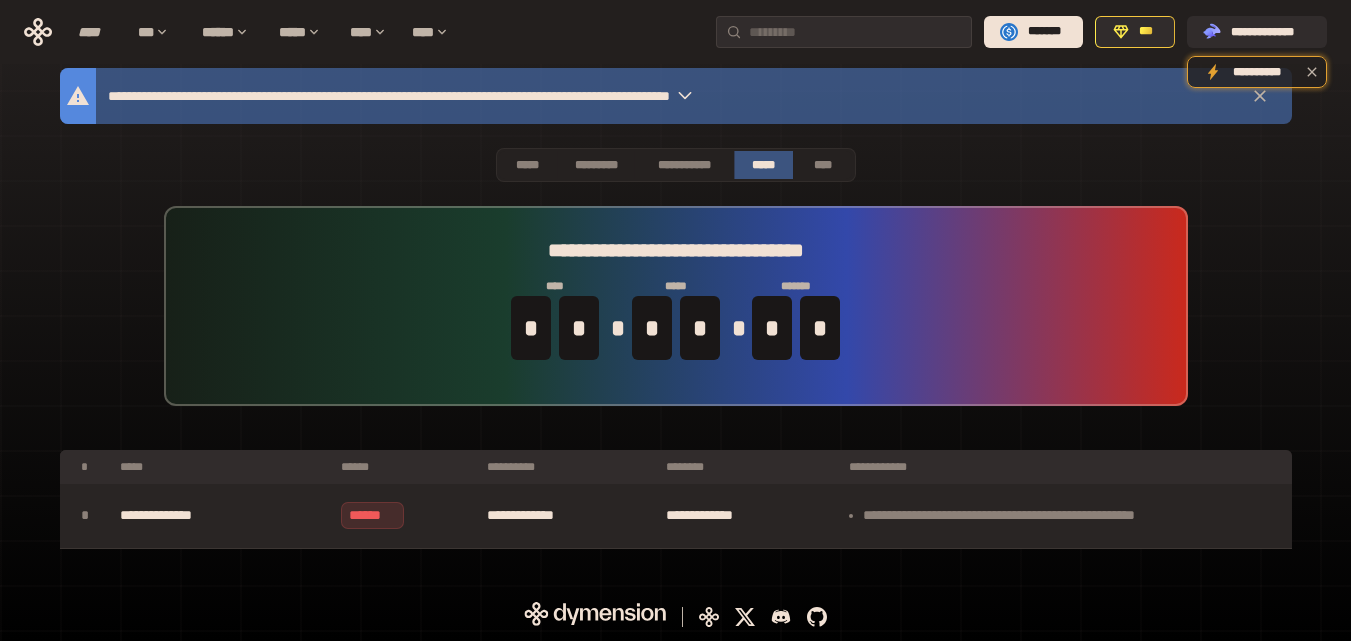 click on "**********" at bounding box center (221, 516) 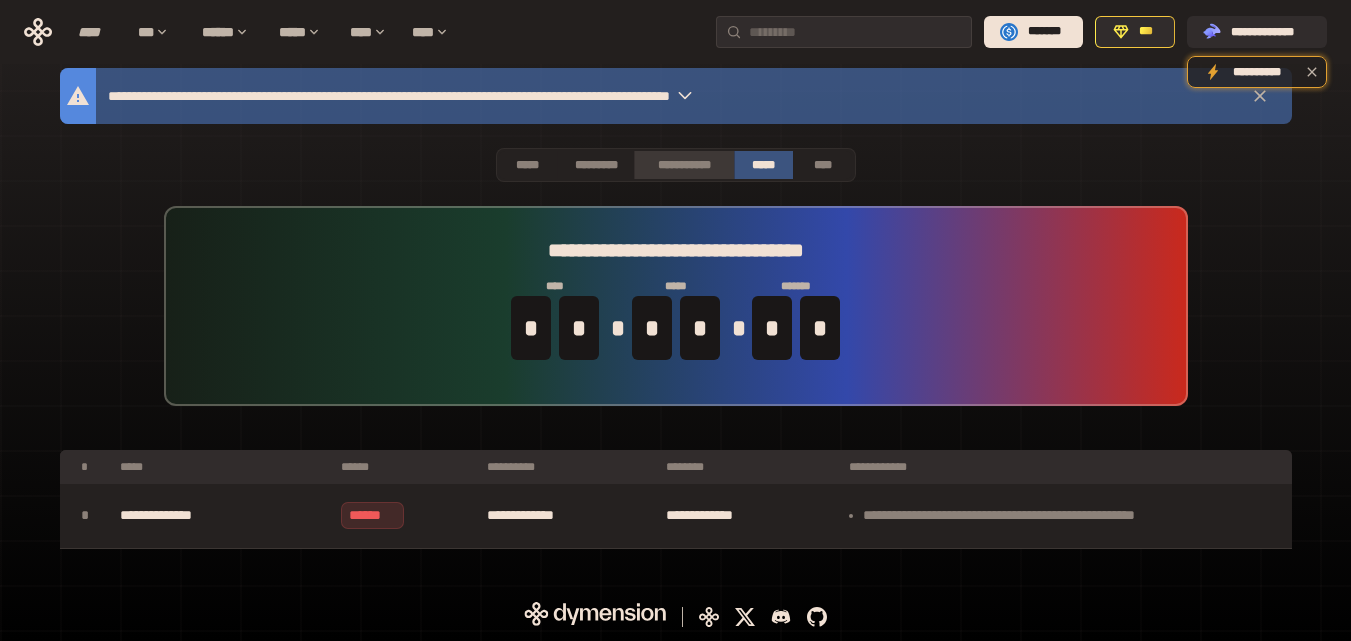 click on "**********" at bounding box center [683, 165] 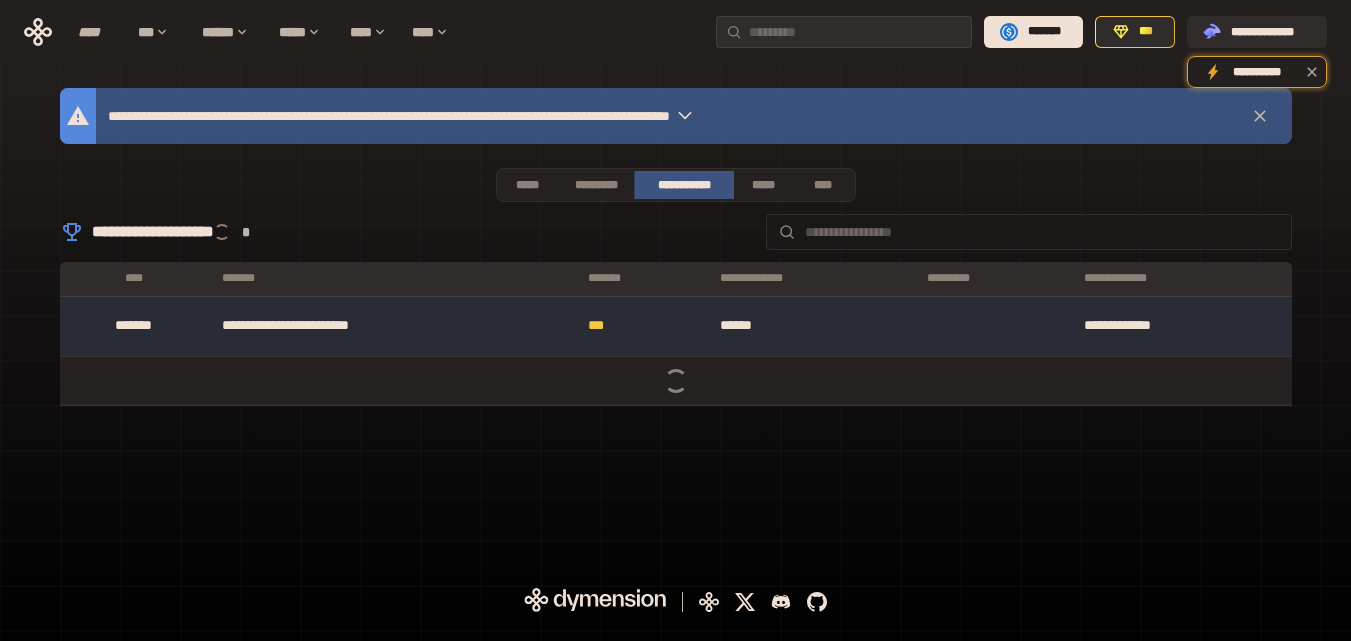scroll, scrollTop: 0, scrollLeft: 0, axis: both 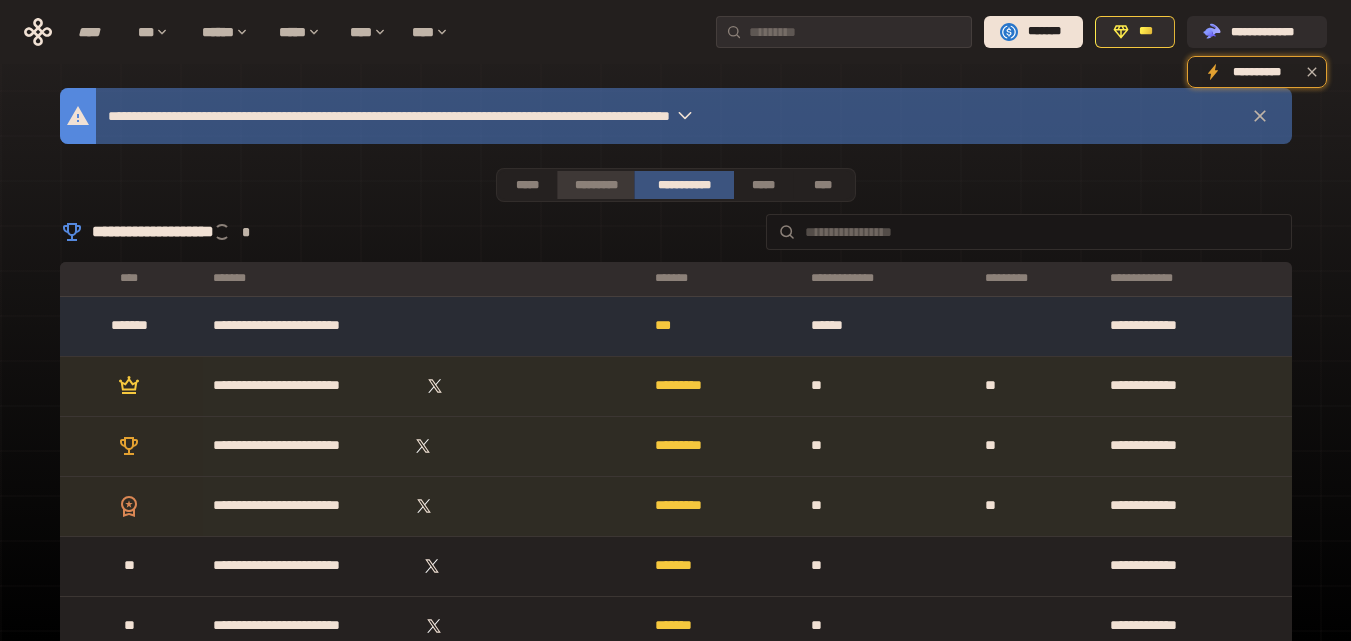 click on "*********" at bounding box center (595, 185) 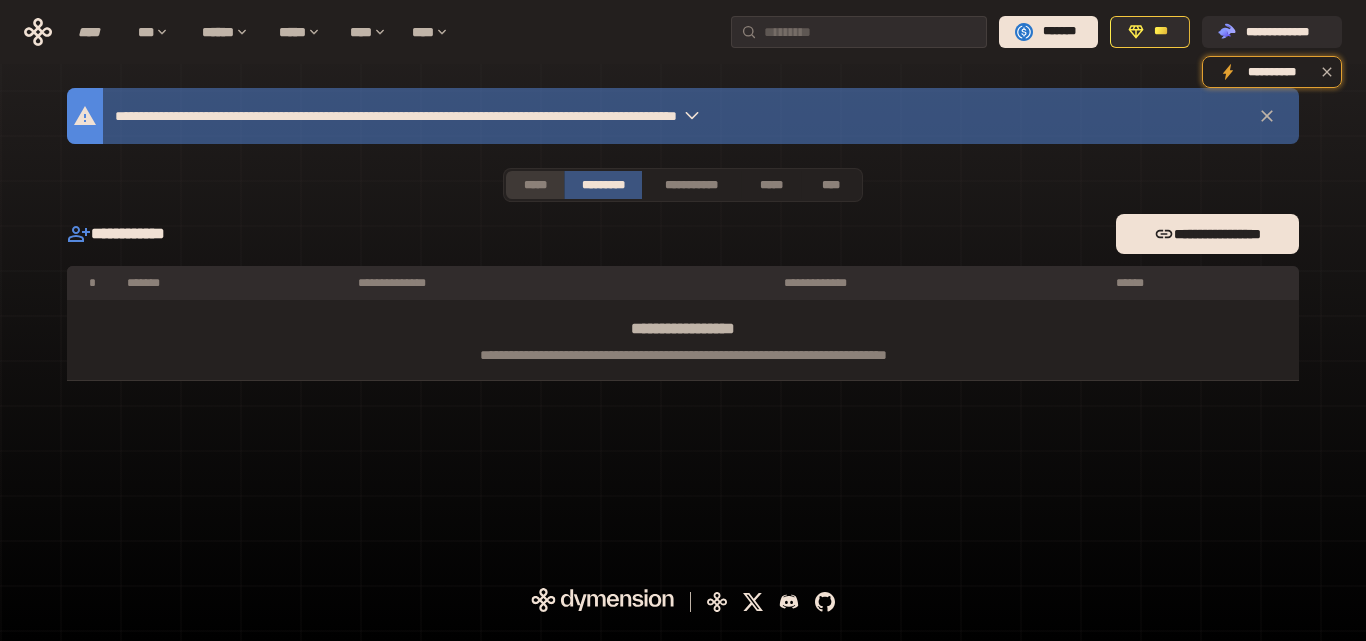 click on "*****" at bounding box center [535, 185] 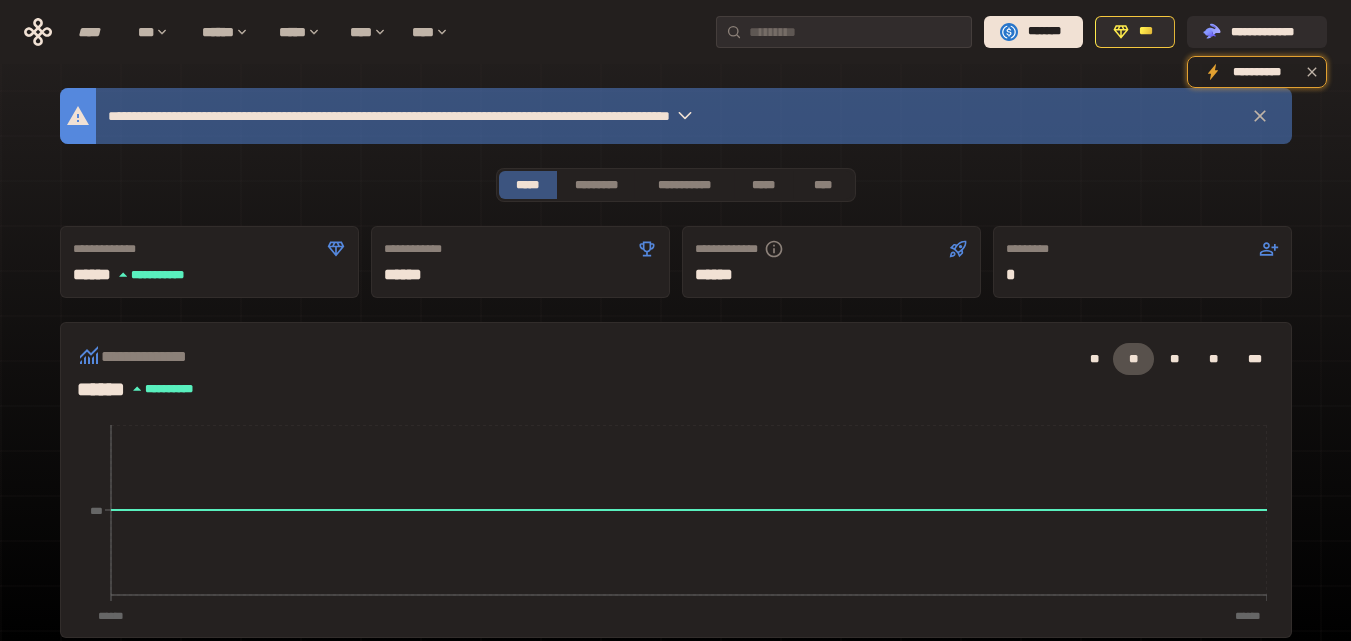 click 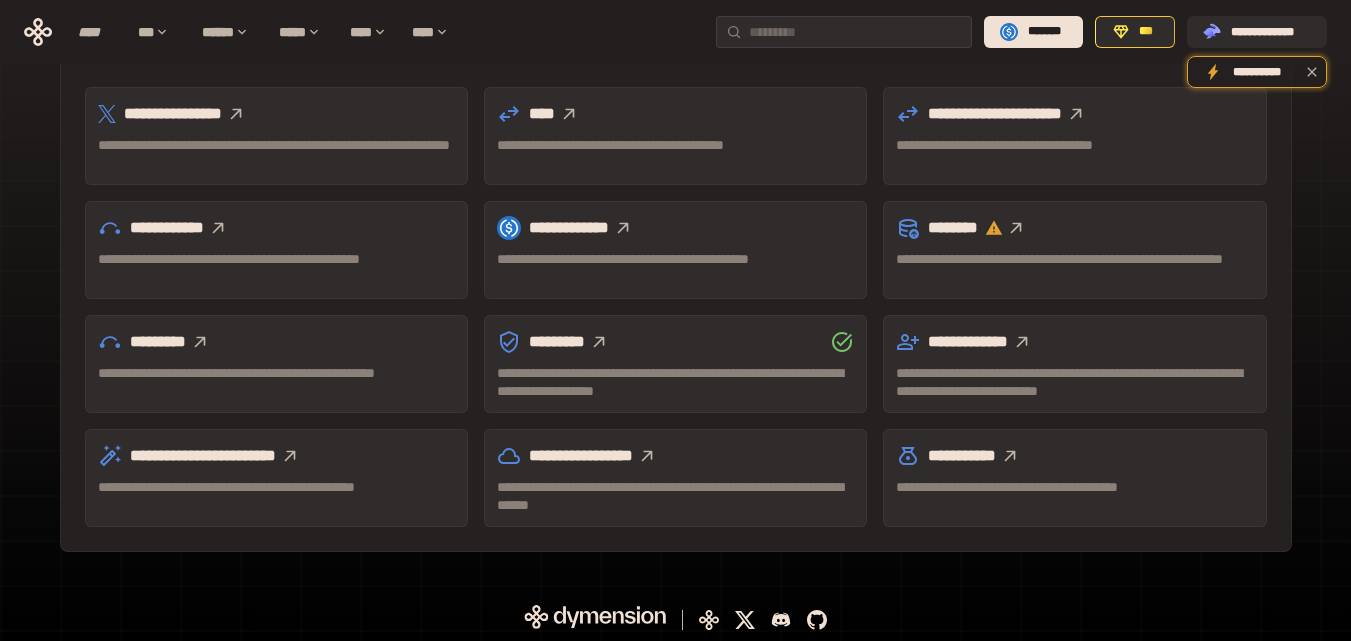 scroll, scrollTop: 647, scrollLeft: 0, axis: vertical 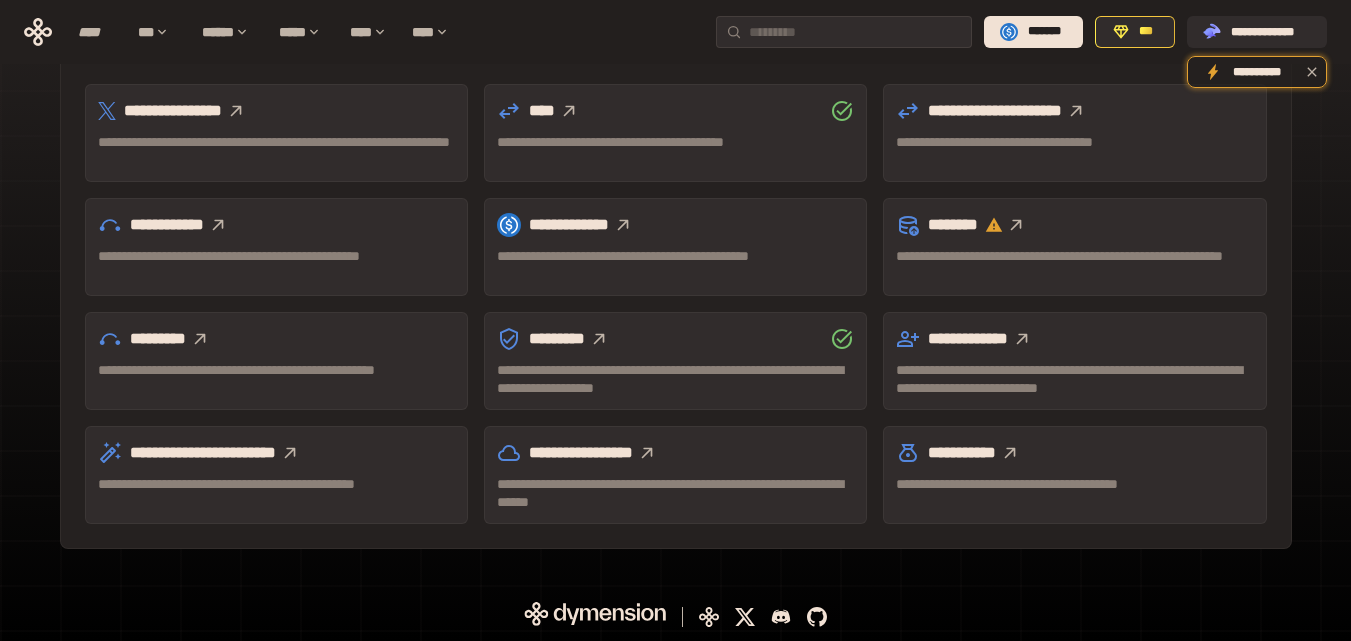 click 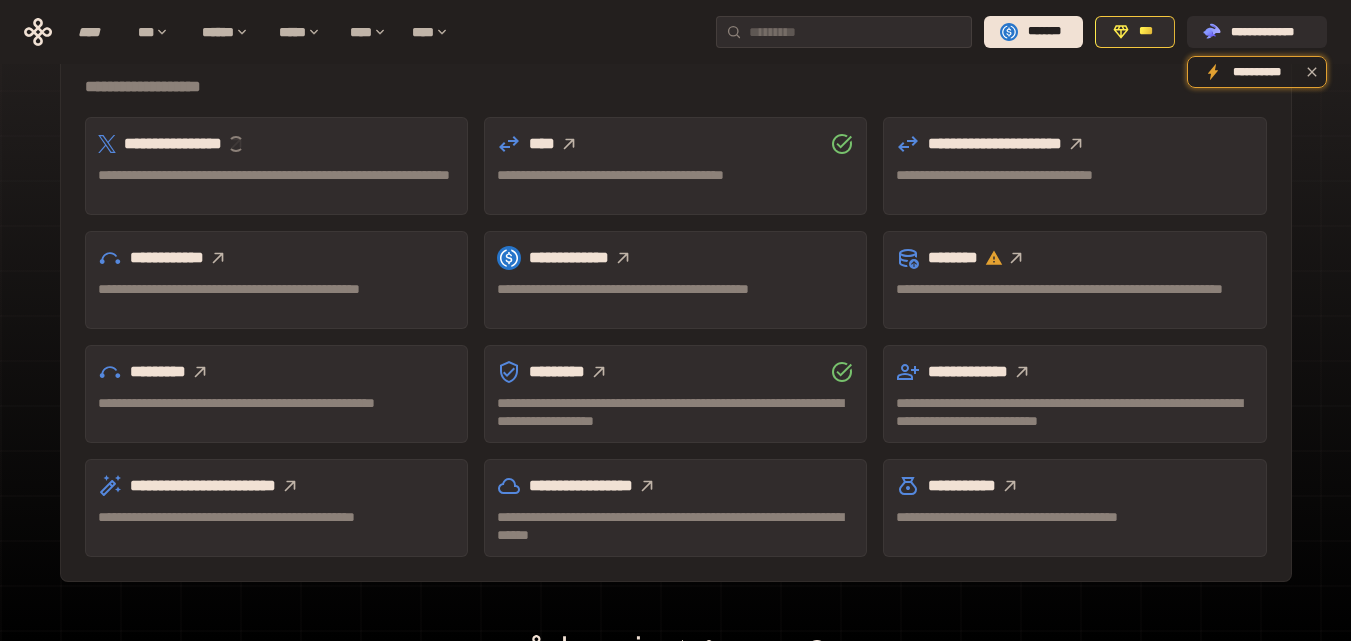 scroll, scrollTop: 609, scrollLeft: 0, axis: vertical 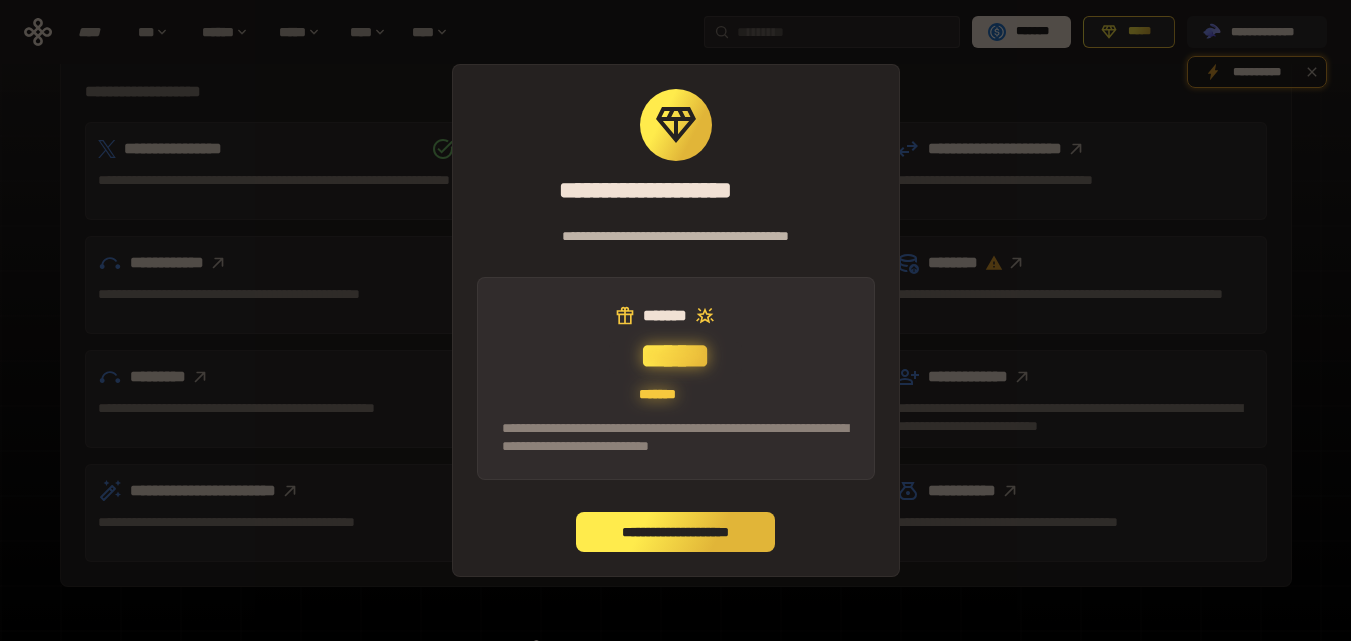 click on "**********" at bounding box center (676, 532) 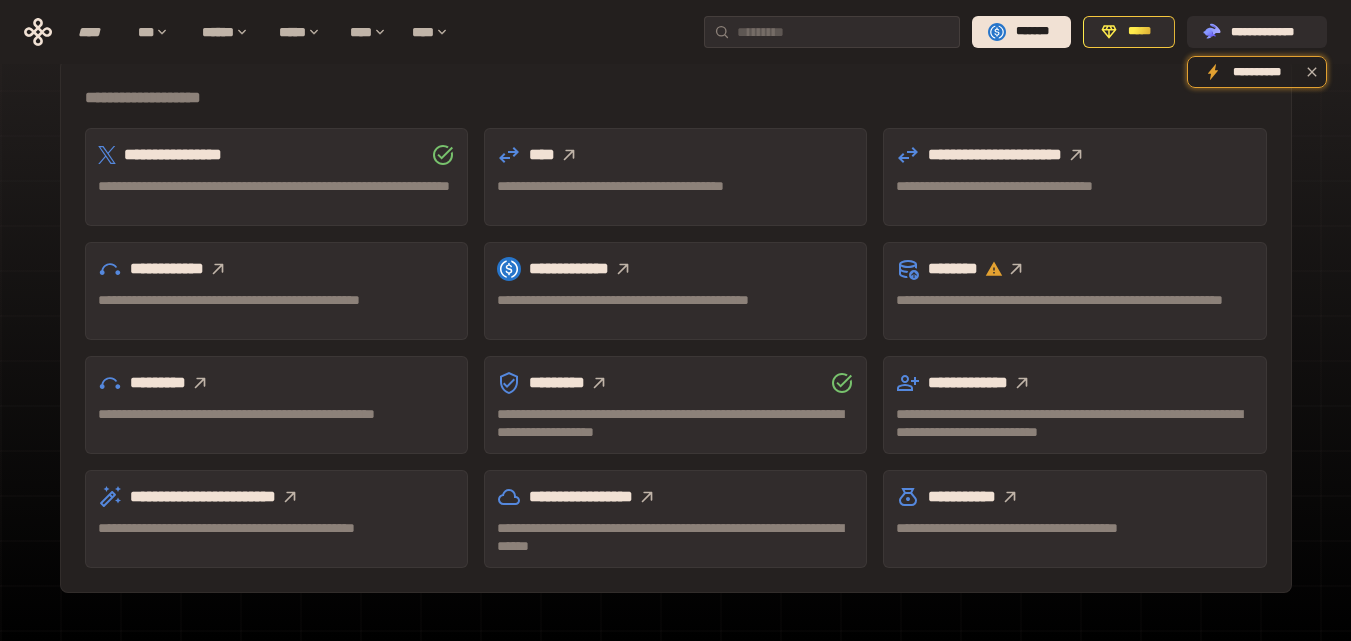 scroll, scrollTop: 605, scrollLeft: 0, axis: vertical 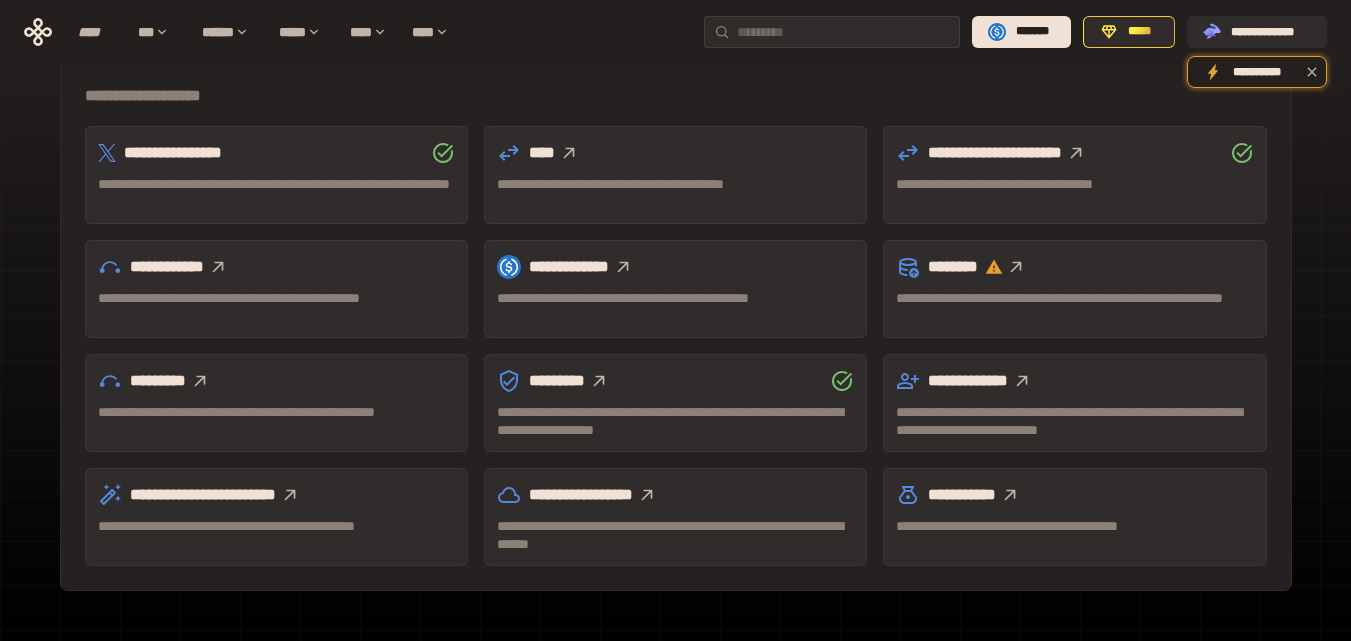click at bounding box center [1016, 267] 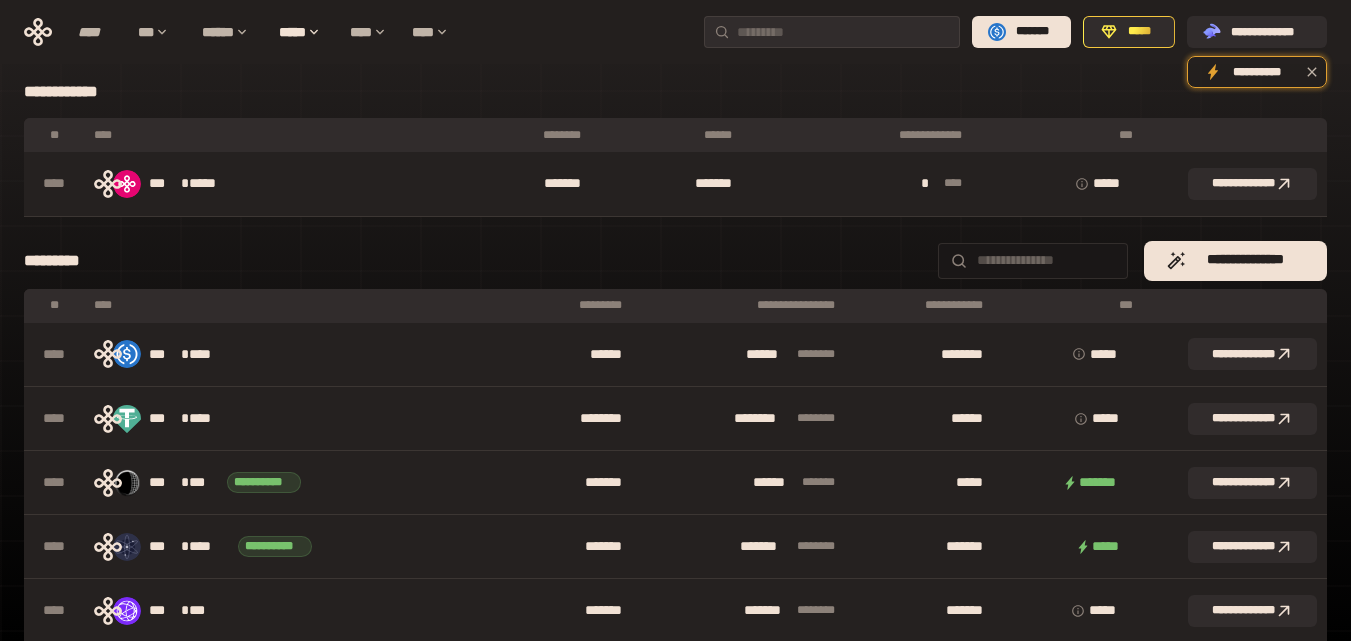 scroll, scrollTop: 0, scrollLeft: 0, axis: both 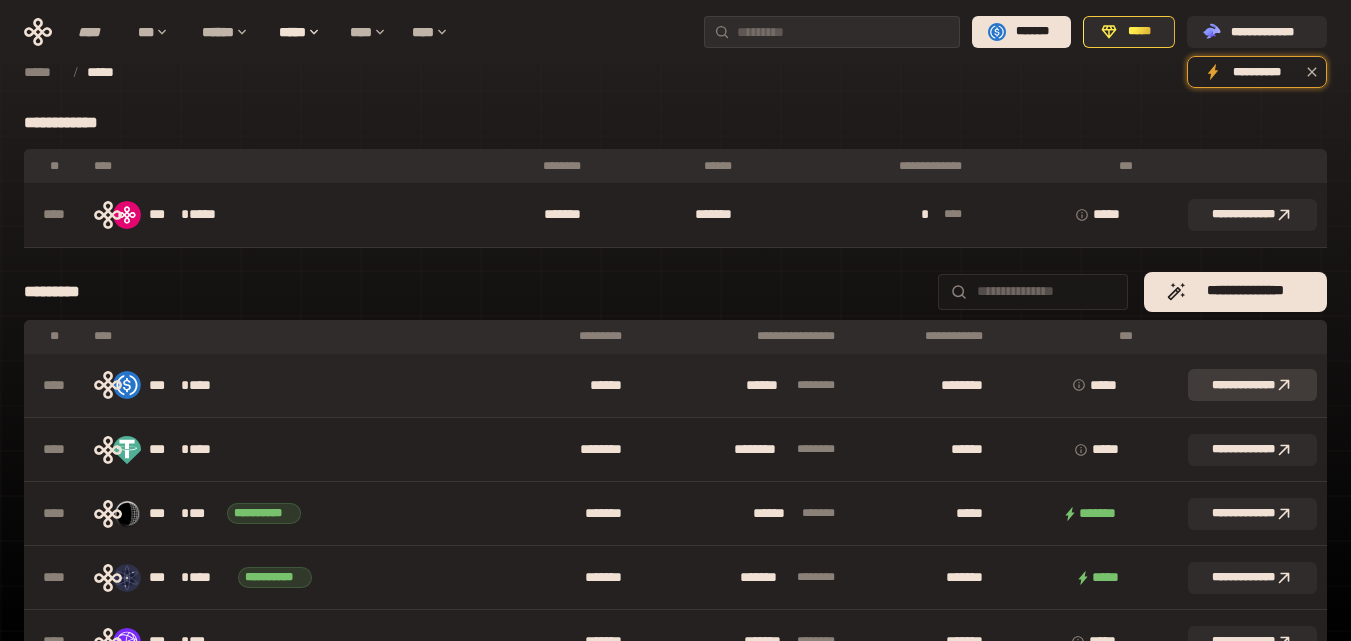 click on "**********" at bounding box center [1252, 385] 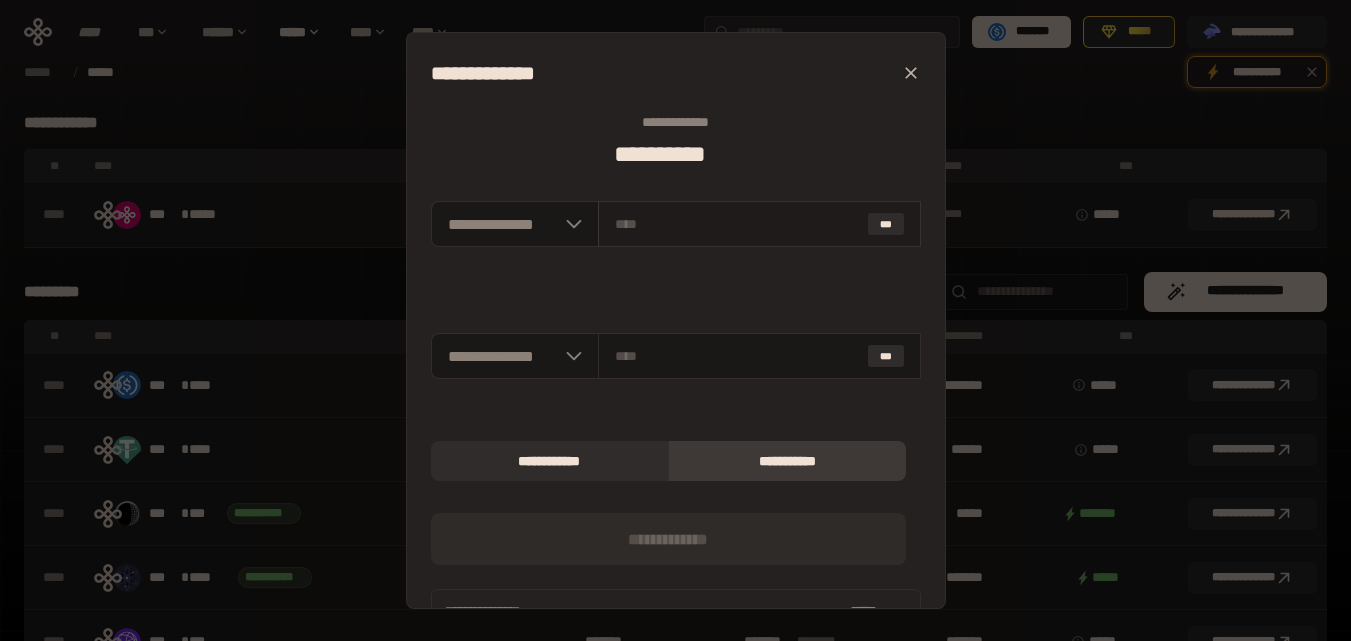 click on "***" at bounding box center [759, 224] 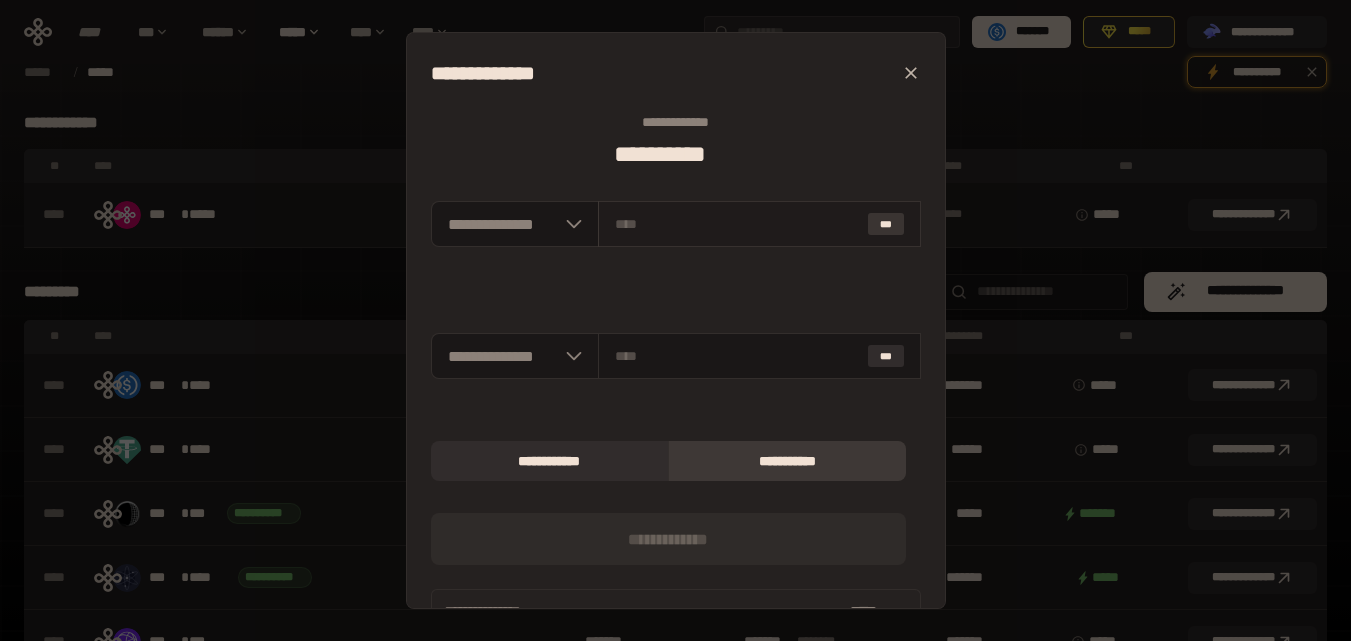 click on "***" at bounding box center (886, 224) 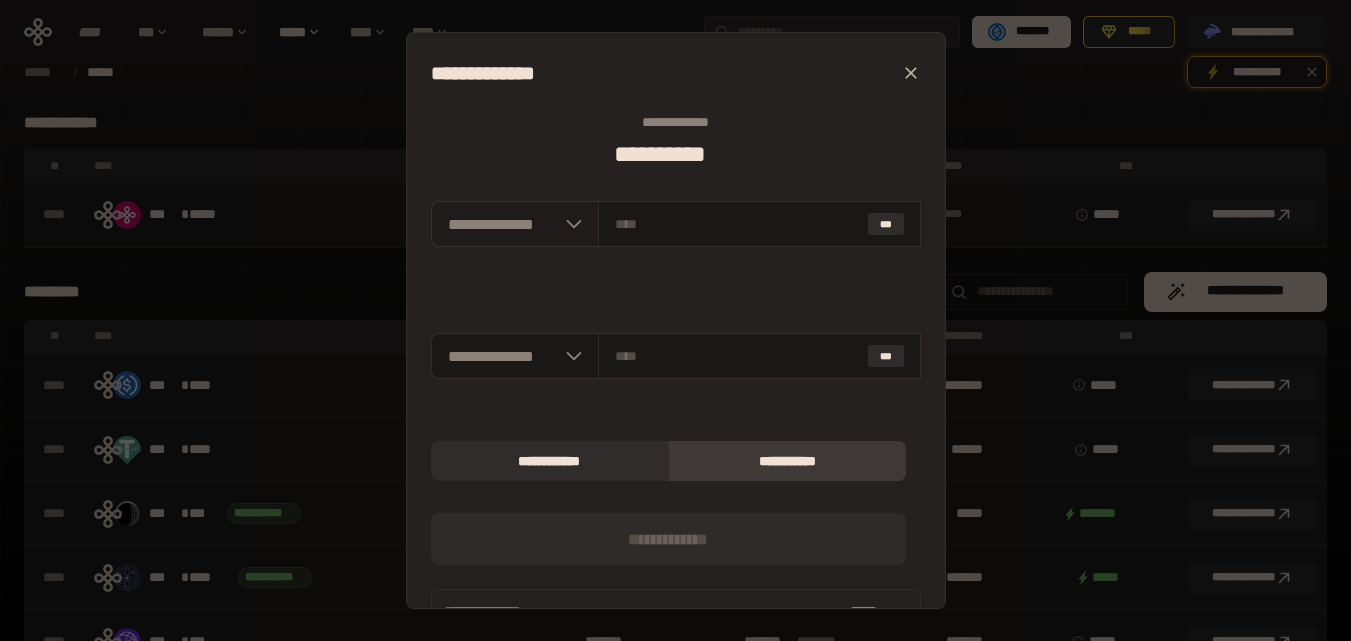 click on "**********" at bounding box center (515, 224) 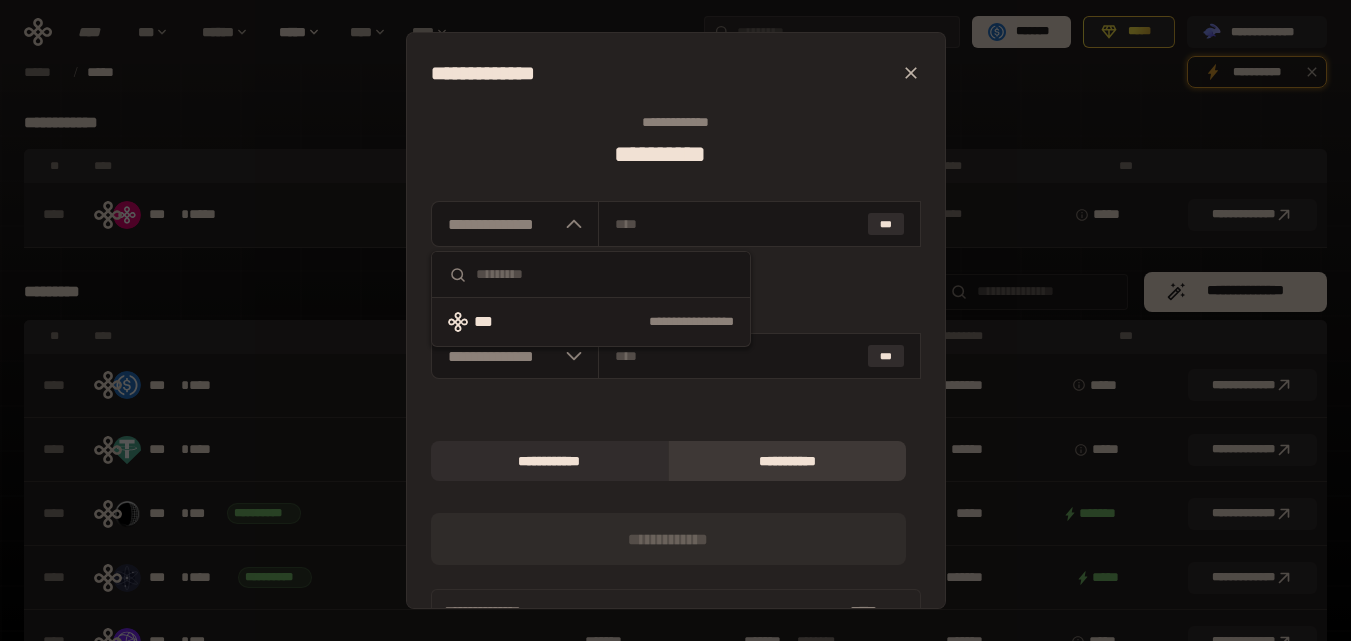 click on "**********" at bounding box center (633, 322) 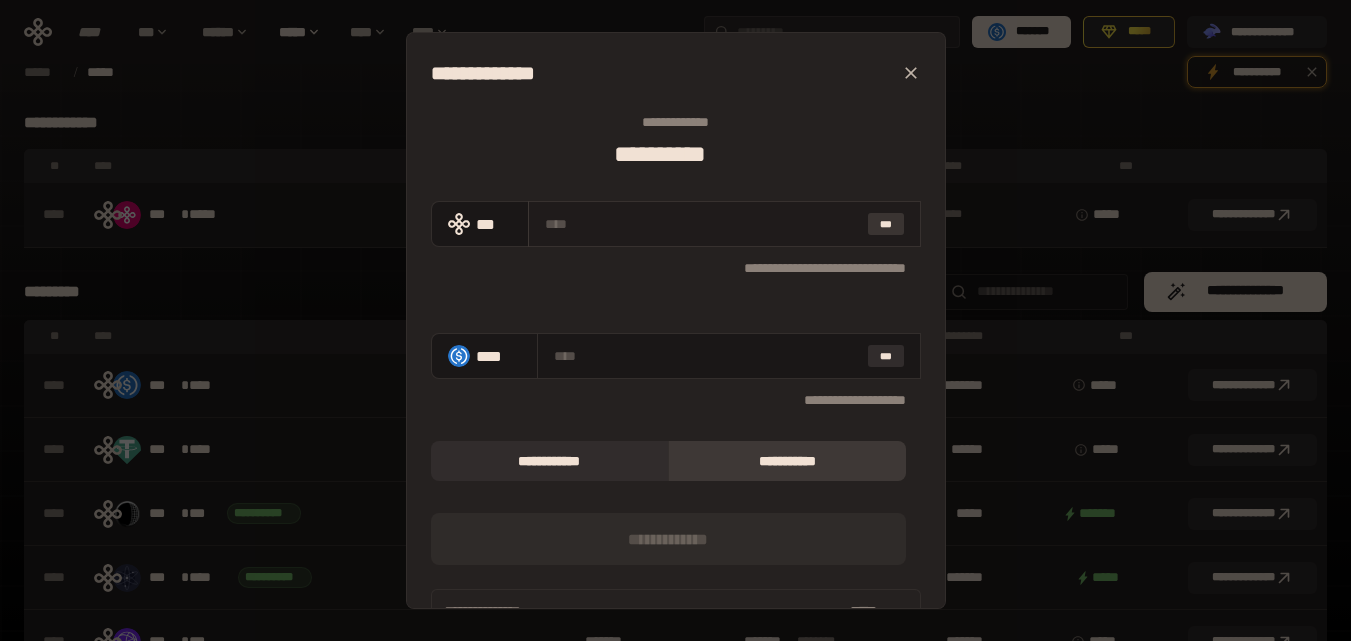 click on "***" at bounding box center (886, 224) 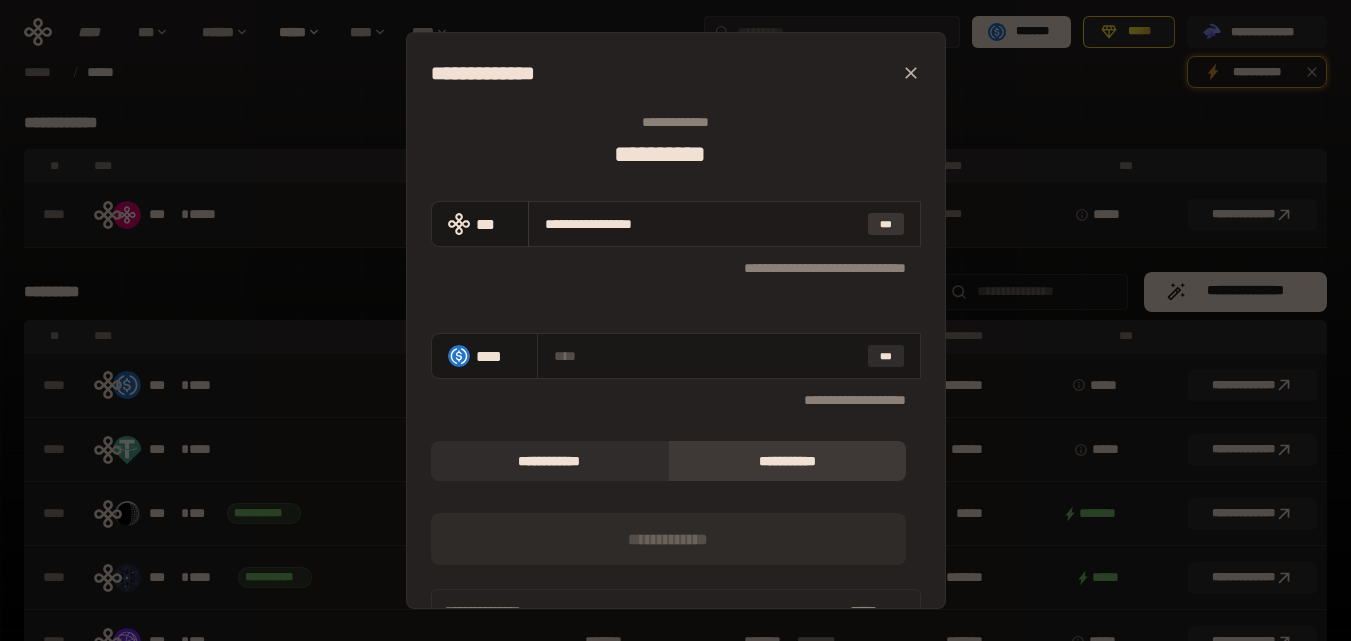 type on "**********" 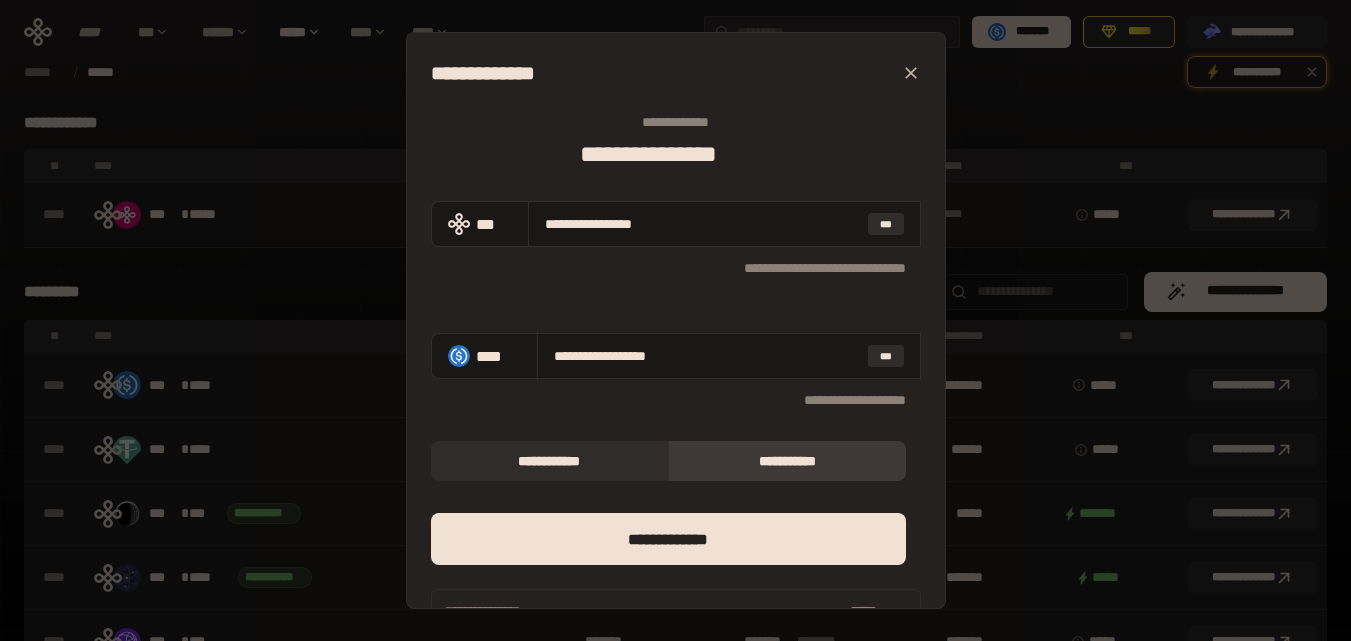 click on "**********" at bounding box center (787, 461) 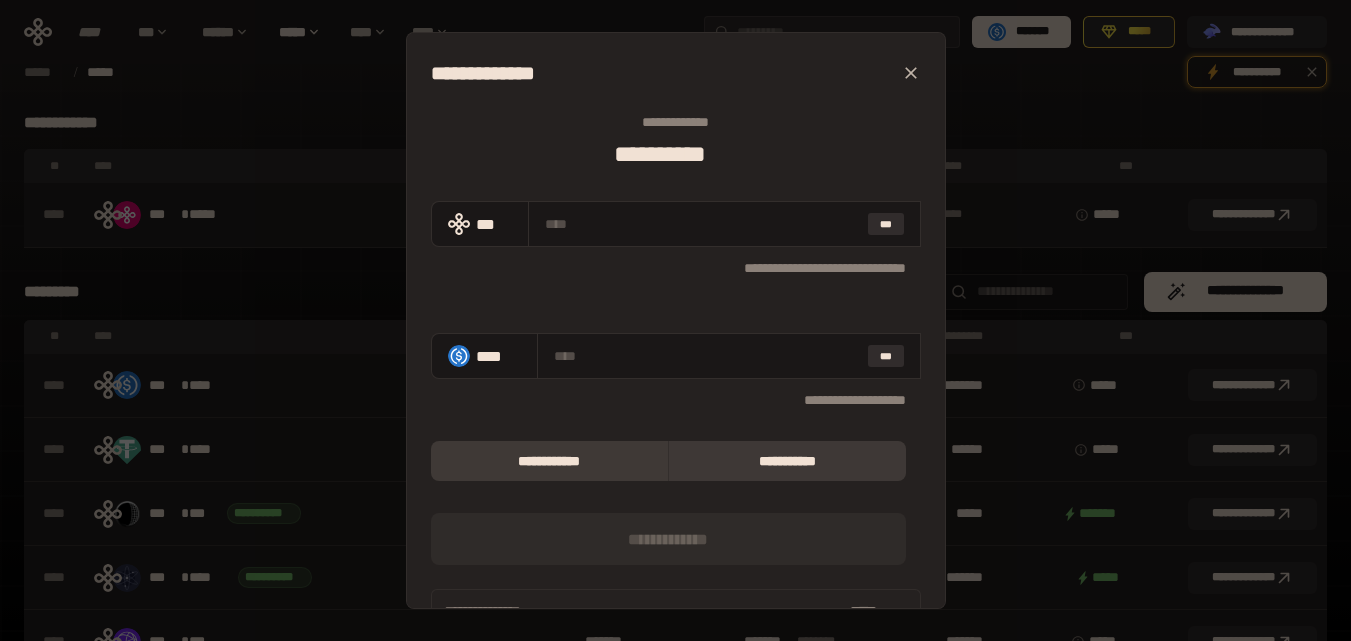 click on "**********" at bounding box center [549, 461] 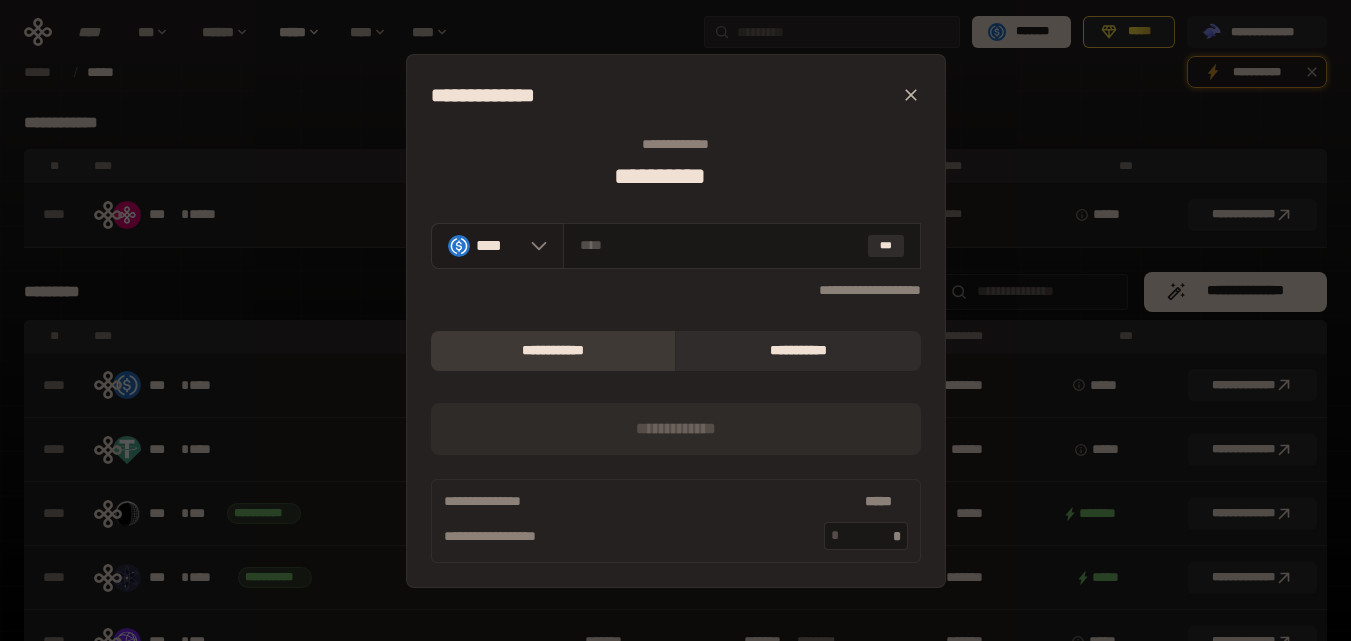 click on "****" at bounding box center [498, 246] 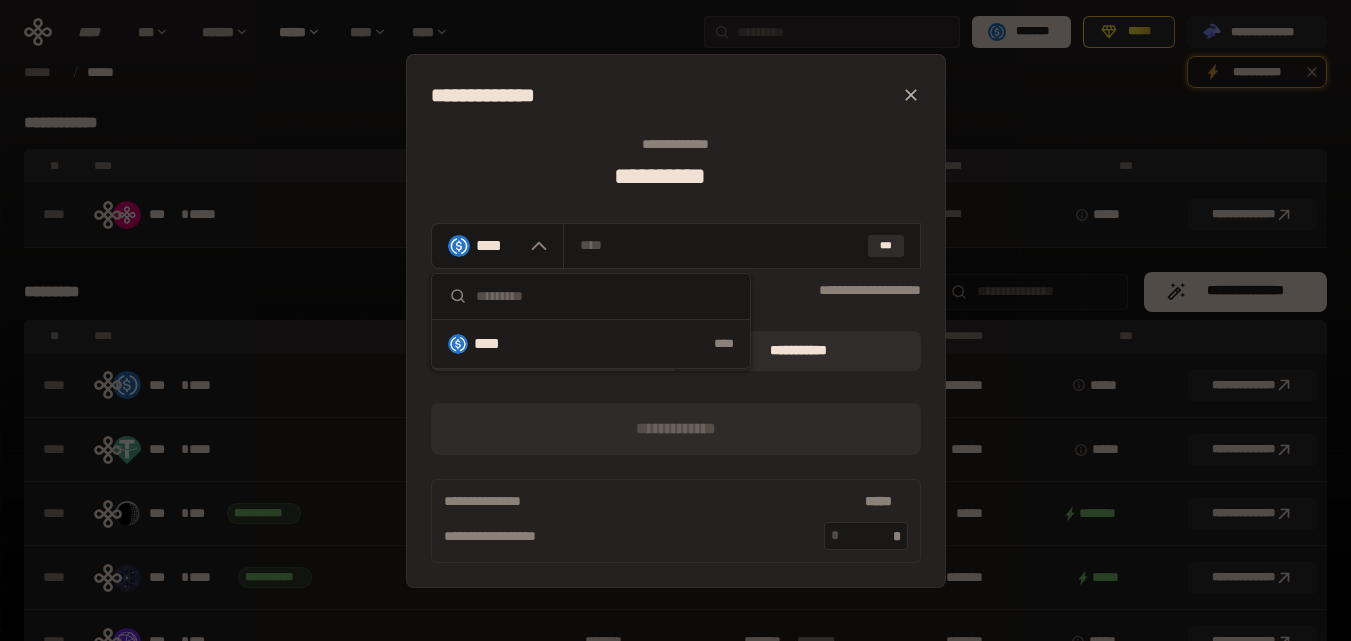 click on "[NAME] [NAME] [ADDRESS] [PHONE] [CITY], [STATE] [ZIP] [COUNTRY] [EMAIL] [PHONE] [SSN] [CREDIT_CARD] [PASSPORT] [DRIVER_LICENSE] [DOB]" at bounding box center [676, 393] 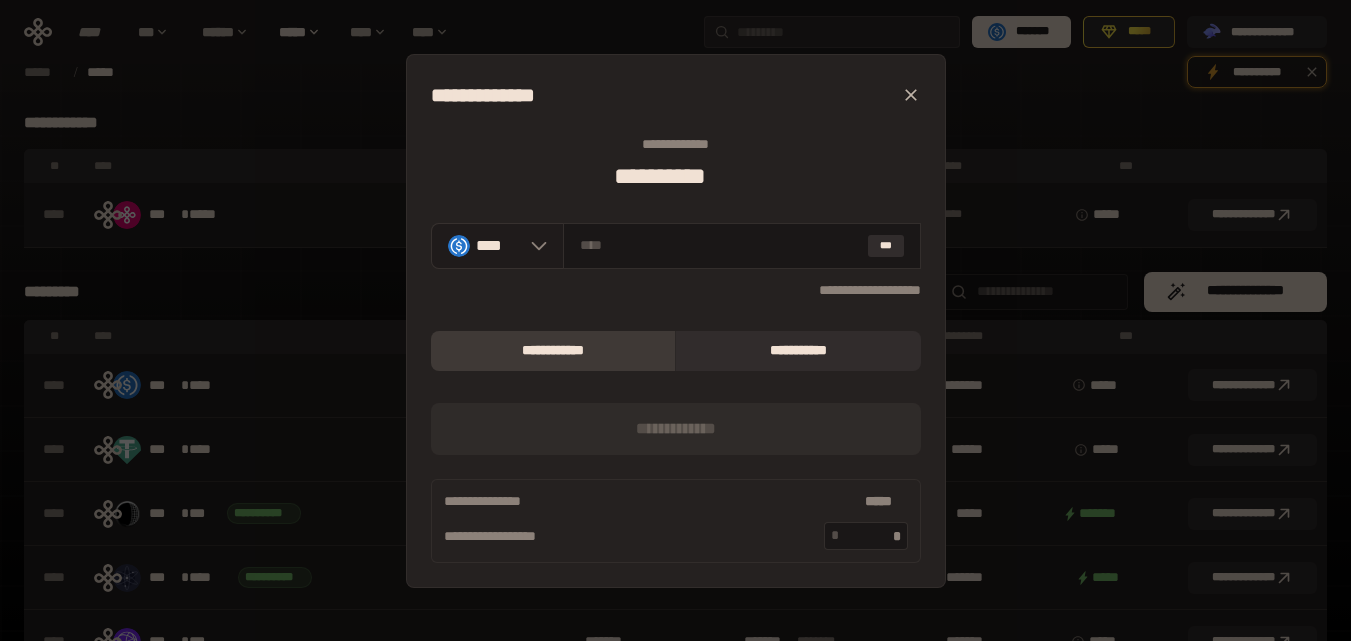 click on "****" at bounding box center [497, 246] 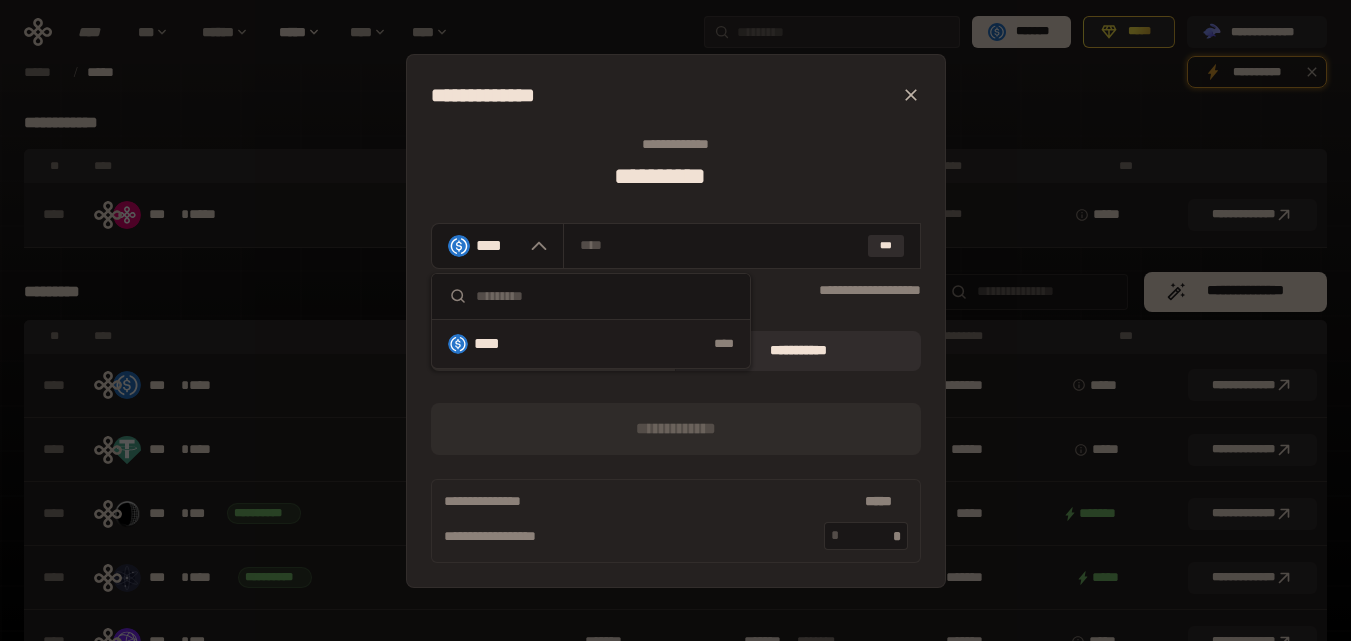 click on "*** [NAME] [NAME] [ADDRESS] [PHONE] [CITY], [STATE] [ZIP] [COUNTRY] [EMAIL] [PHONE] [SSN] [CREDIT_CARD] [PASSPORT] [DRIVER_LICENSE] [DOB]" at bounding box center [675, 320] 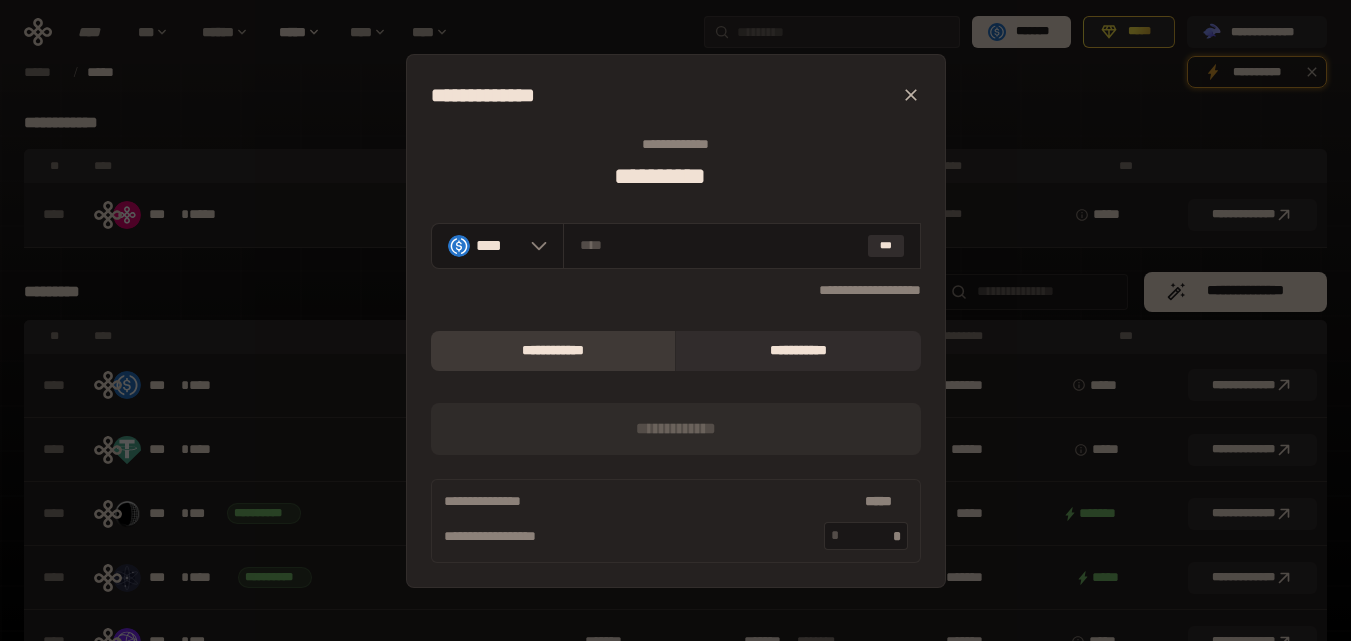 scroll, scrollTop: 185, scrollLeft: 0, axis: vertical 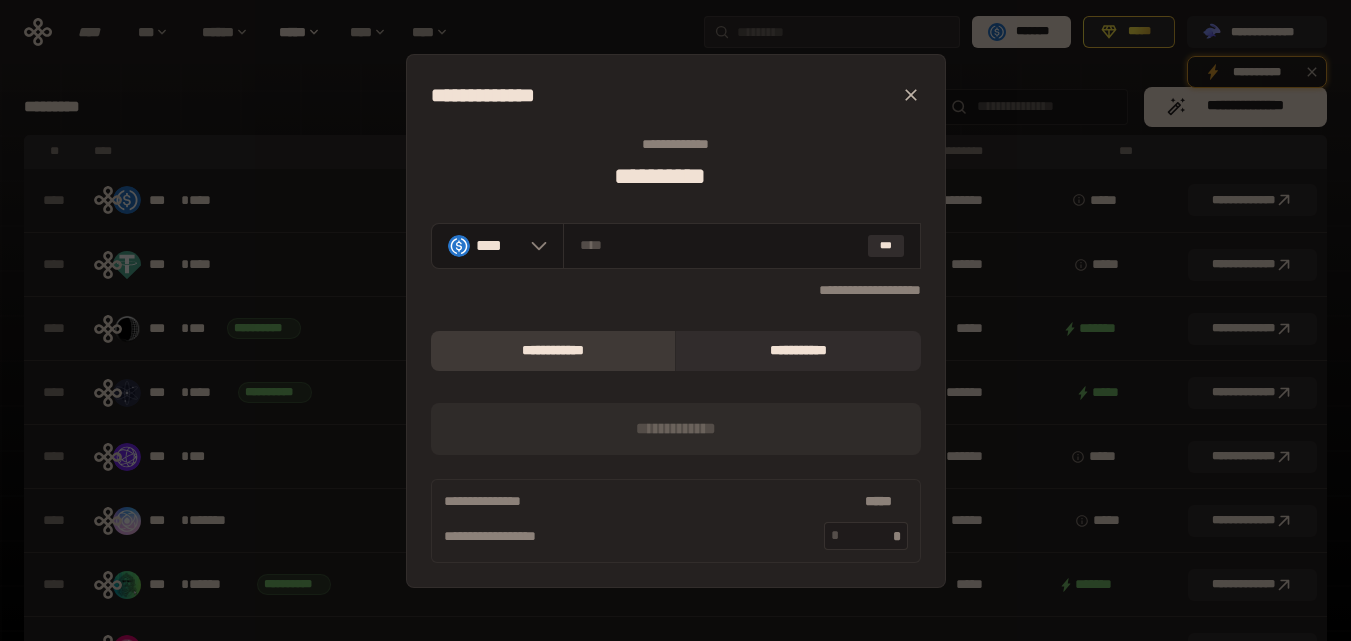 click on "***" at bounding box center (861, 535) 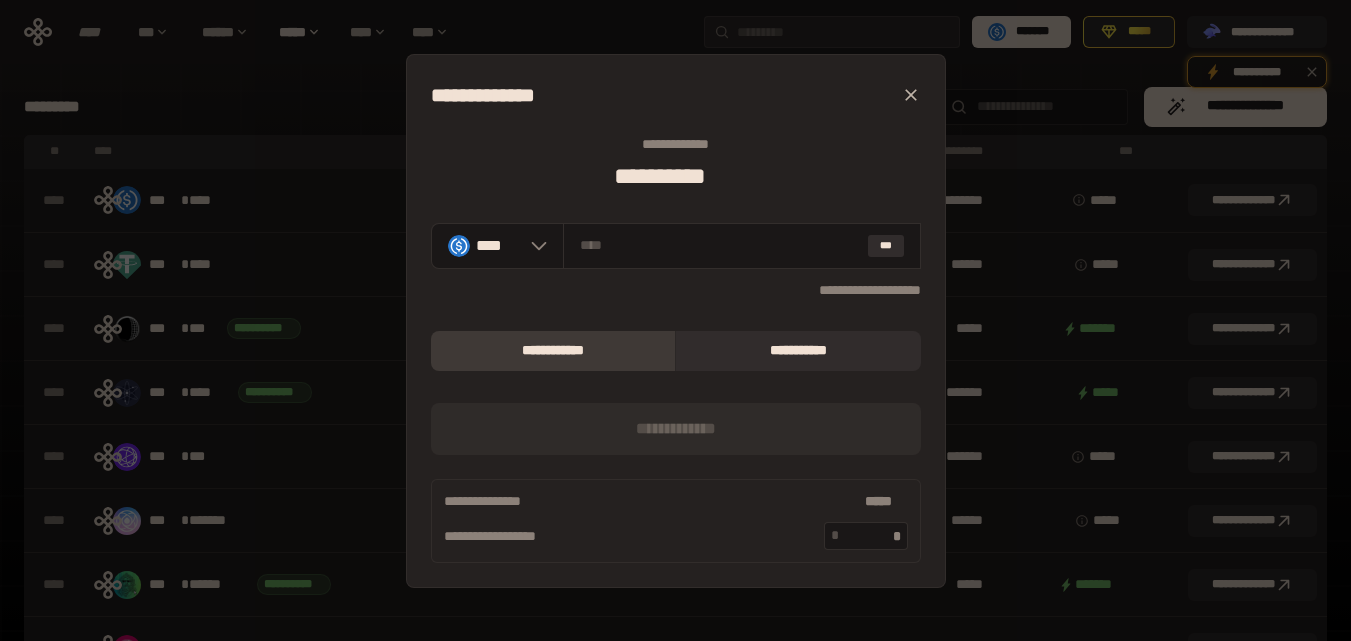 click on "*** *********" at bounding box center (676, 95) 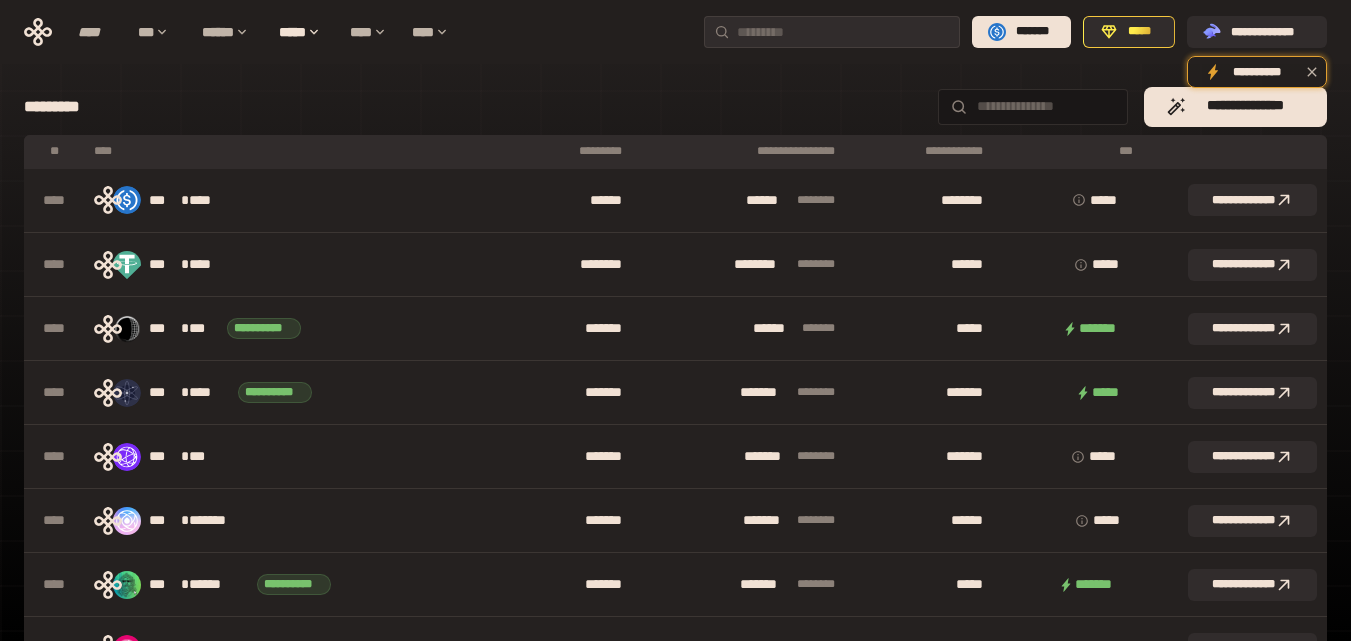 scroll, scrollTop: 0, scrollLeft: 0, axis: both 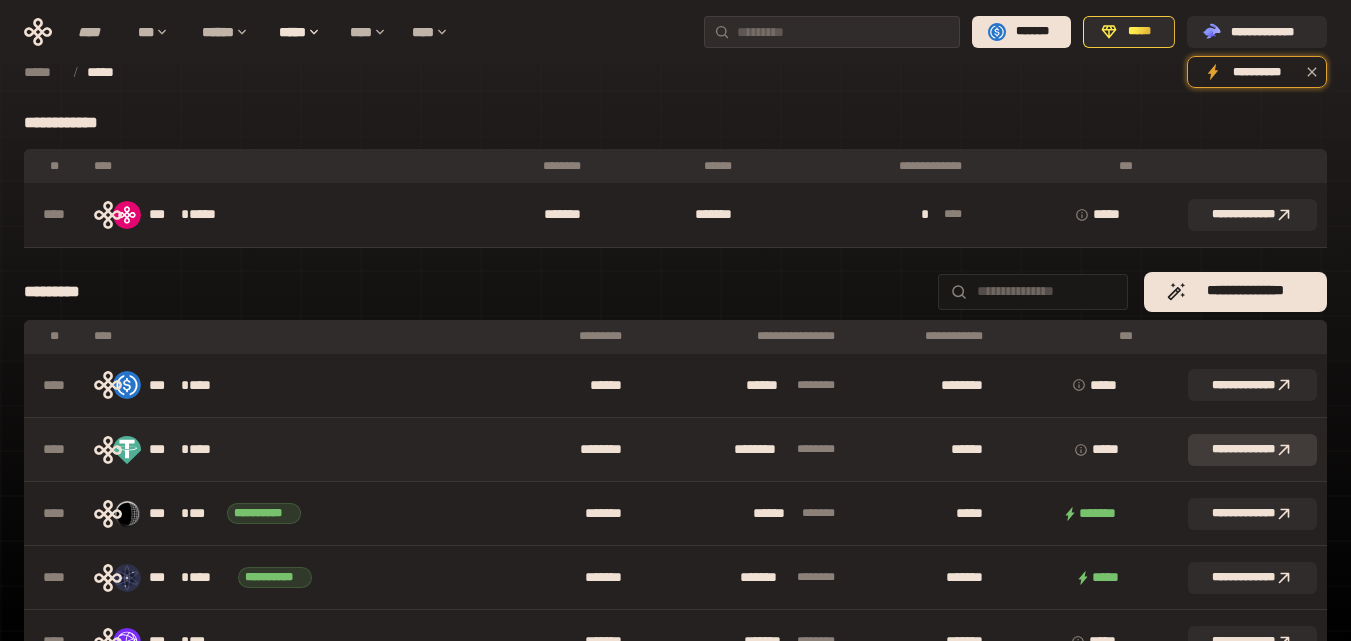 click on "**********" at bounding box center (1252, 450) 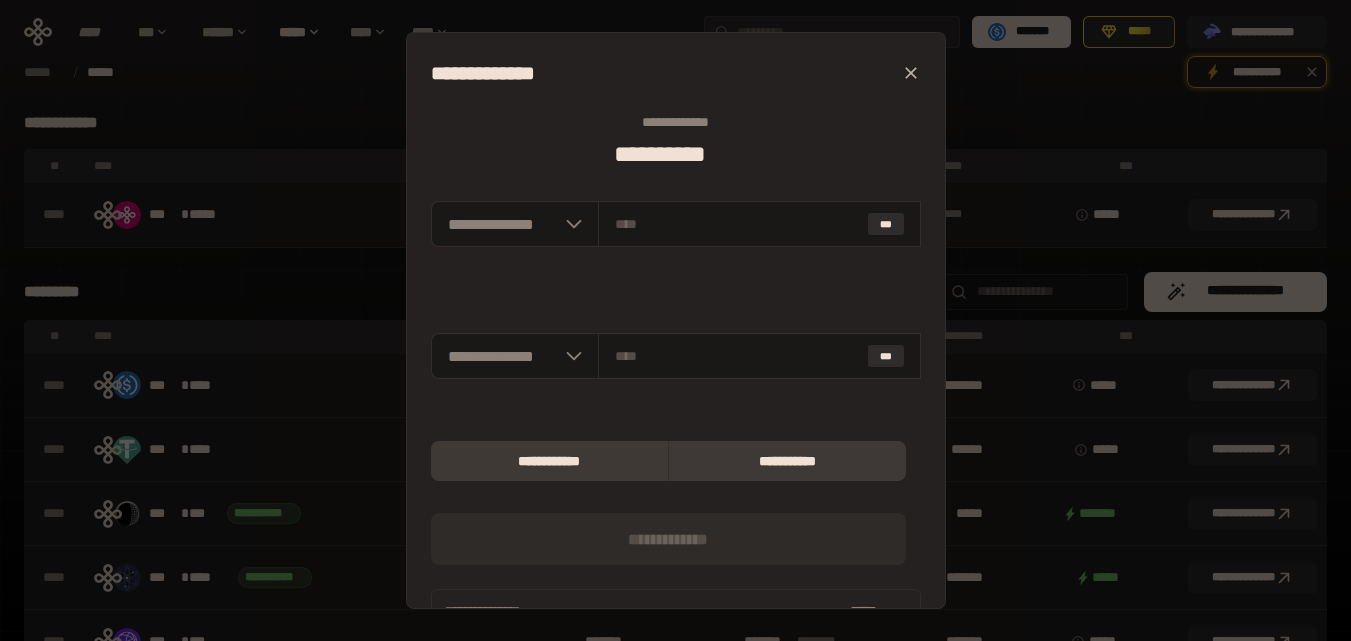 click on "**********" at bounding box center [549, 461] 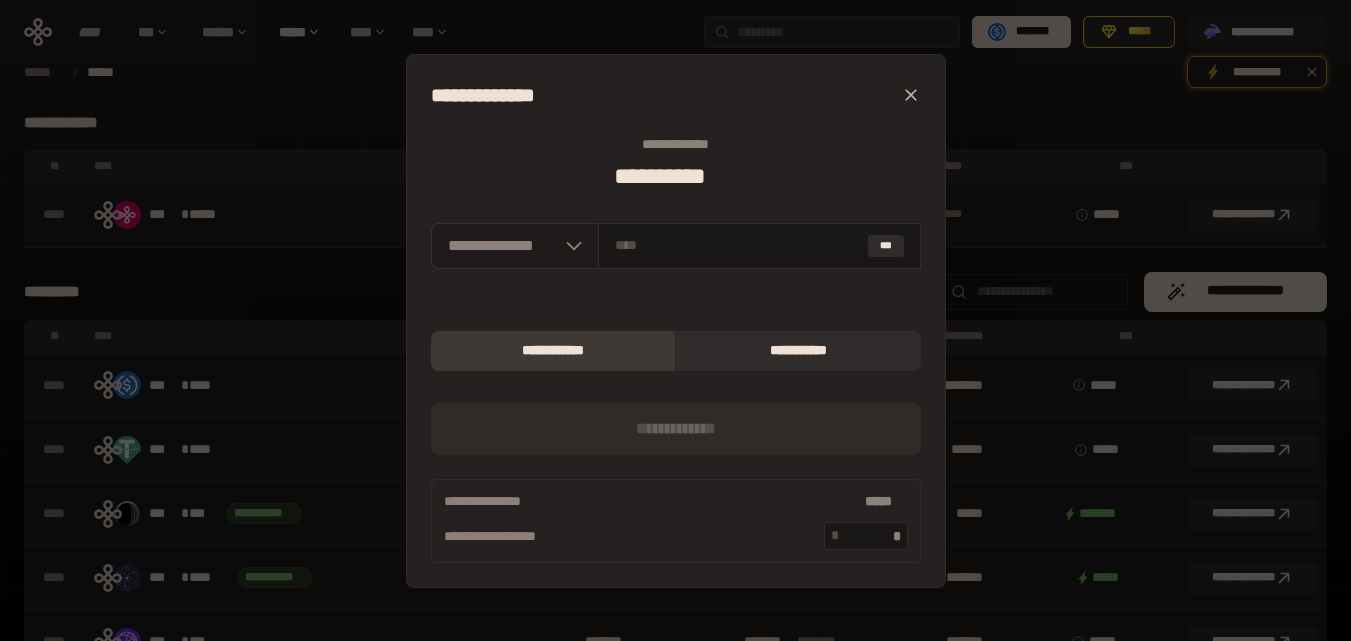 click on "**********" at bounding box center (515, 246) 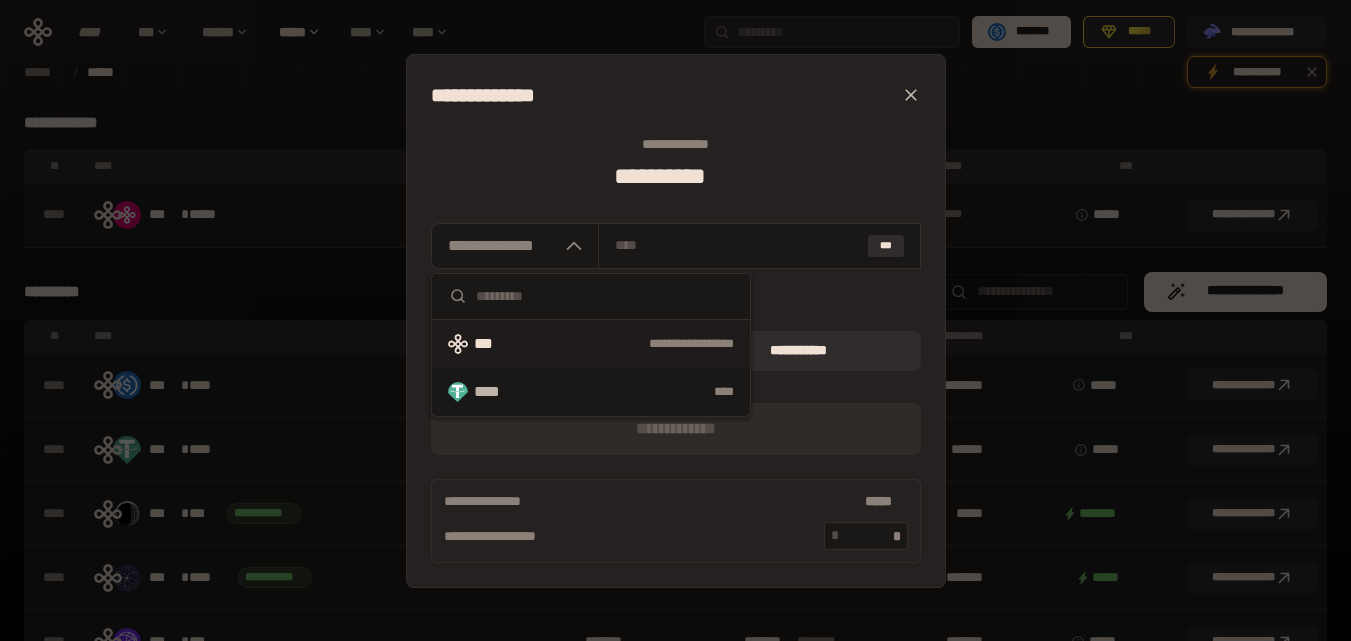 click on "**********" at bounding box center (591, 344) 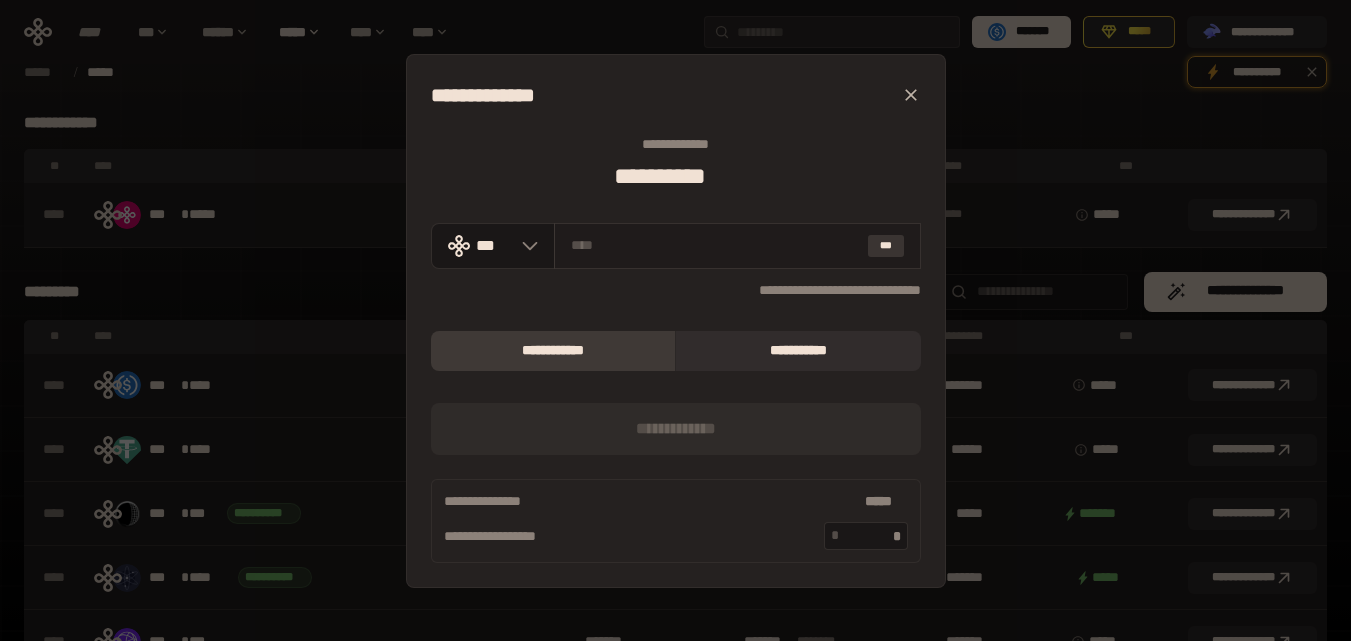 click on "***" at bounding box center [886, 246] 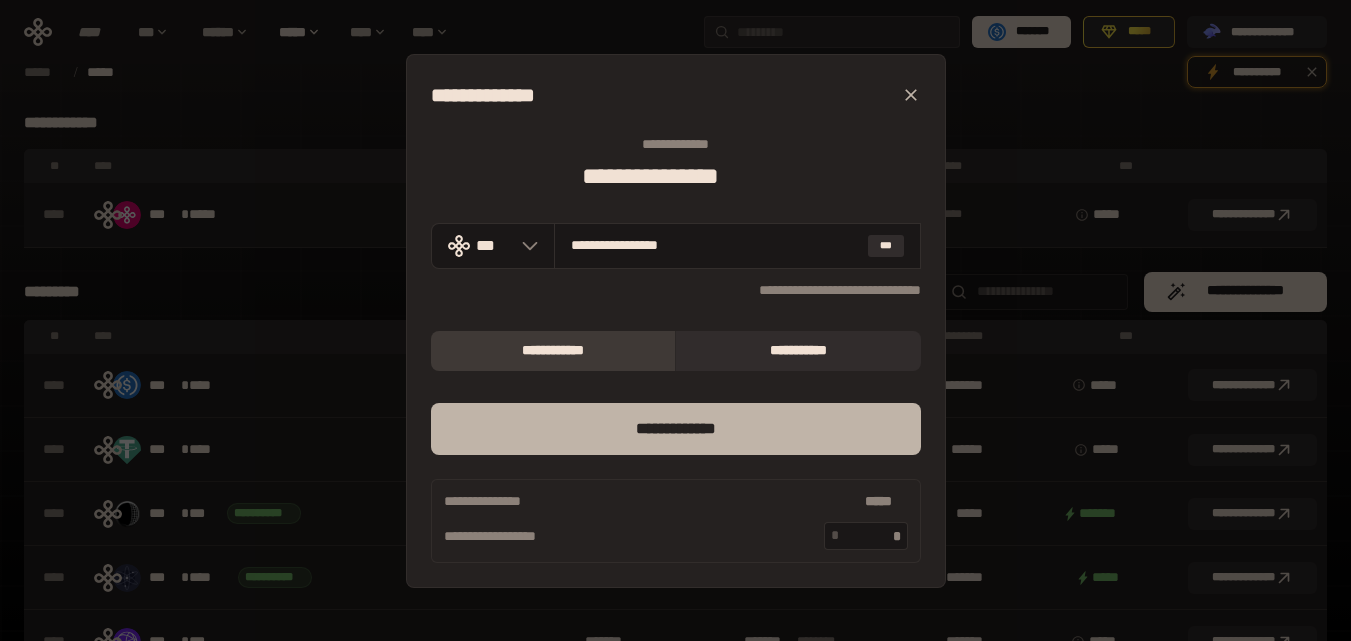 click on "*** *********" at bounding box center [676, 429] 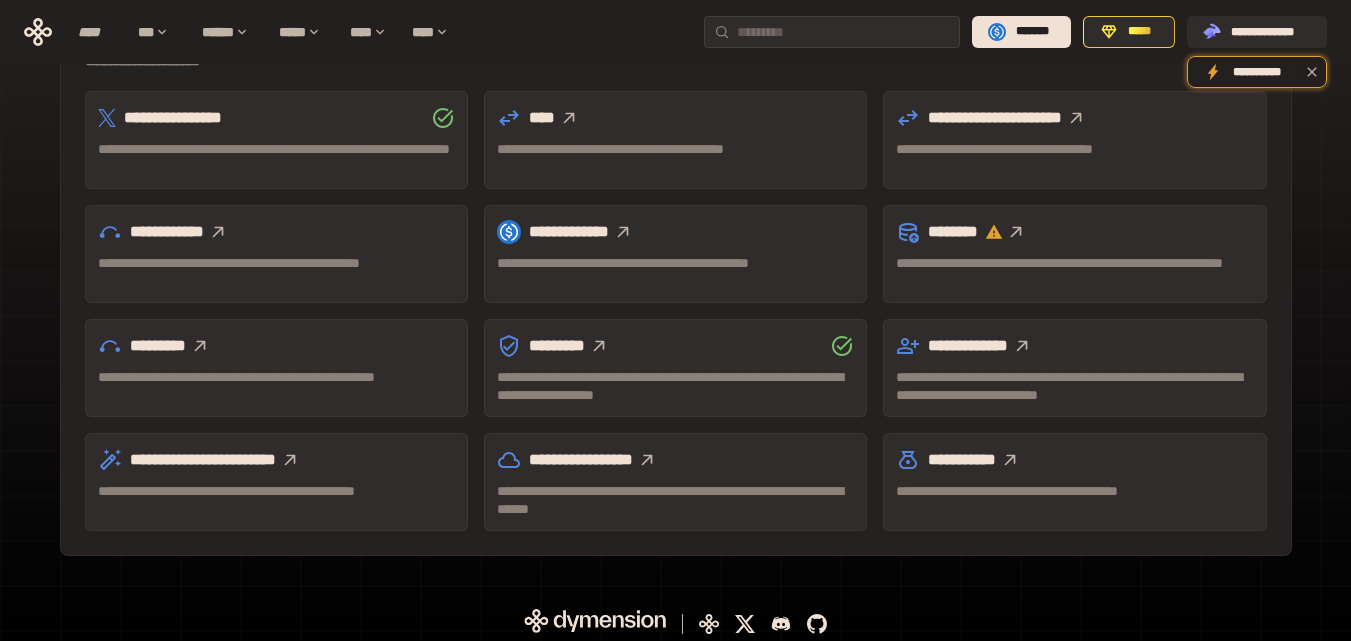 scroll, scrollTop: 641, scrollLeft: 0, axis: vertical 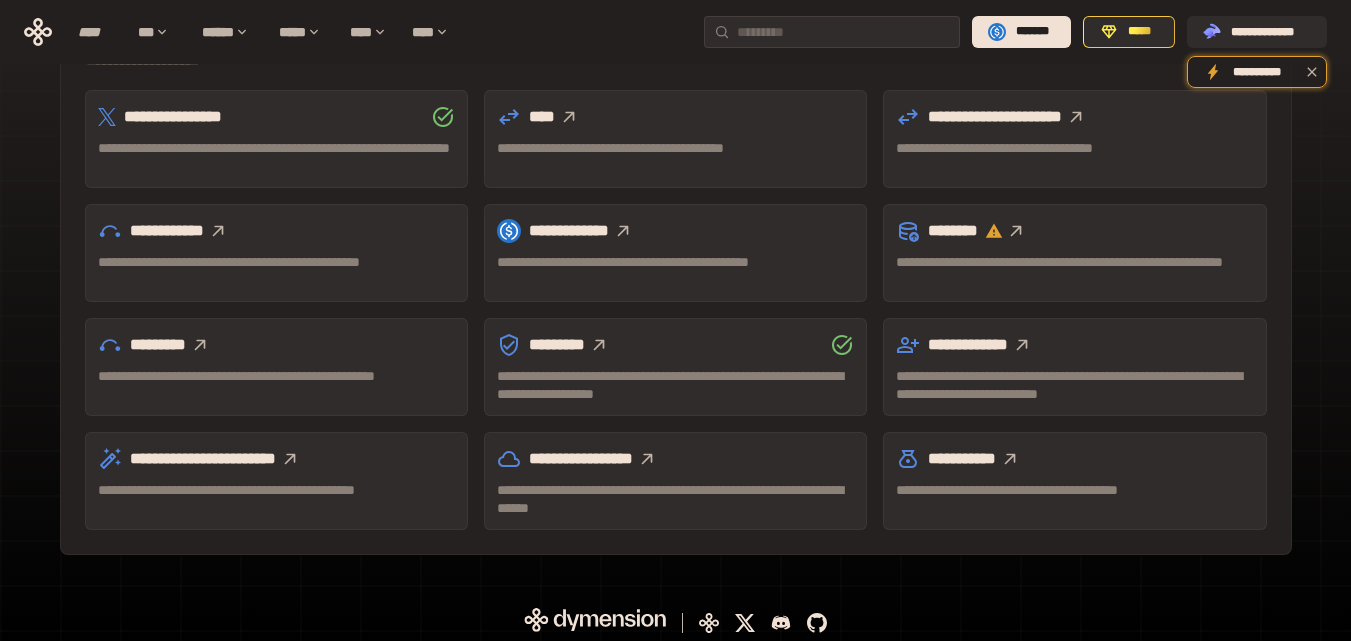 click 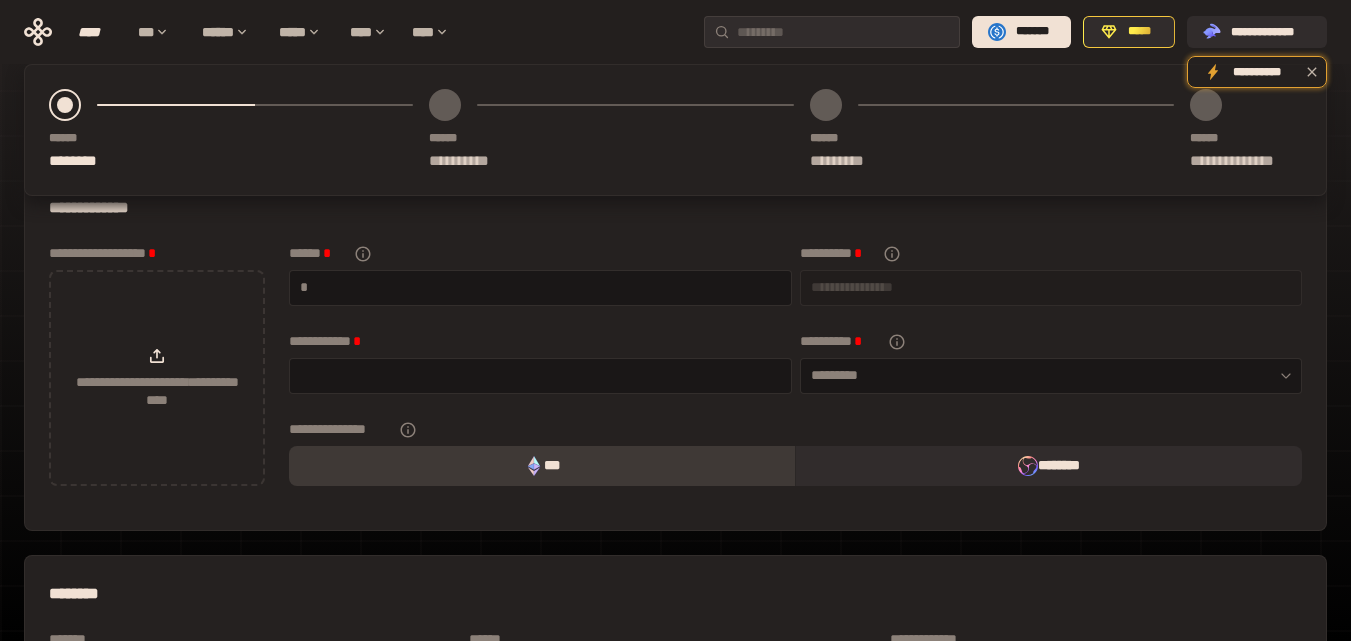 scroll, scrollTop: 91, scrollLeft: 0, axis: vertical 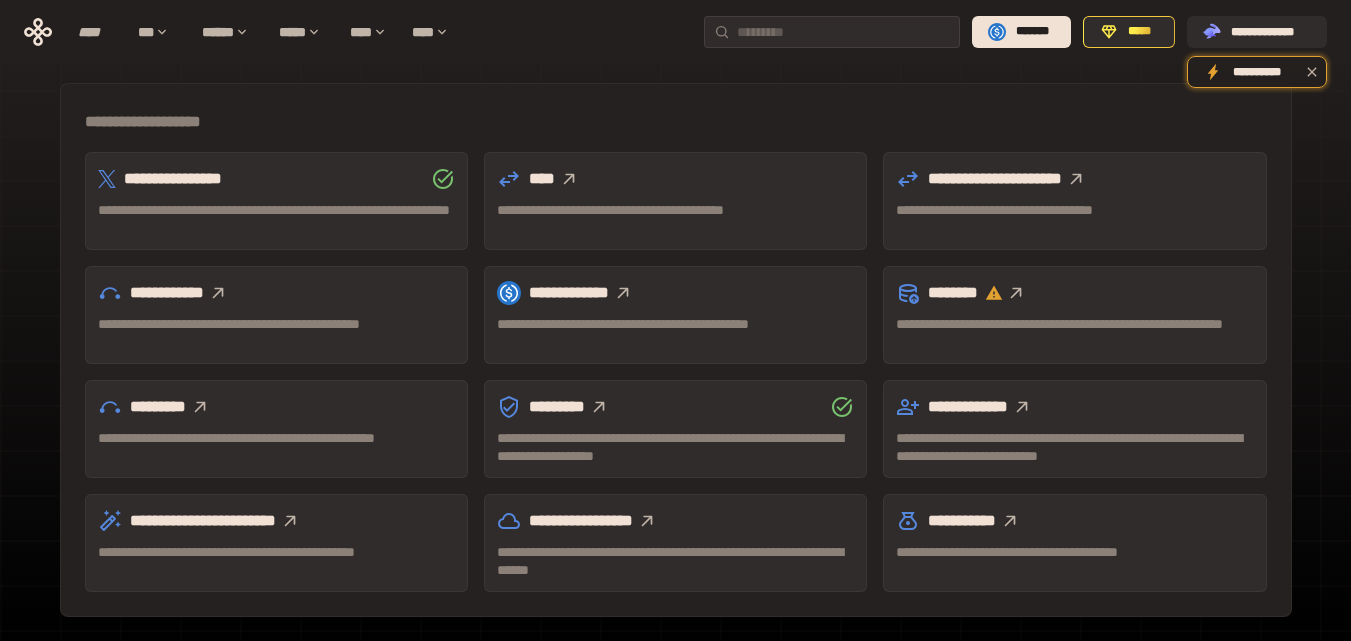 click 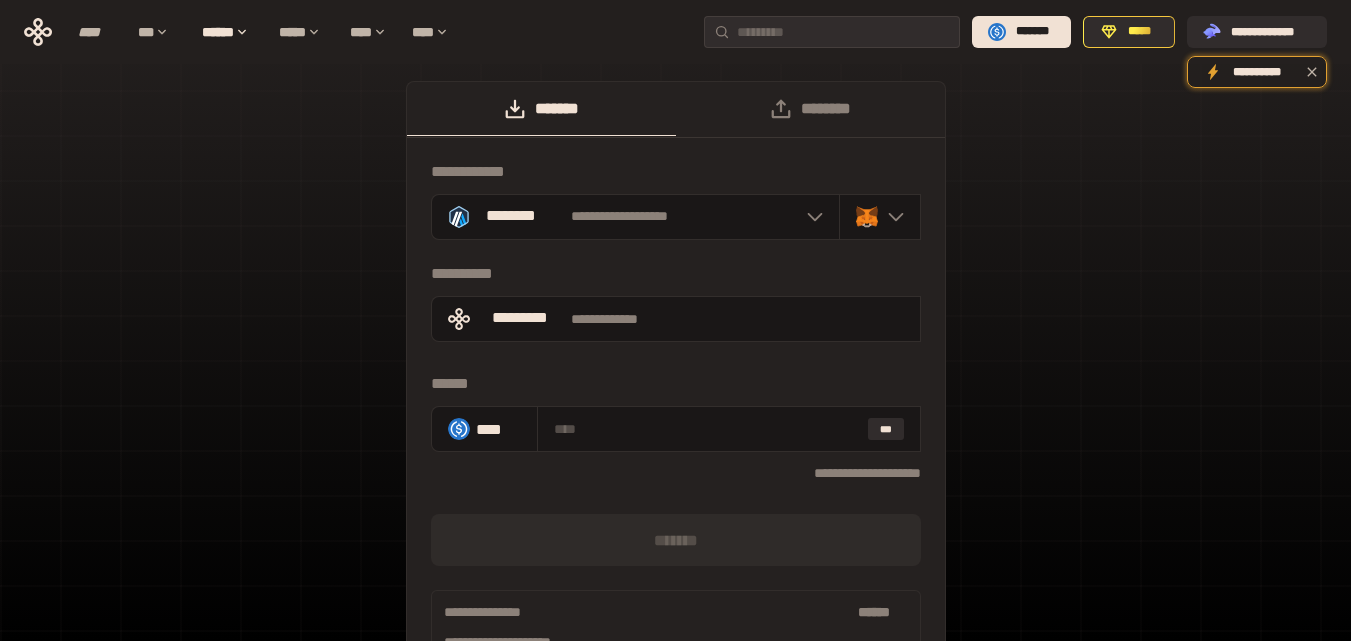scroll, scrollTop: 0, scrollLeft: 0, axis: both 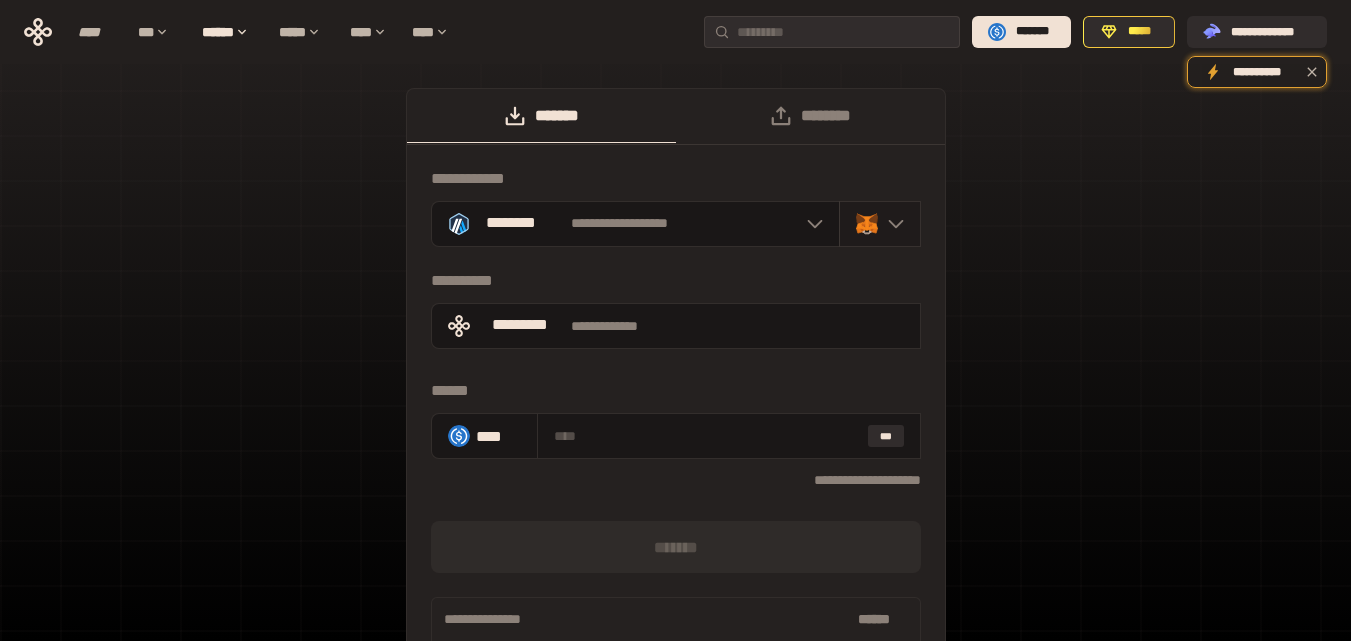 click 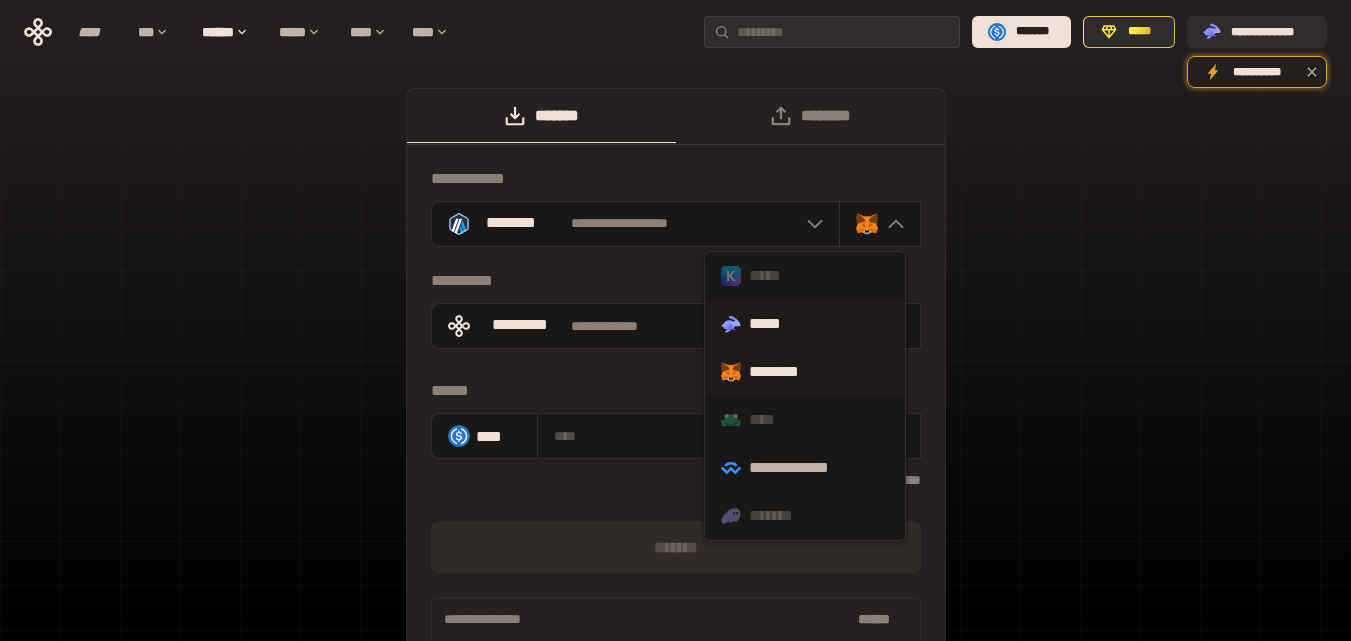 click on ".st0{fill:url(#SVGID_1_);}
.st1{fill-rule:evenodd;clip-rule:evenodd;fill:url(#SVGID_00000161597173617360504640000012432366591255278478_);}
.st2{fill-rule:evenodd;clip-rule:evenodd;fill:url(#SVGID_00000021803777515098205300000017382971856690286485_);}
.st3{fill:url(#SVGID_00000031192219548086493050000012287181694732331425_);}
*****" at bounding box center [805, 324] 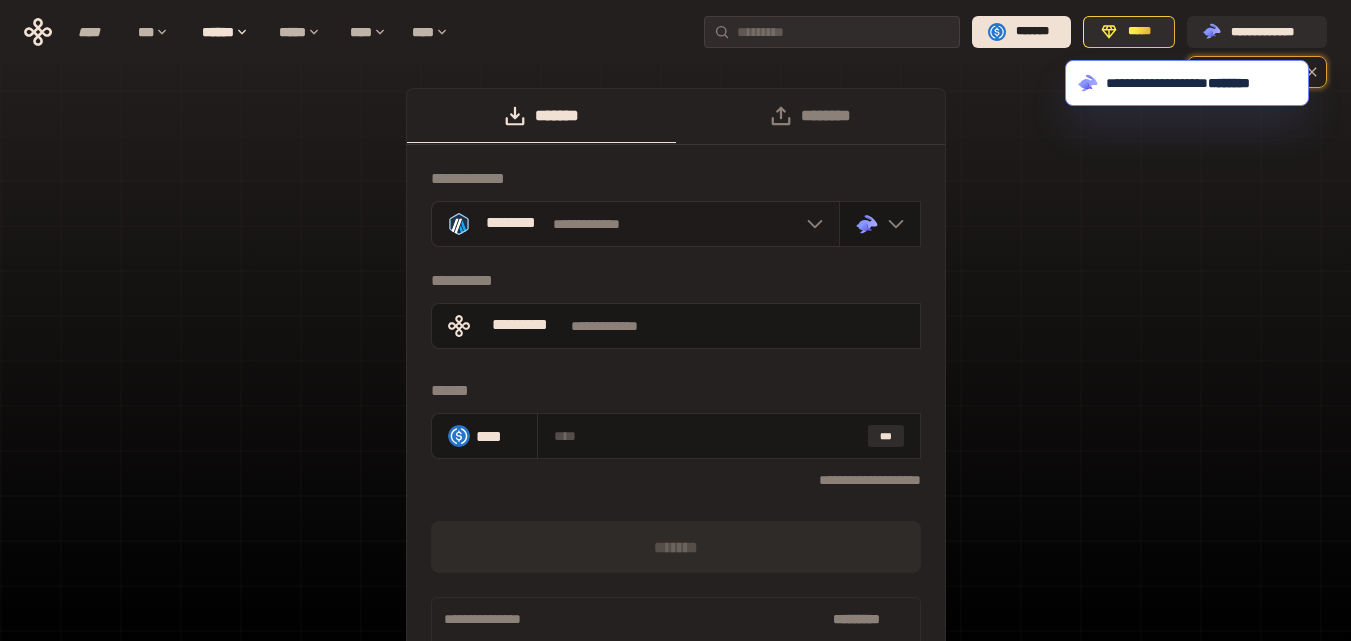 click on "**********" at bounding box center (635, 224) 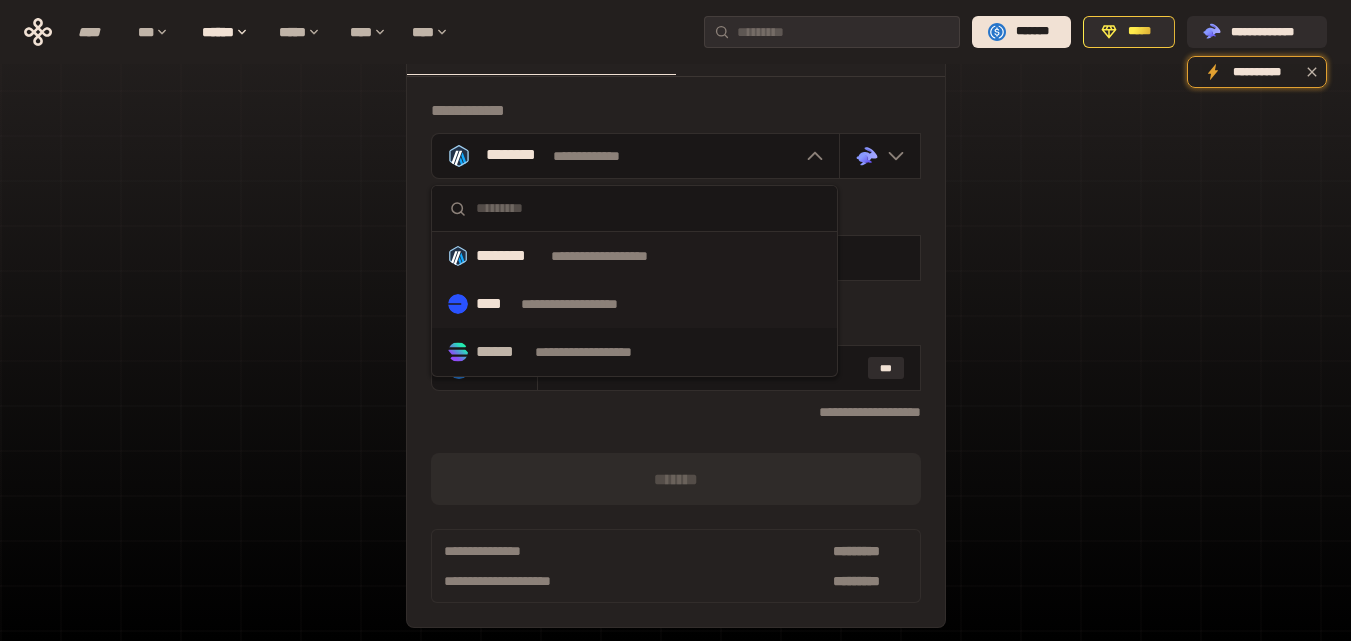 scroll, scrollTop: 70, scrollLeft: 0, axis: vertical 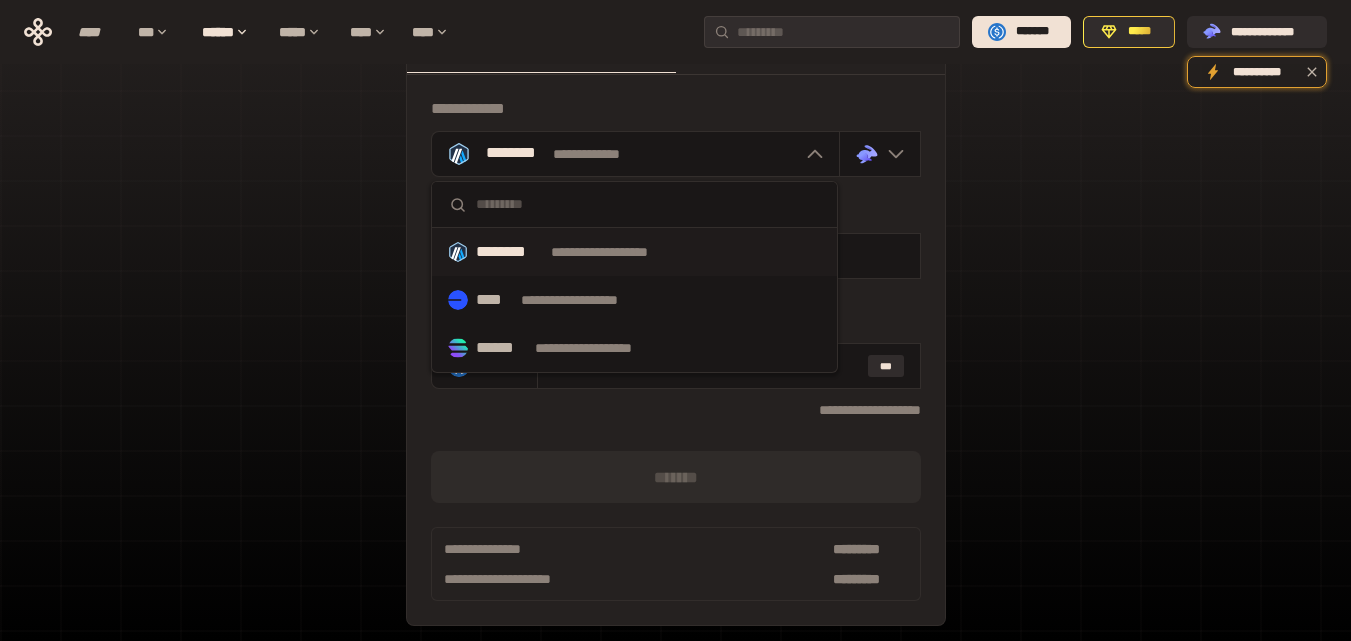click on "**********" at bounding box center (634, 252) 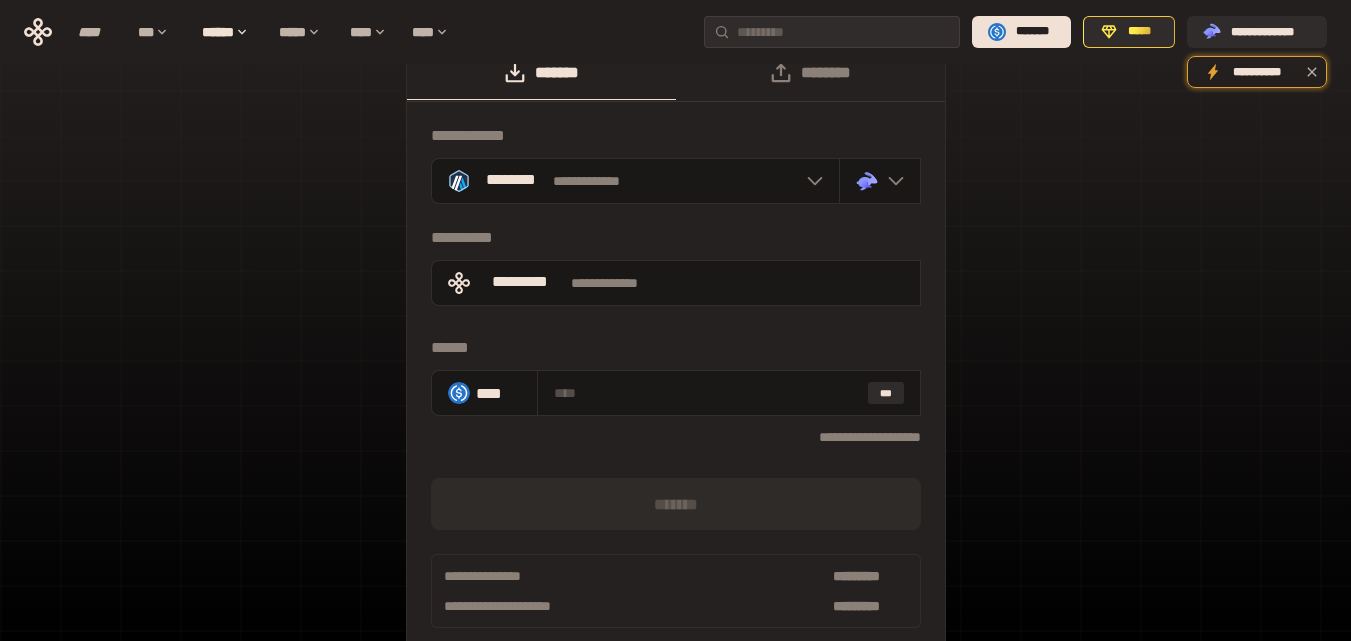 scroll, scrollTop: 41, scrollLeft: 0, axis: vertical 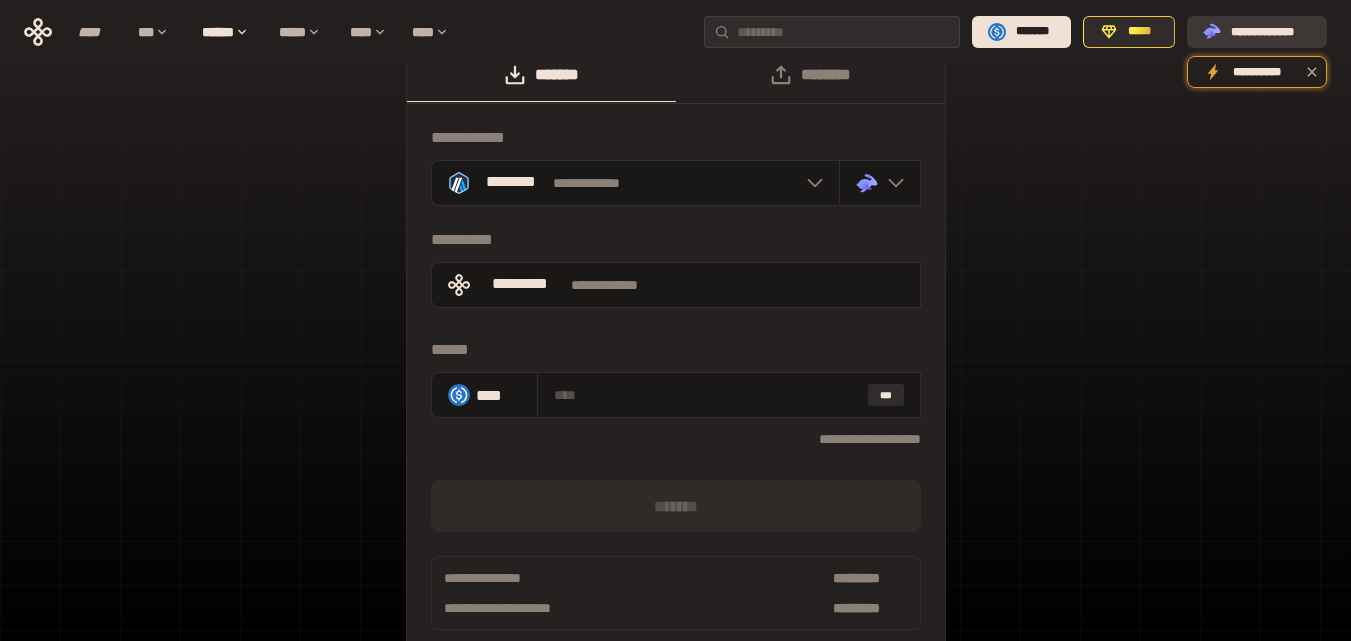 click on "**********" at bounding box center [1271, 32] 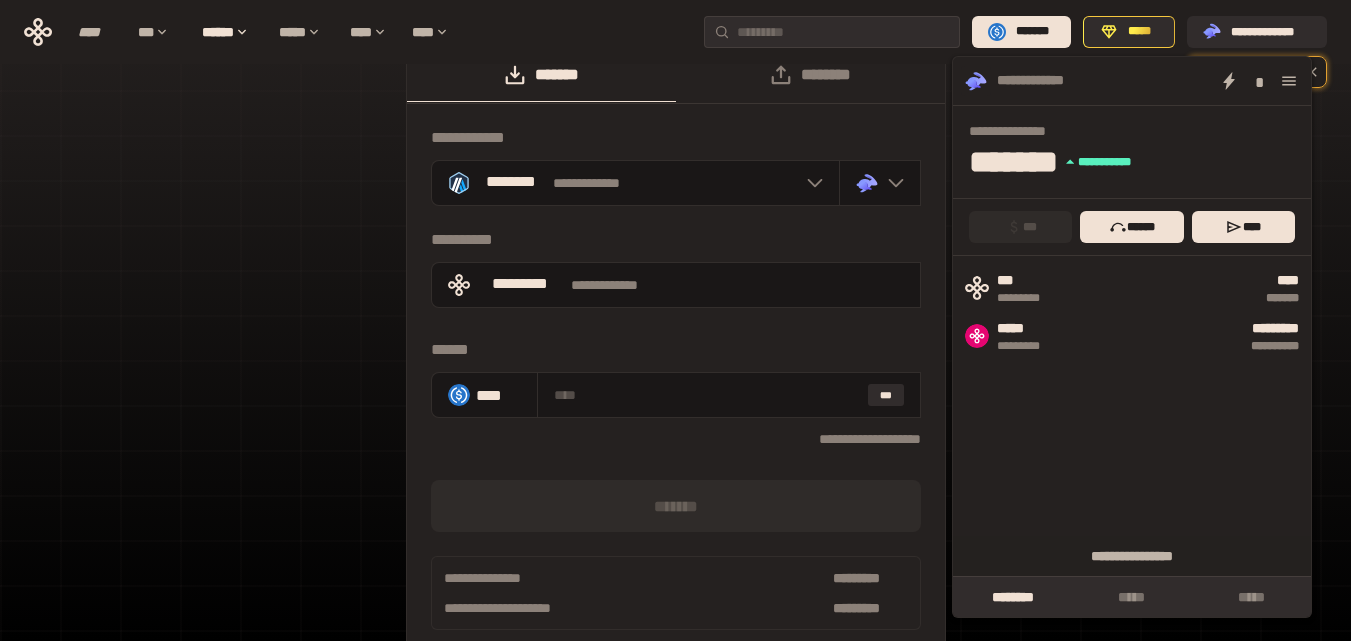 click on "**********" at bounding box center [675, 361] 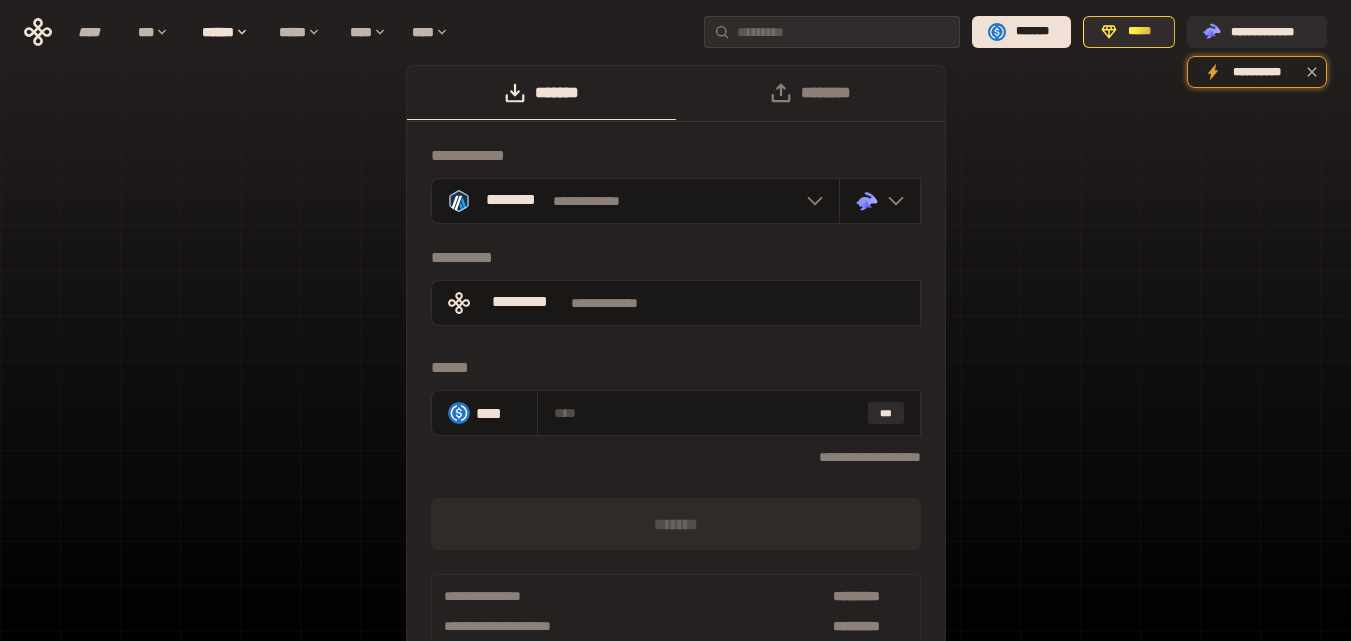scroll, scrollTop: 0, scrollLeft: 0, axis: both 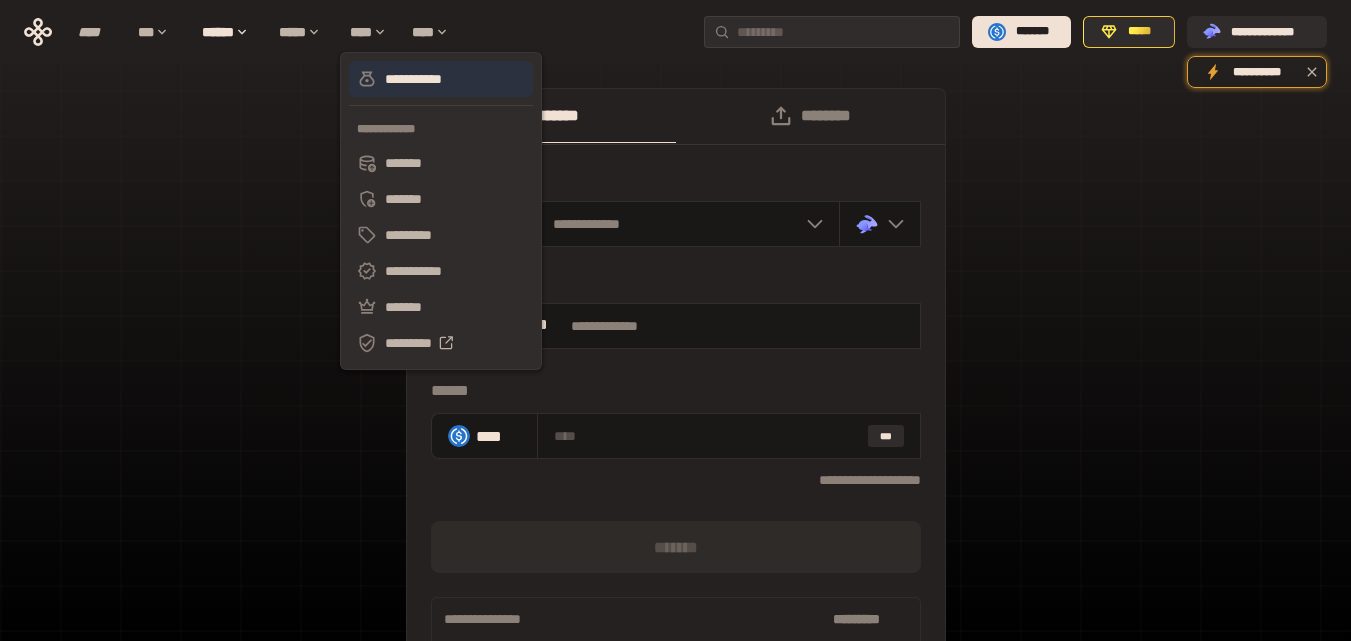 click on "**********" at bounding box center (441, 79) 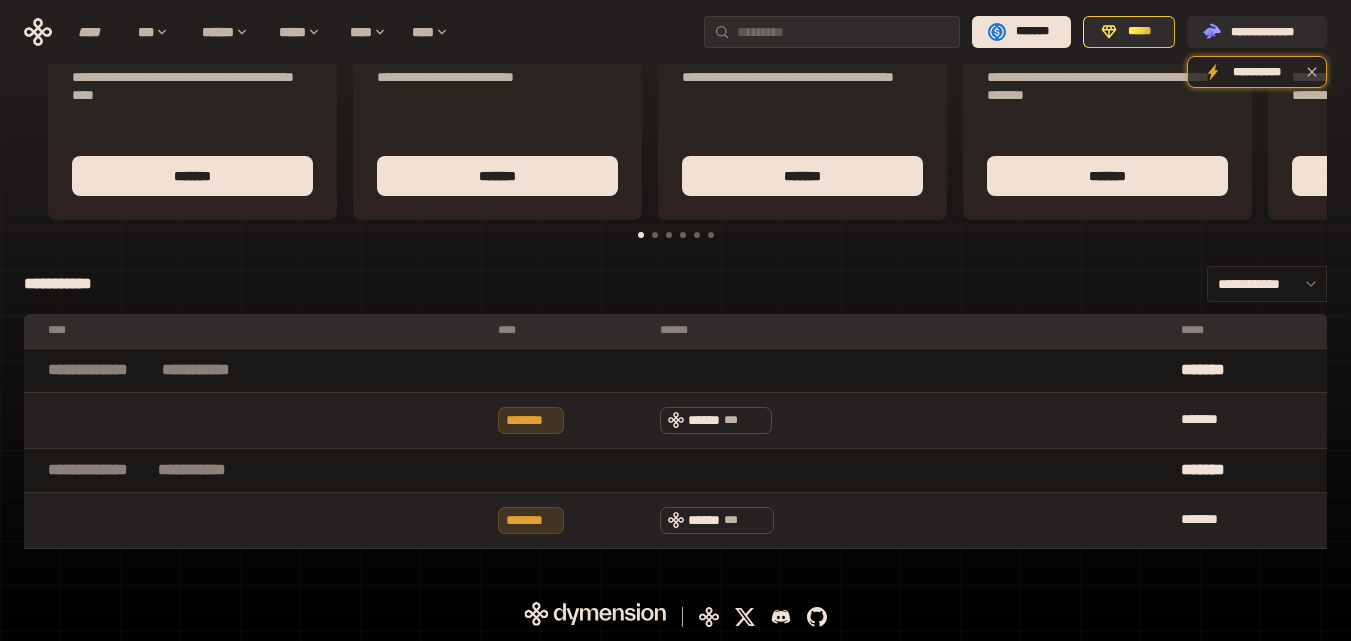 scroll, scrollTop: 0, scrollLeft: 0, axis: both 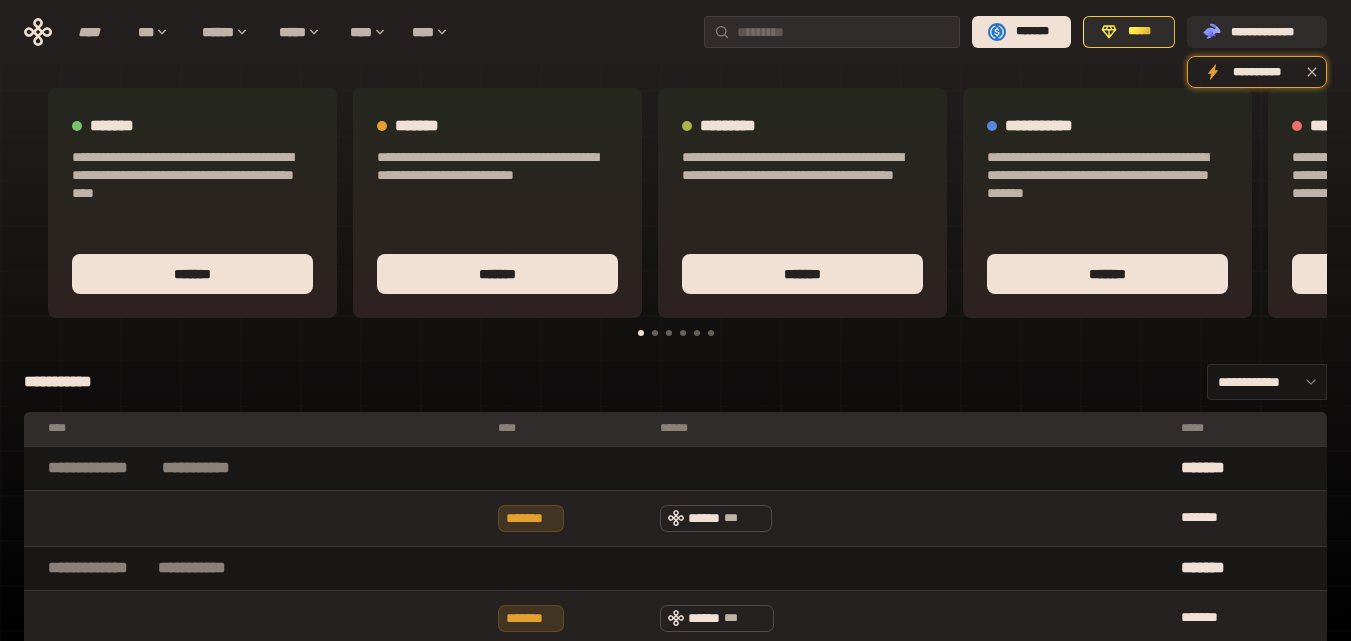 click at bounding box center [655, 333] 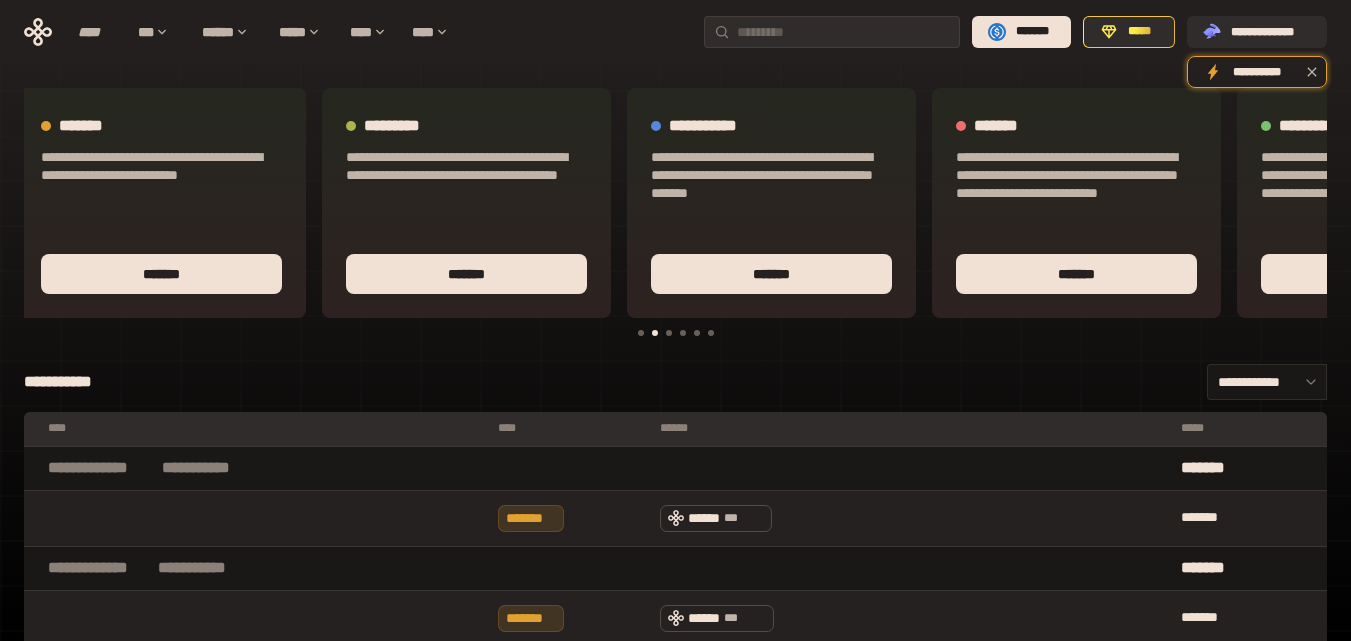 scroll, scrollTop: 0, scrollLeft: 432, axis: horizontal 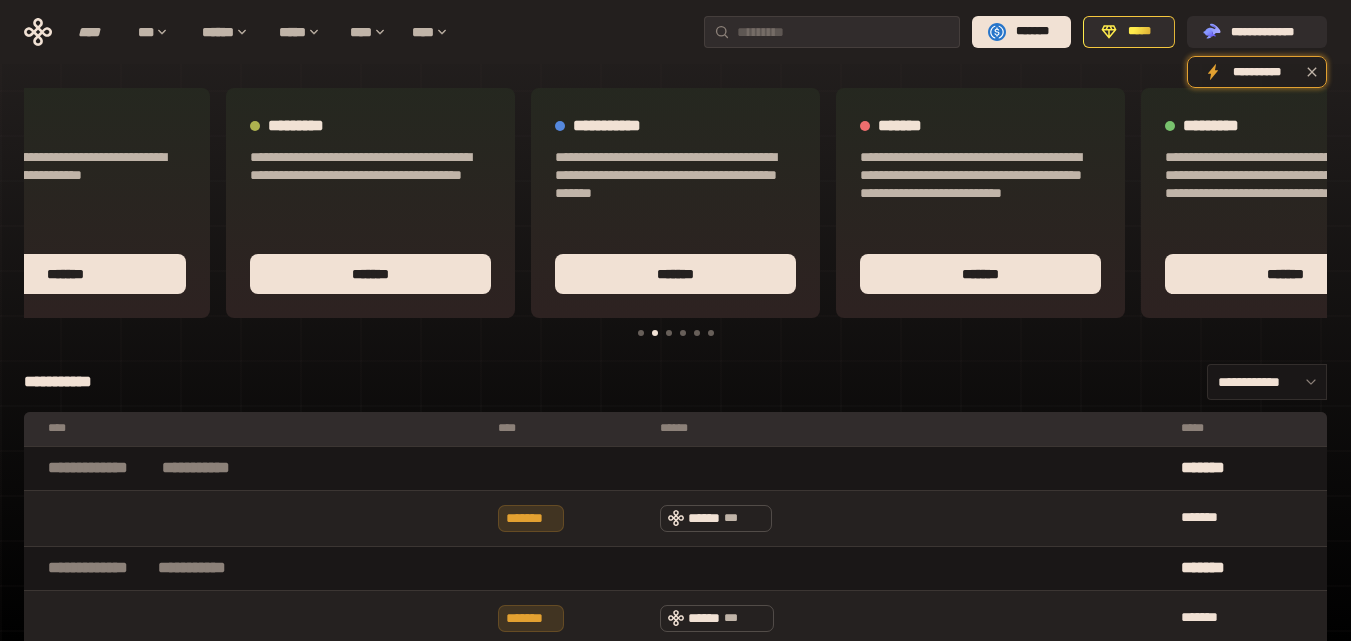 click at bounding box center (669, 333) 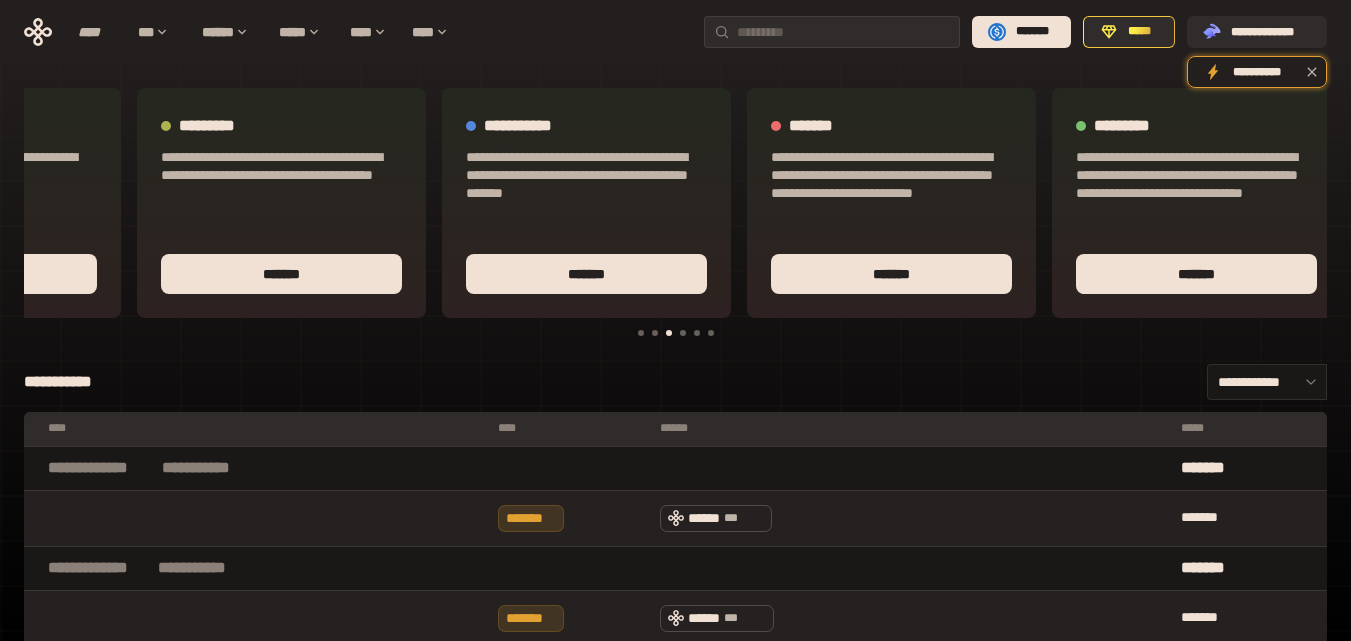 scroll, scrollTop: 0, scrollLeft: 559, axis: horizontal 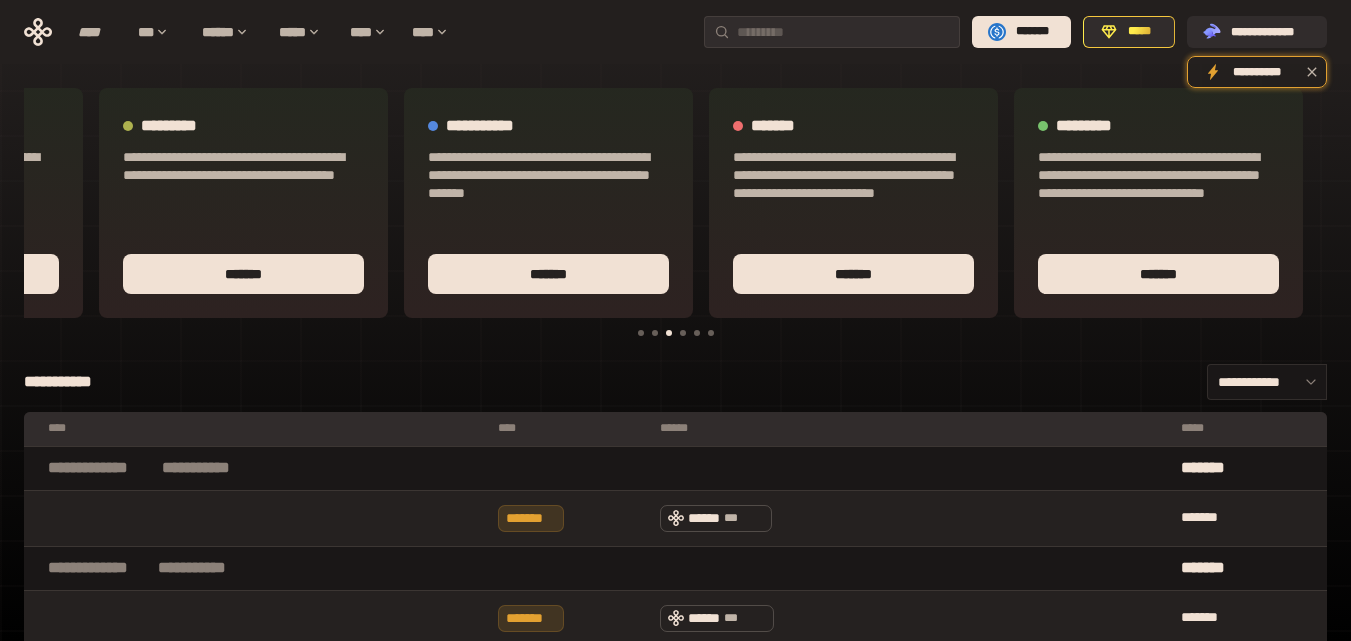 click at bounding box center (683, 333) 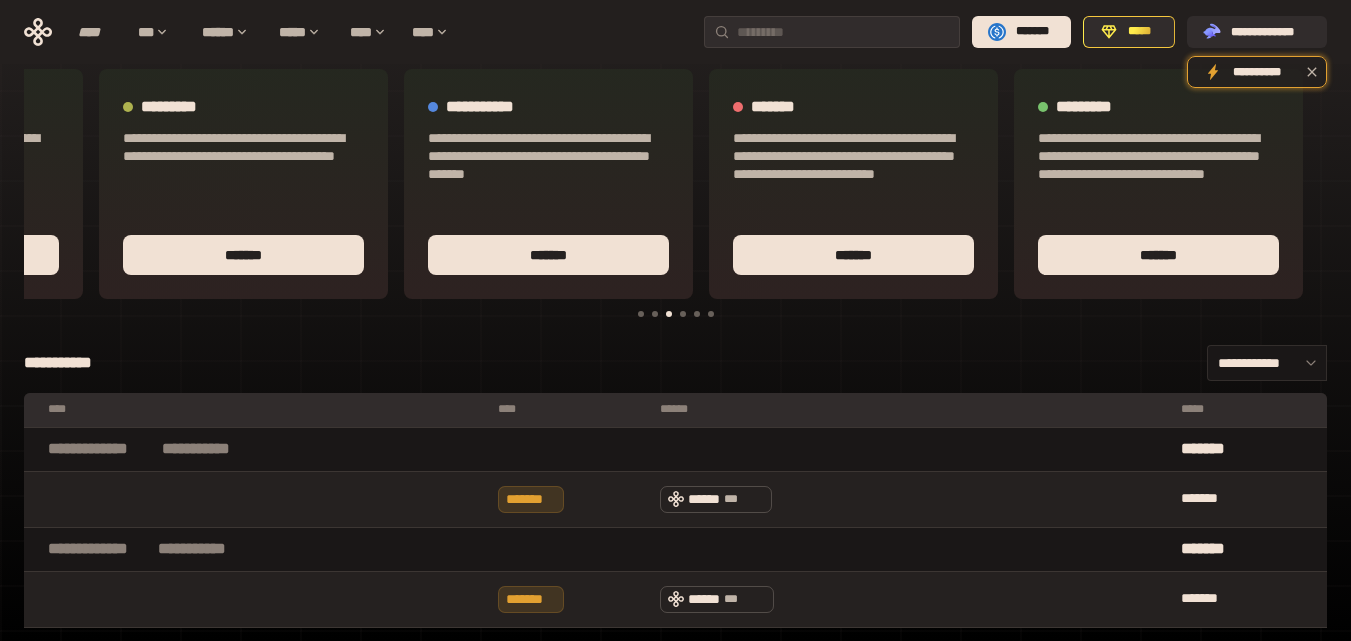scroll, scrollTop: 0, scrollLeft: 0, axis: both 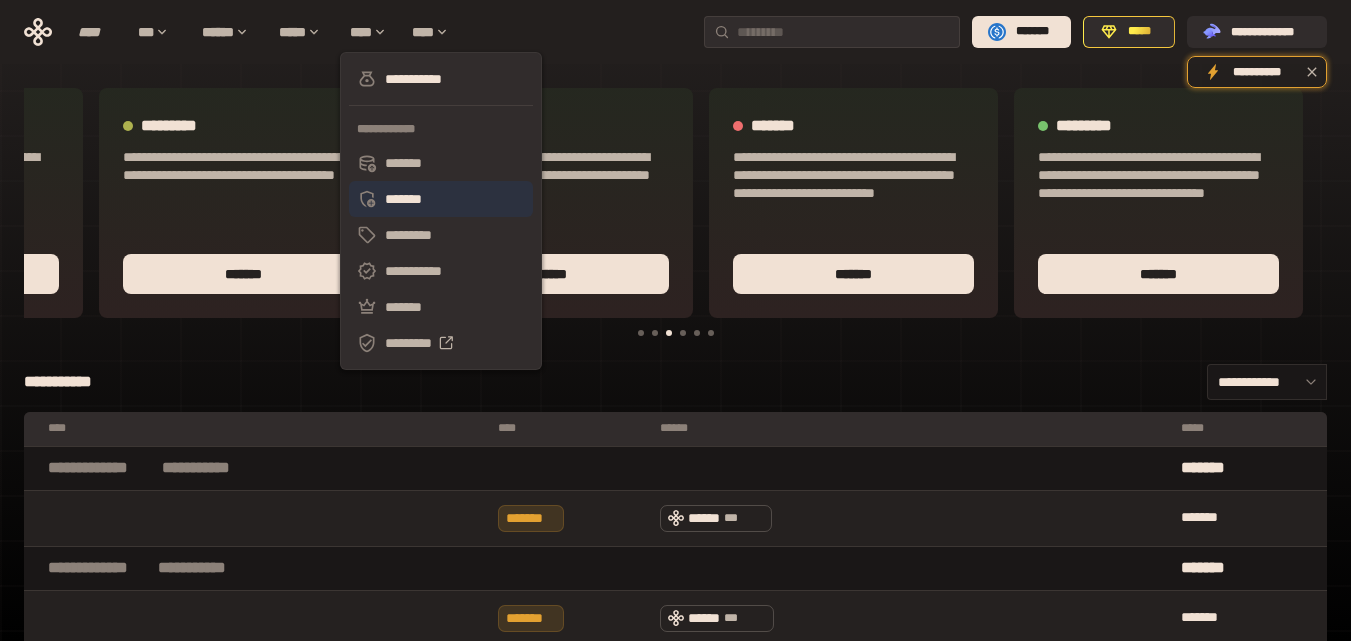 click on "*******" at bounding box center (441, 199) 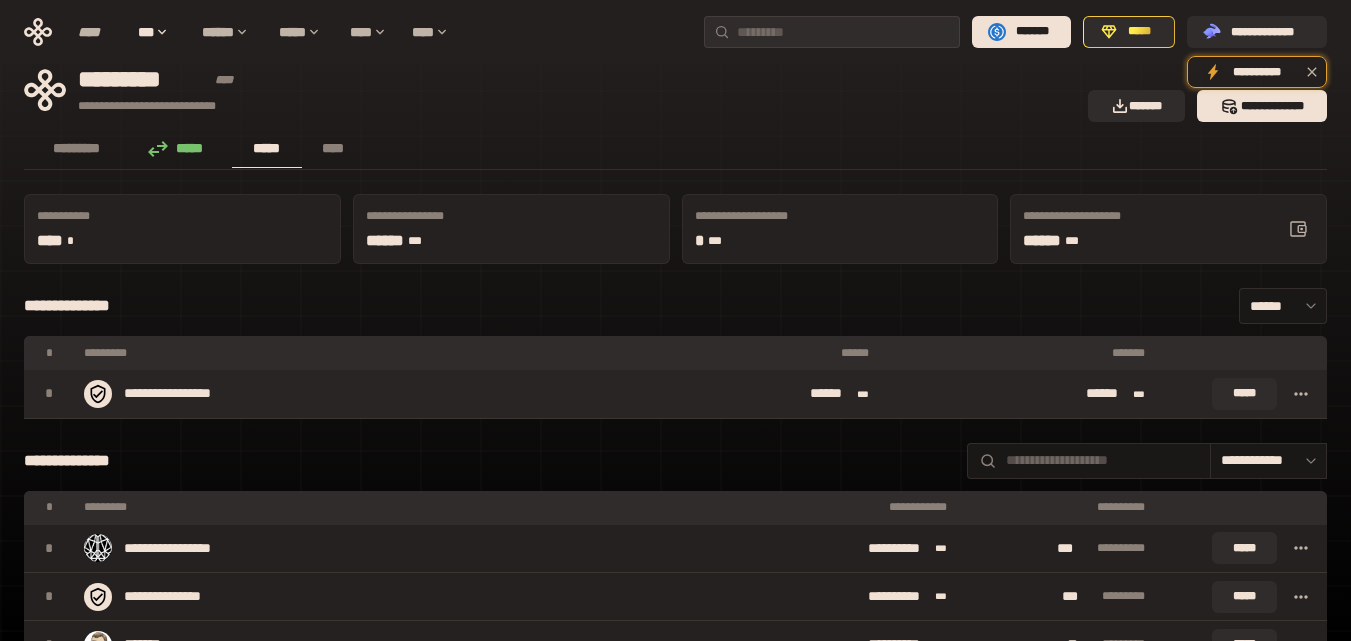 scroll, scrollTop: 0, scrollLeft: 0, axis: both 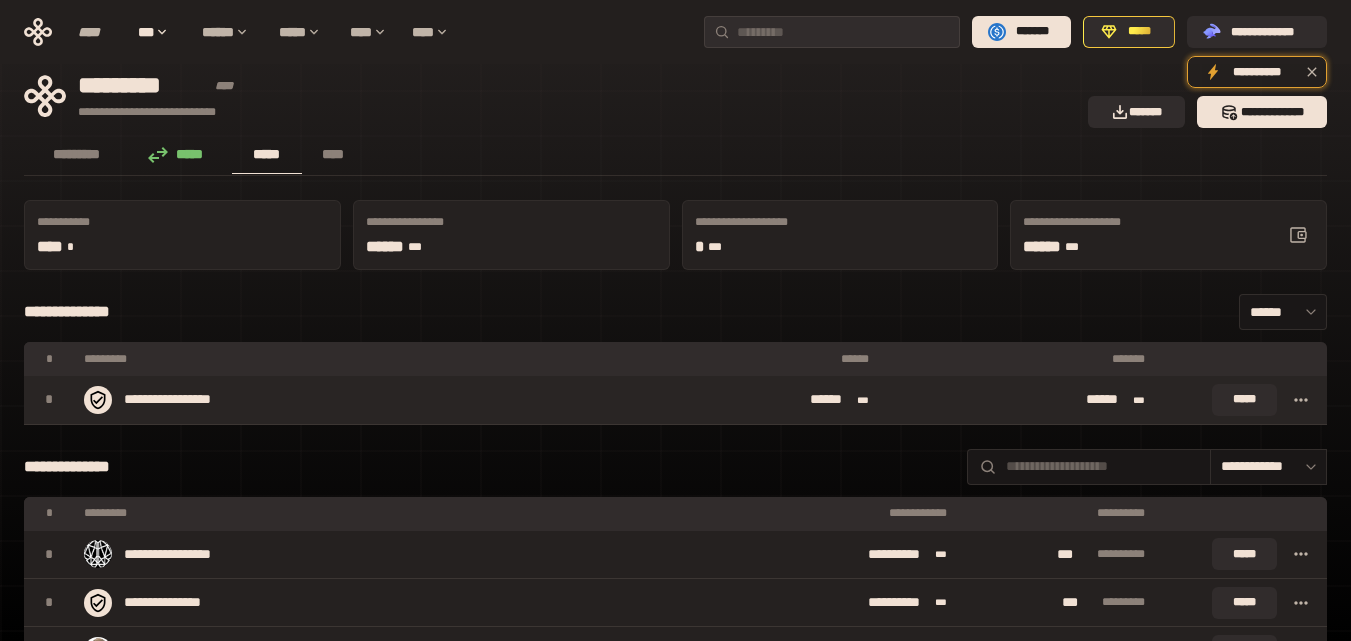 click 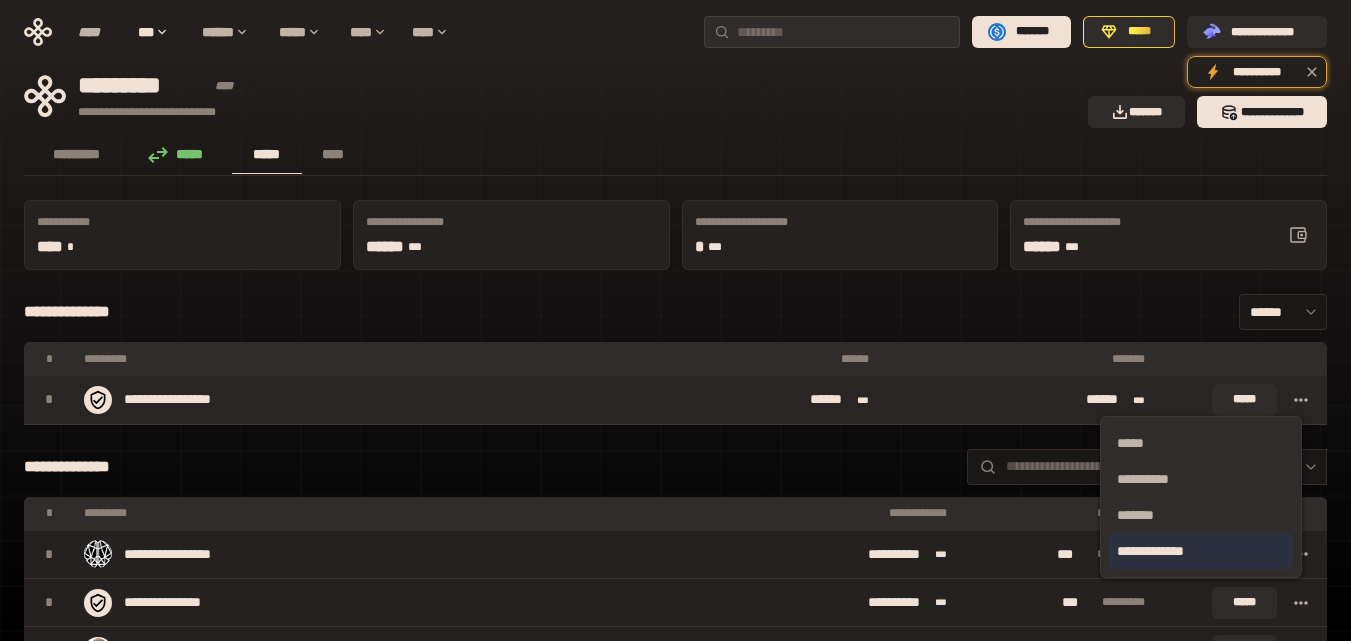 click on "**********" at bounding box center (1201, 551) 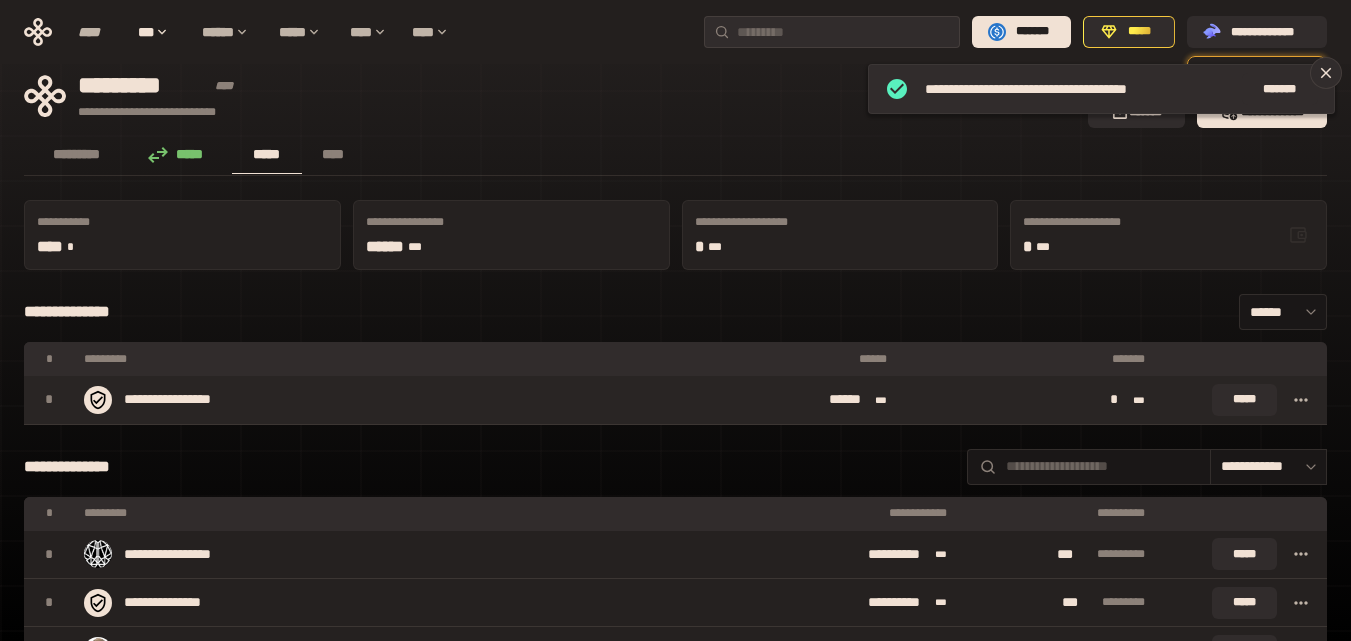 click on "*****" at bounding box center (181, 154) 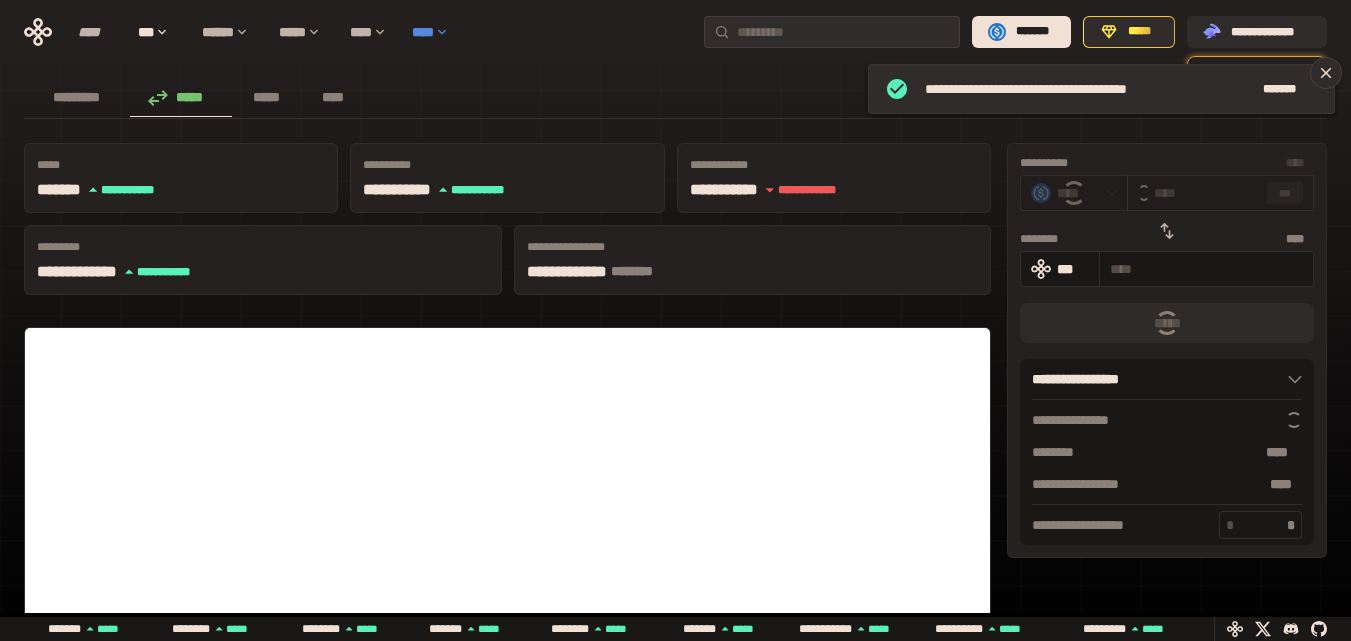 scroll, scrollTop: 0, scrollLeft: 0, axis: both 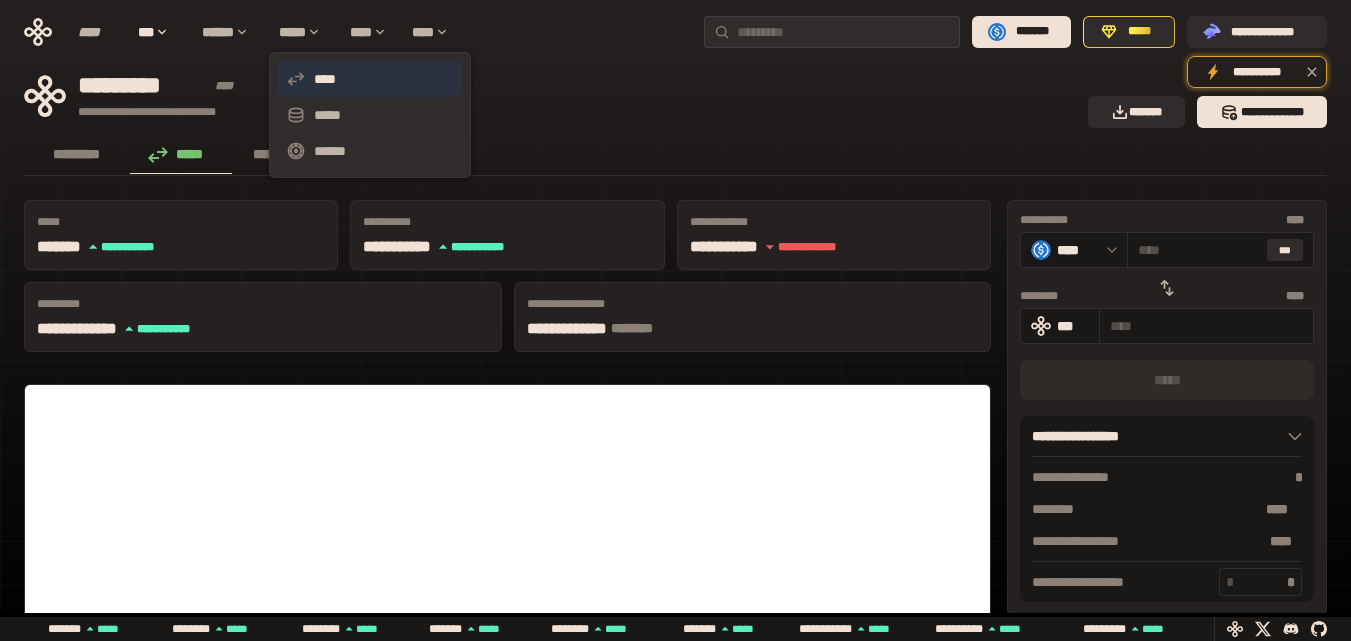 click on "****" at bounding box center (370, 79) 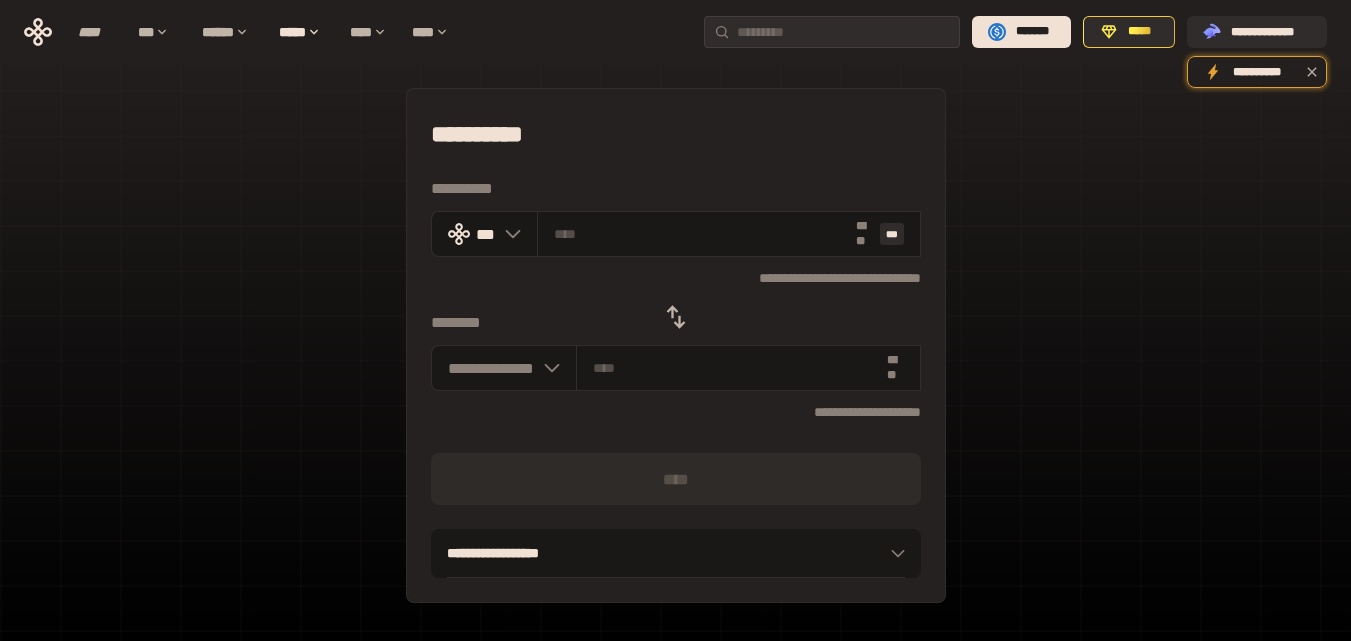 type on "***" 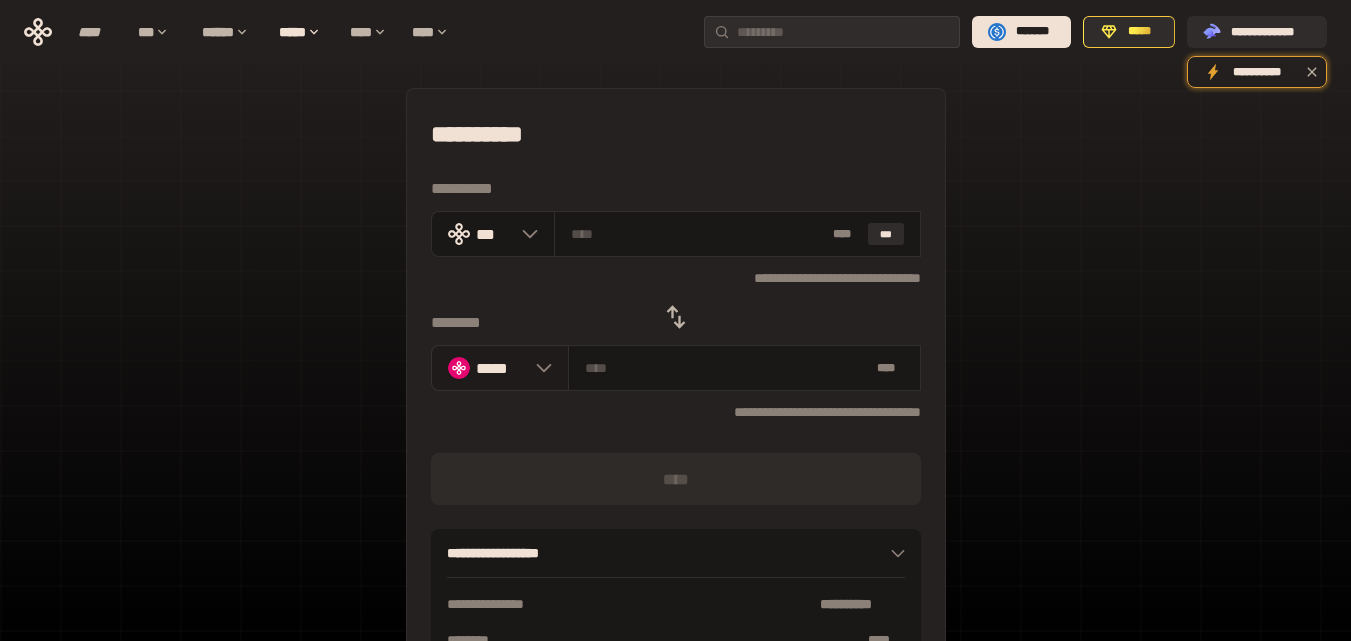 click at bounding box center (539, 368) 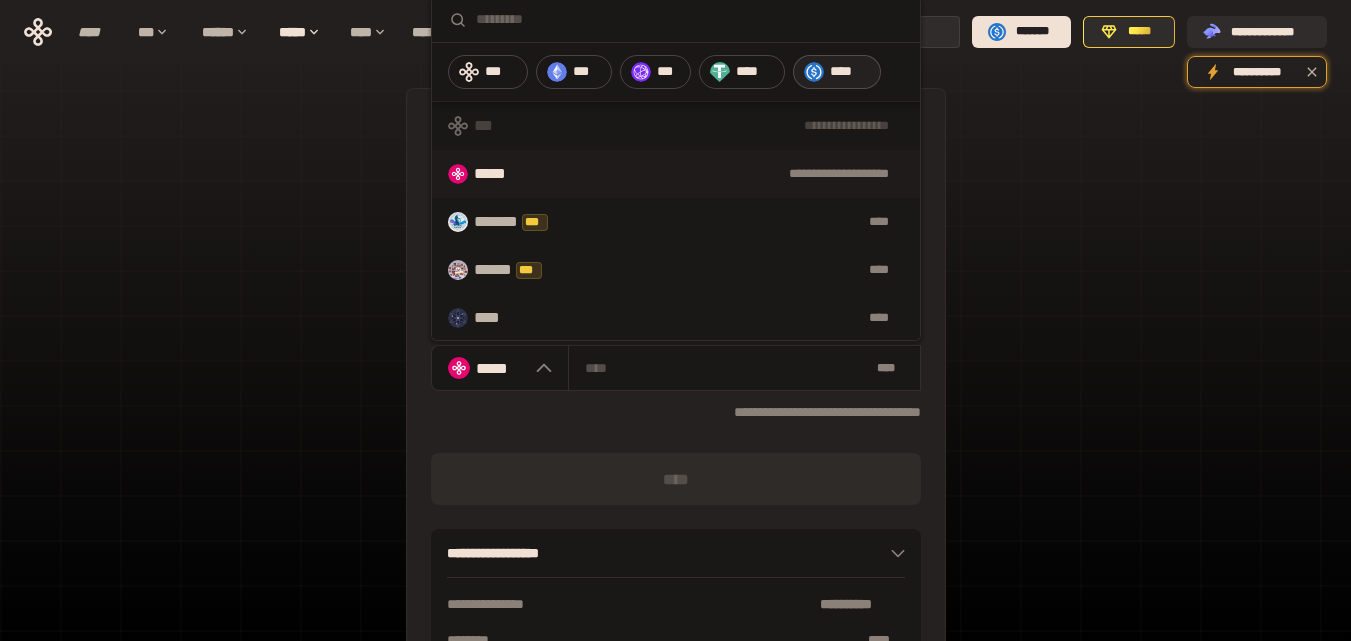 click on "****" at bounding box center [850, 72] 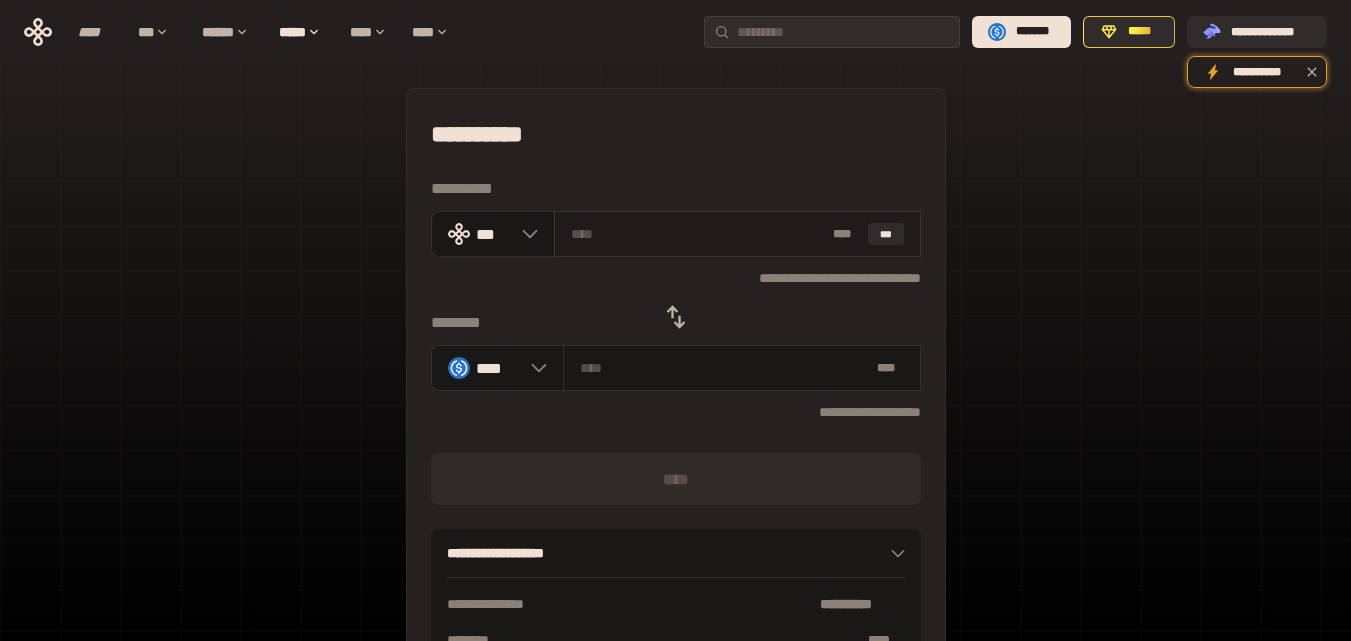 click on "* ** ***" at bounding box center [737, 234] 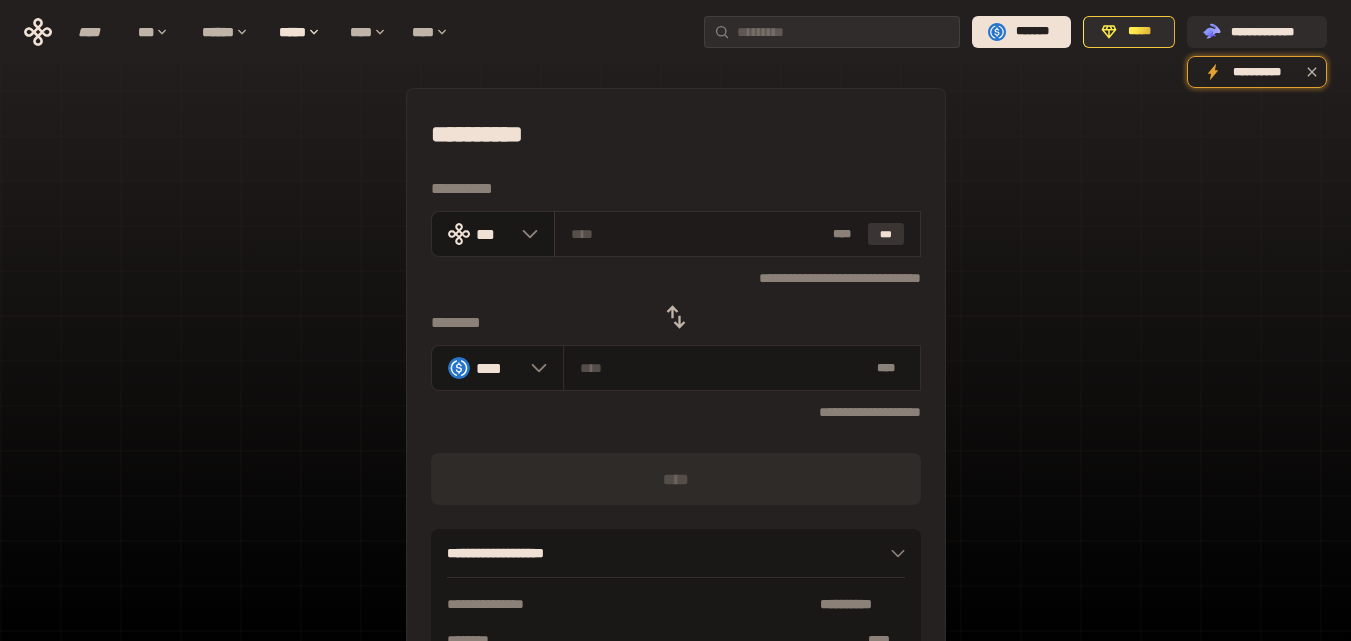 click on "***" at bounding box center [886, 234] 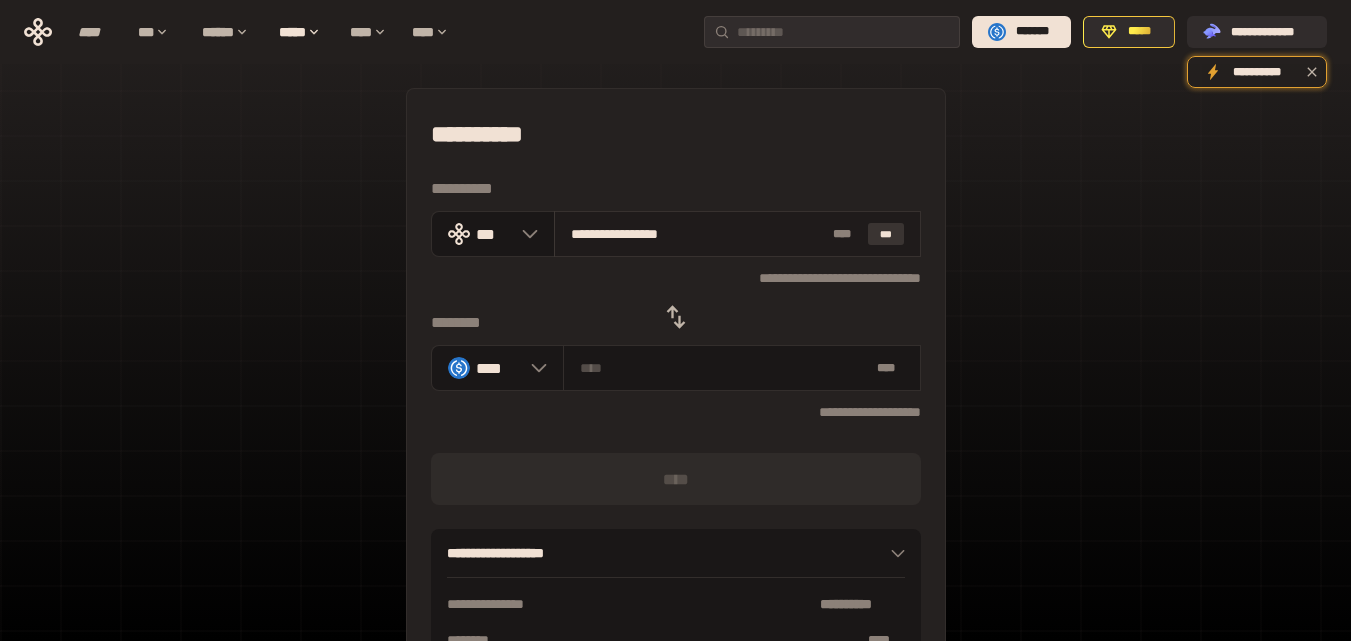 type on "********" 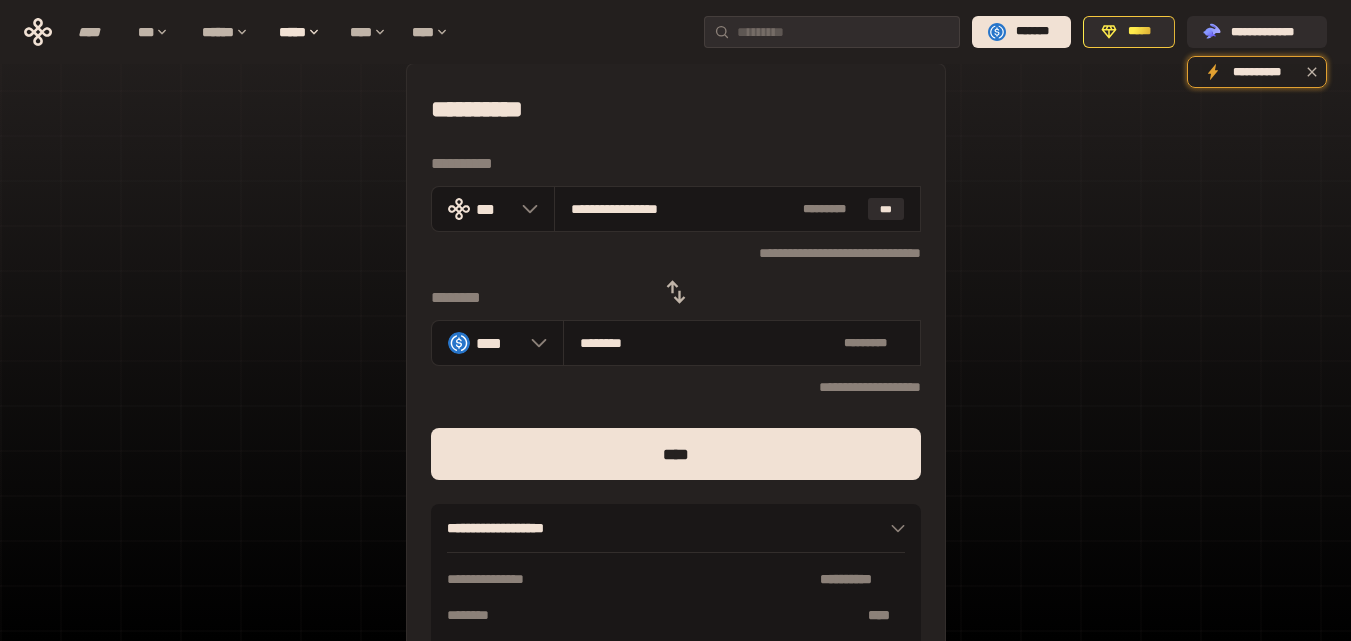 scroll, scrollTop: 0, scrollLeft: 0, axis: both 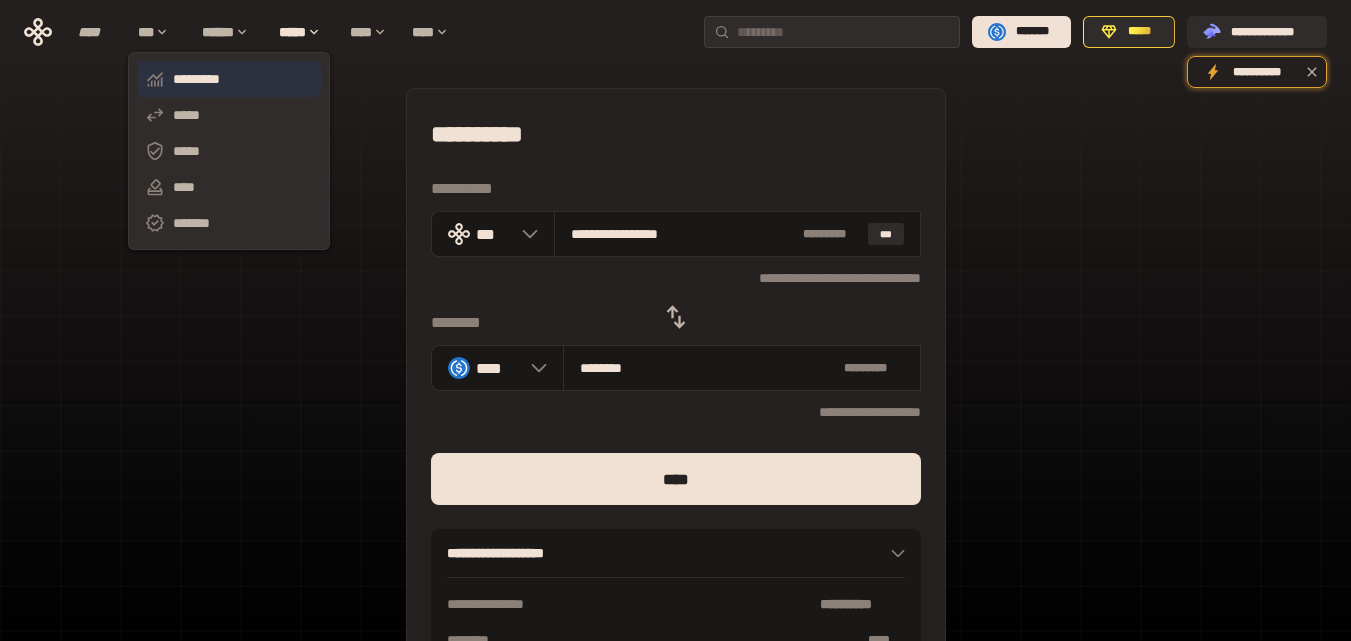 click on "*********" at bounding box center [229, 79] 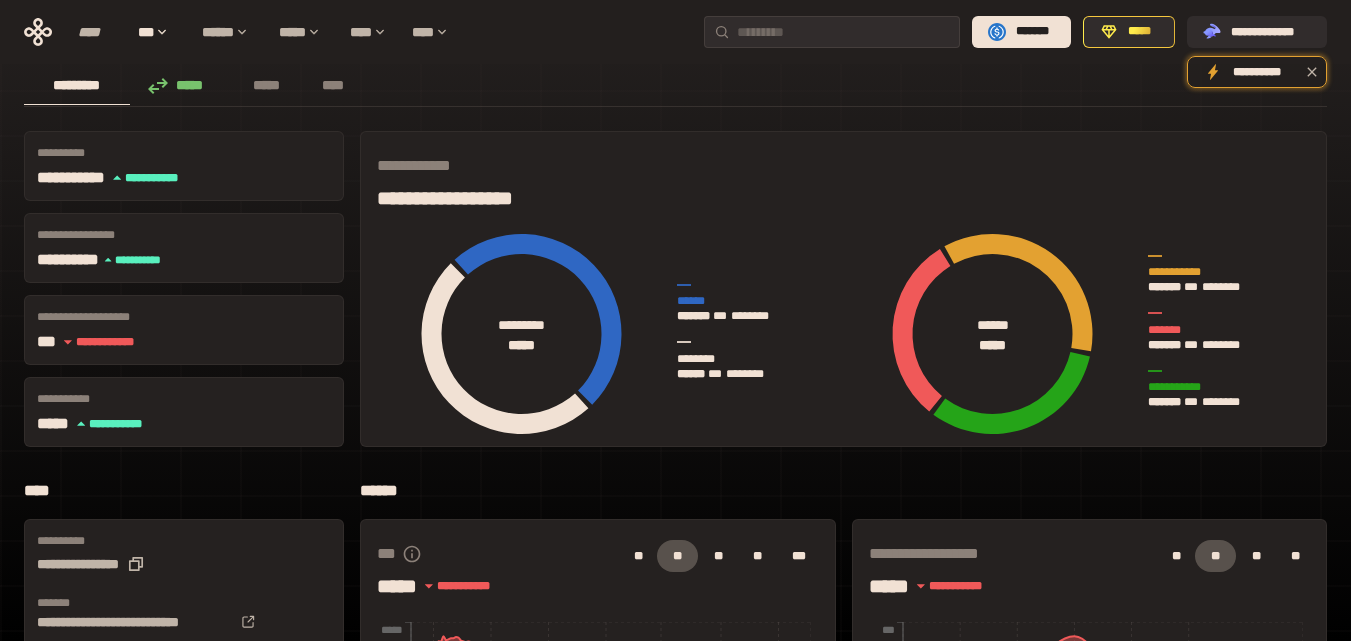 scroll, scrollTop: 0, scrollLeft: 0, axis: both 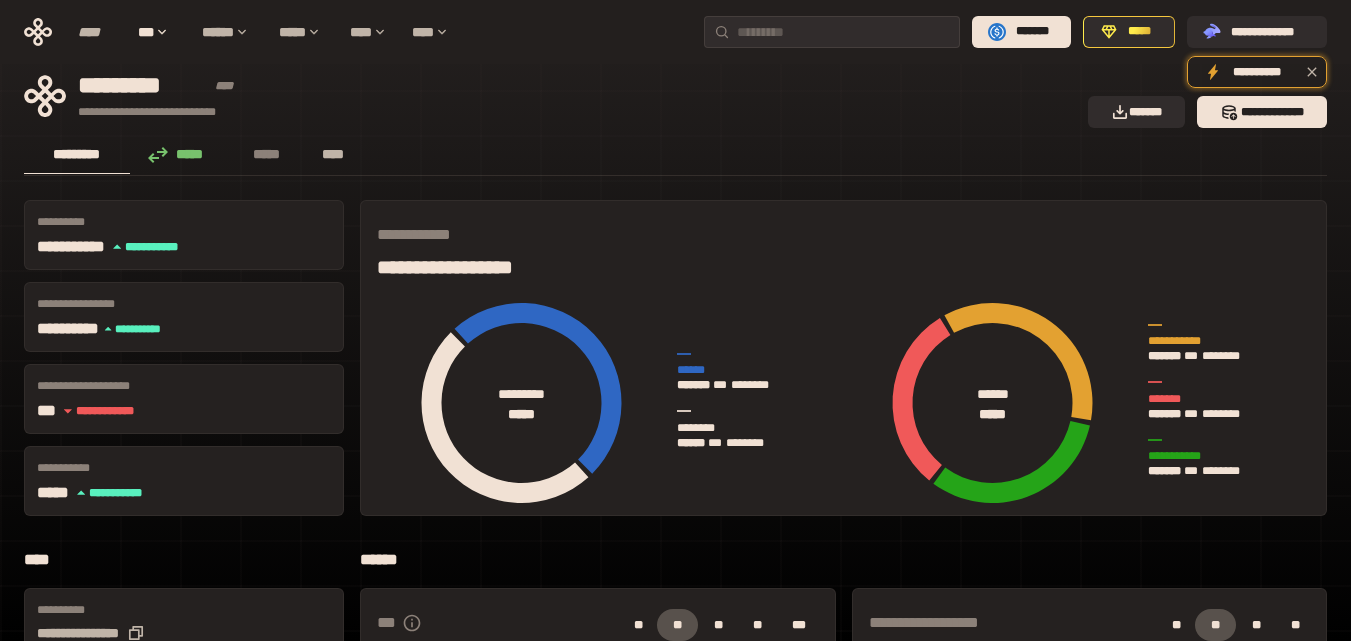 click on "****" at bounding box center [333, 154] 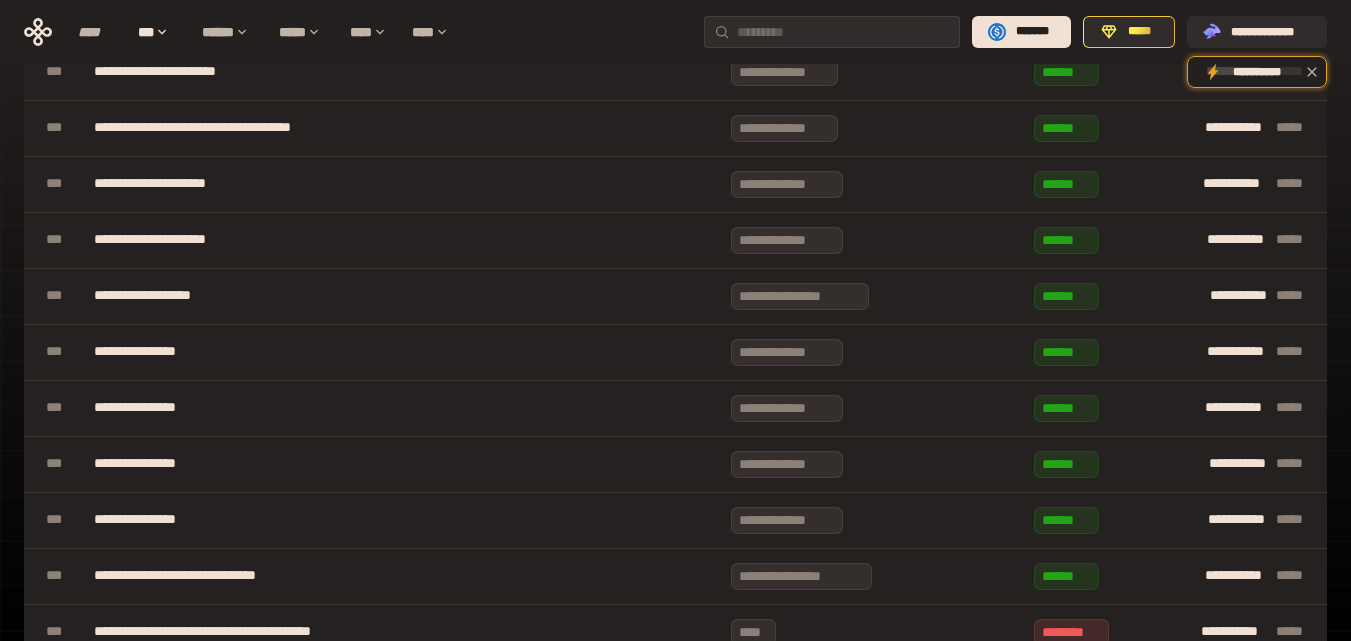 scroll, scrollTop: 0, scrollLeft: 0, axis: both 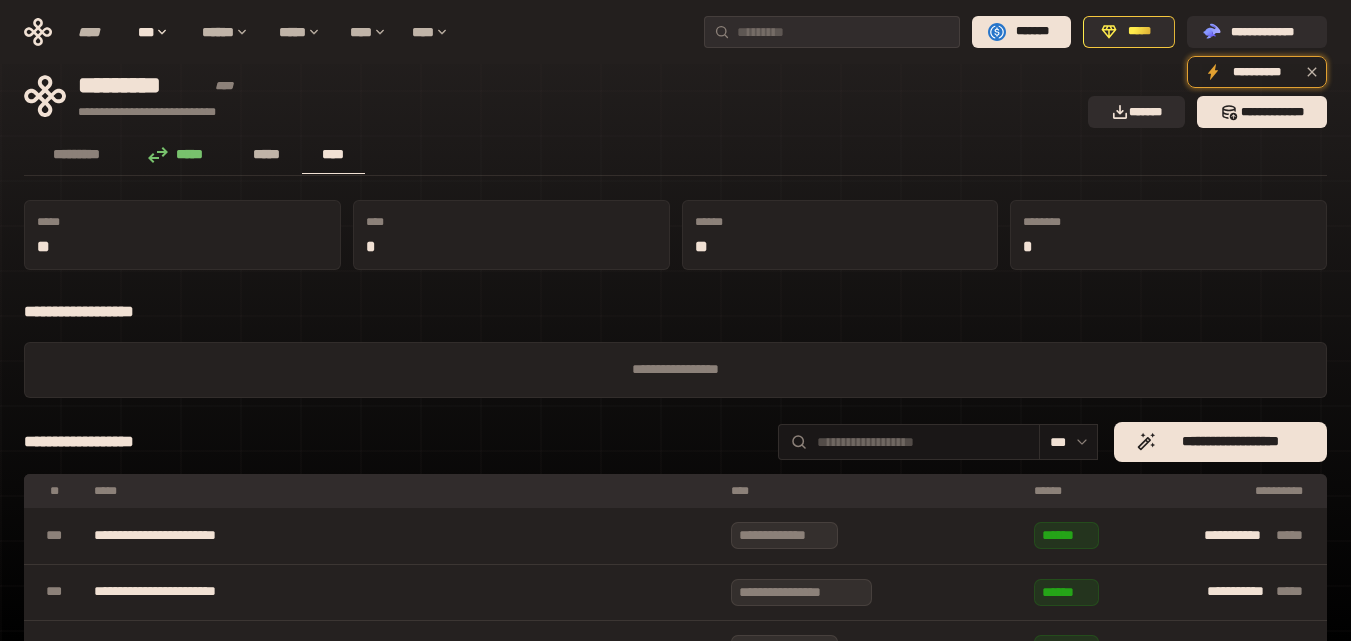 click on "*****" at bounding box center [267, 155] 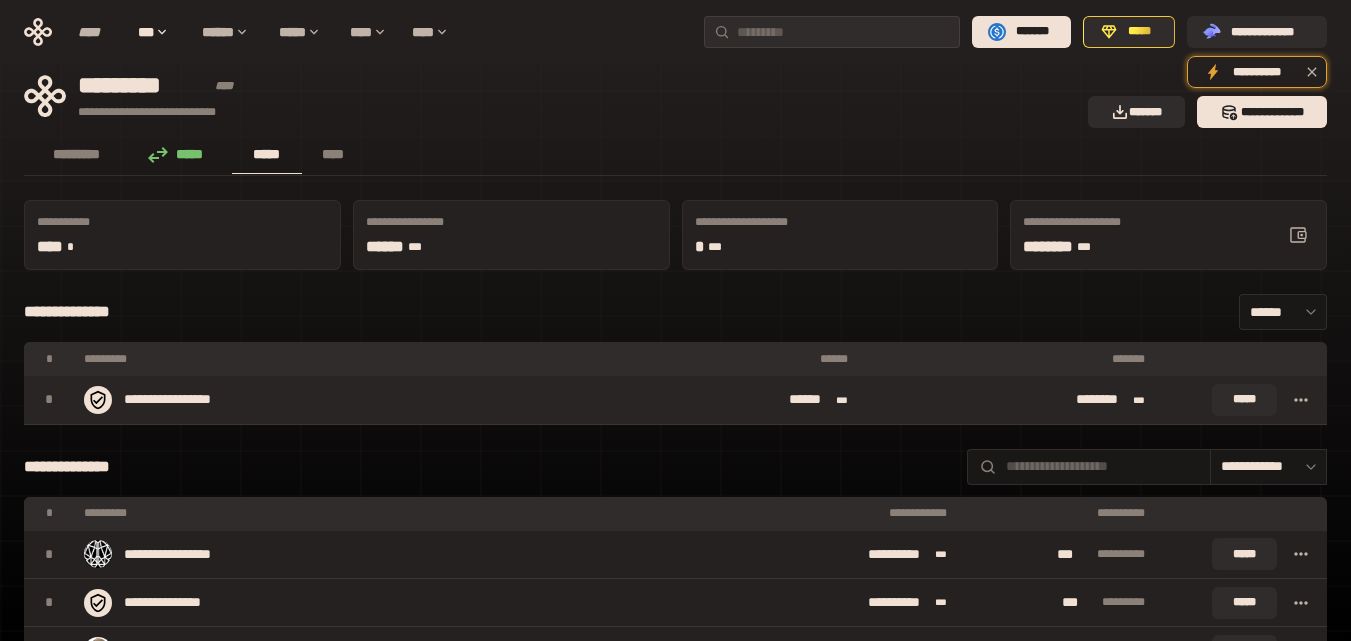 click 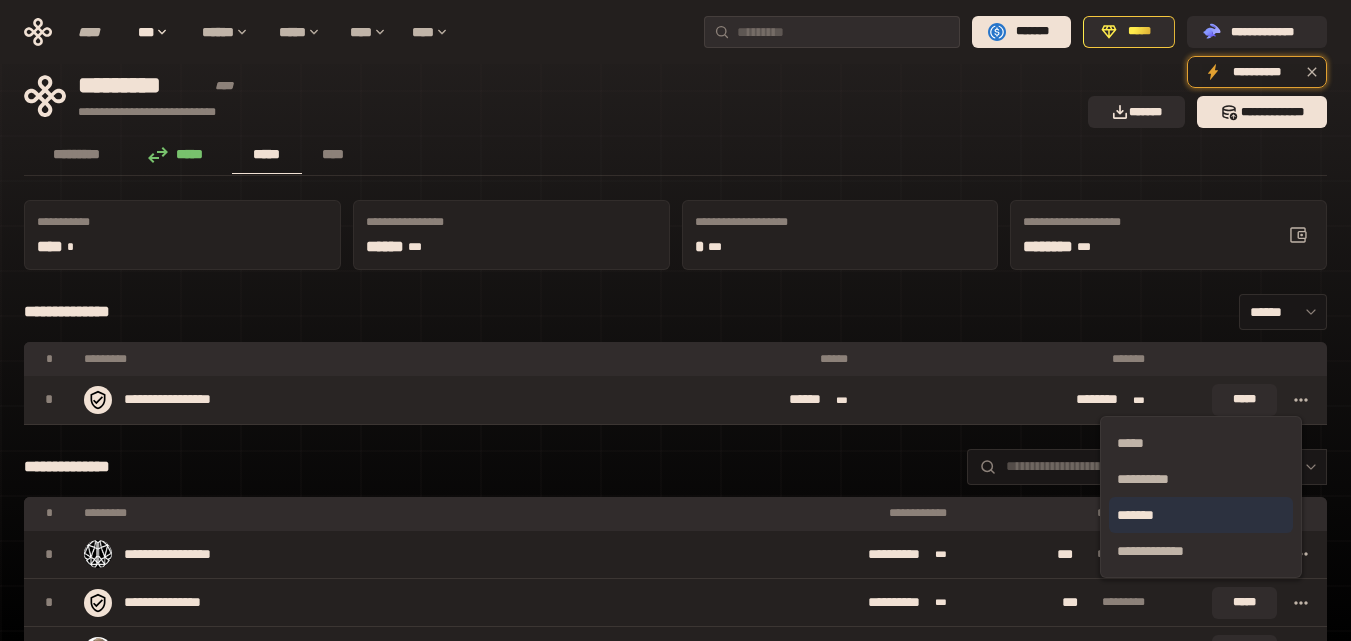 click on "*******" at bounding box center (1201, 515) 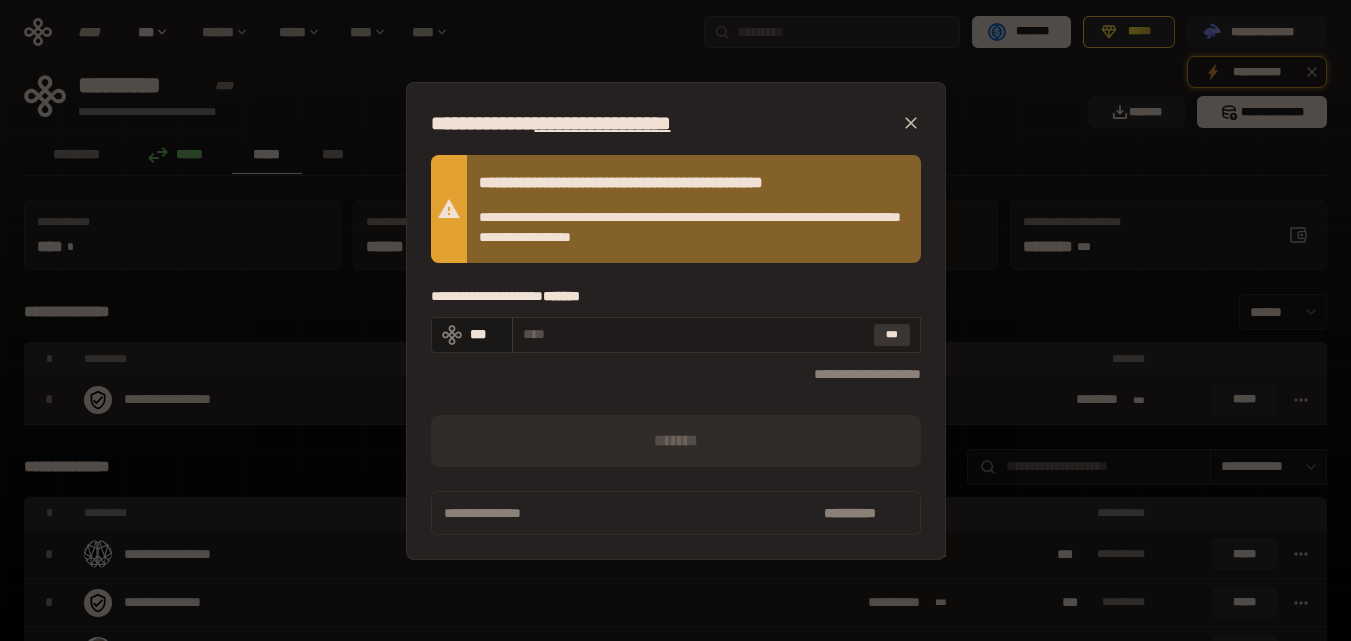 click on "***" at bounding box center (892, 335) 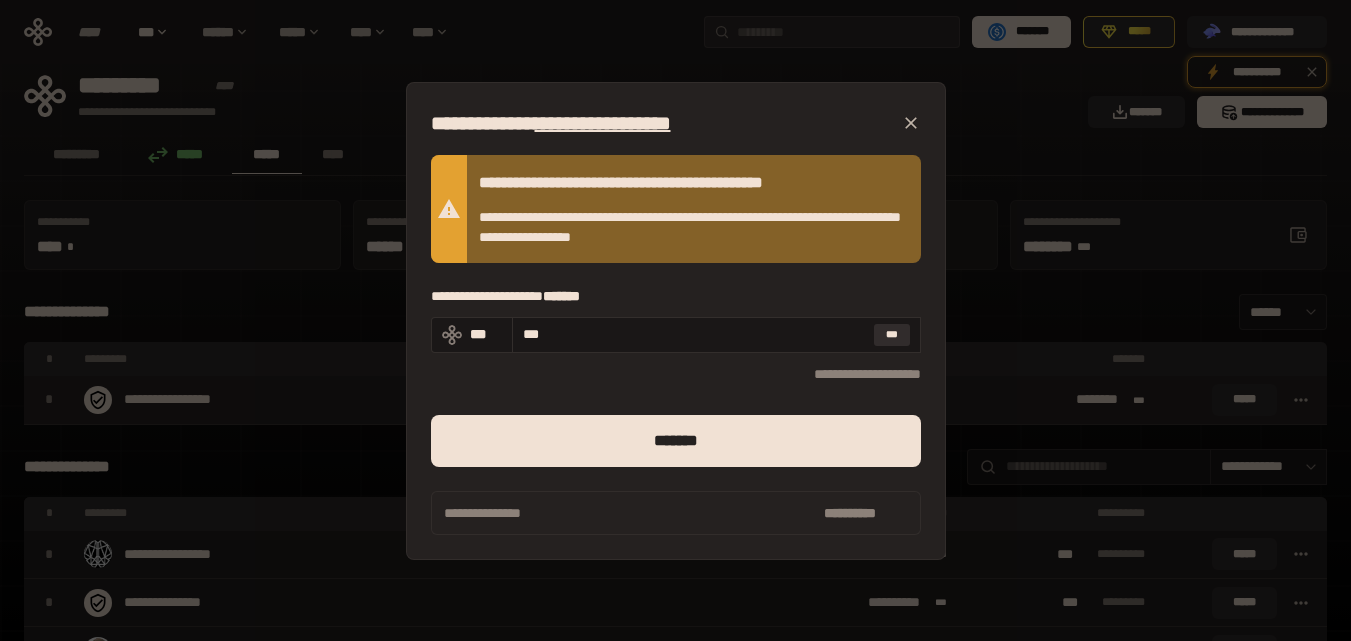 click 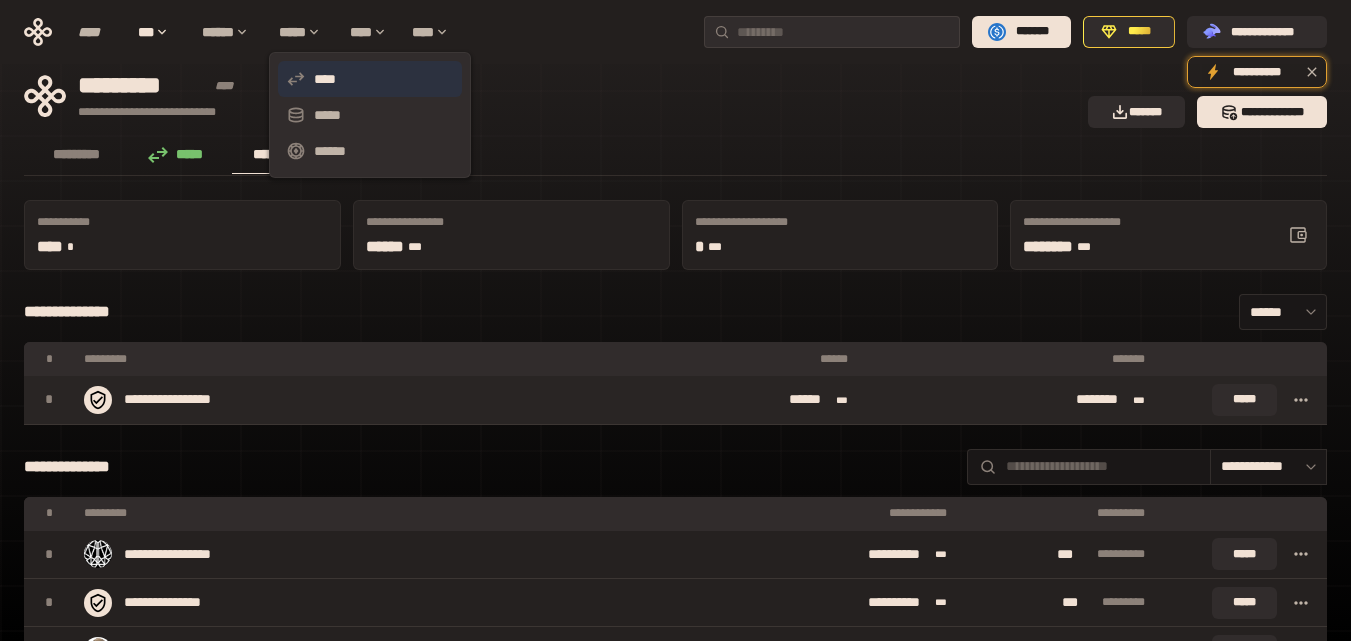 click on "****" at bounding box center [370, 79] 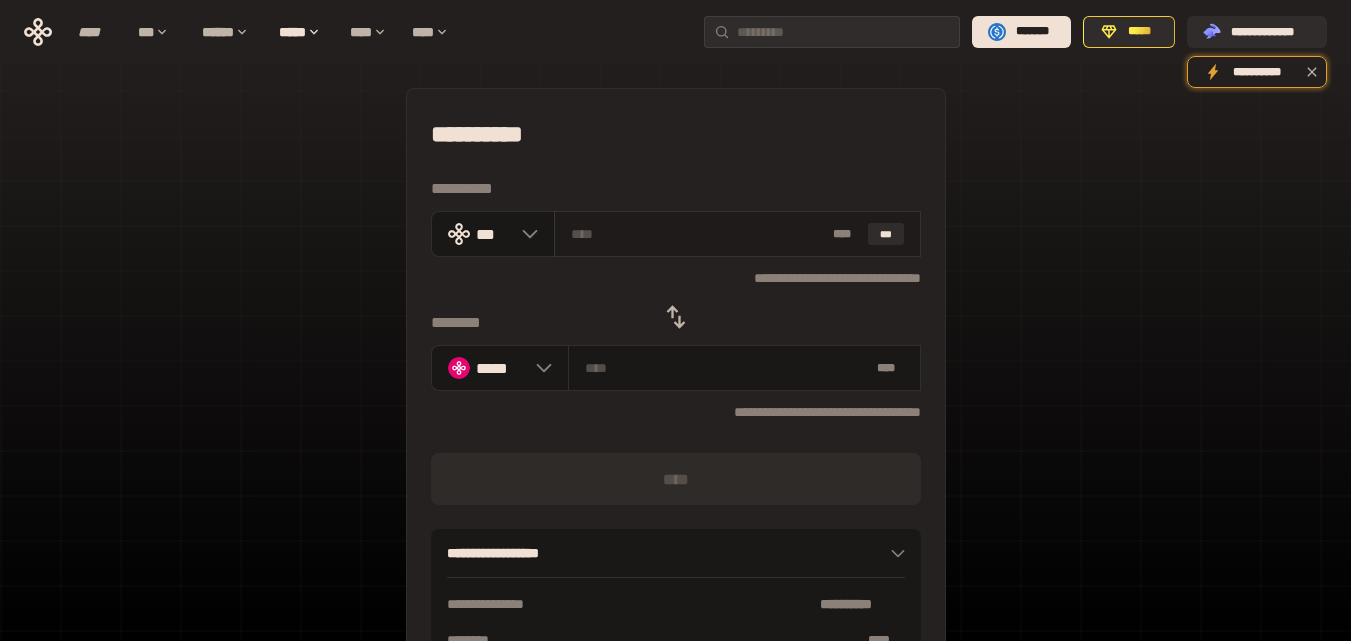 click at bounding box center [698, 234] 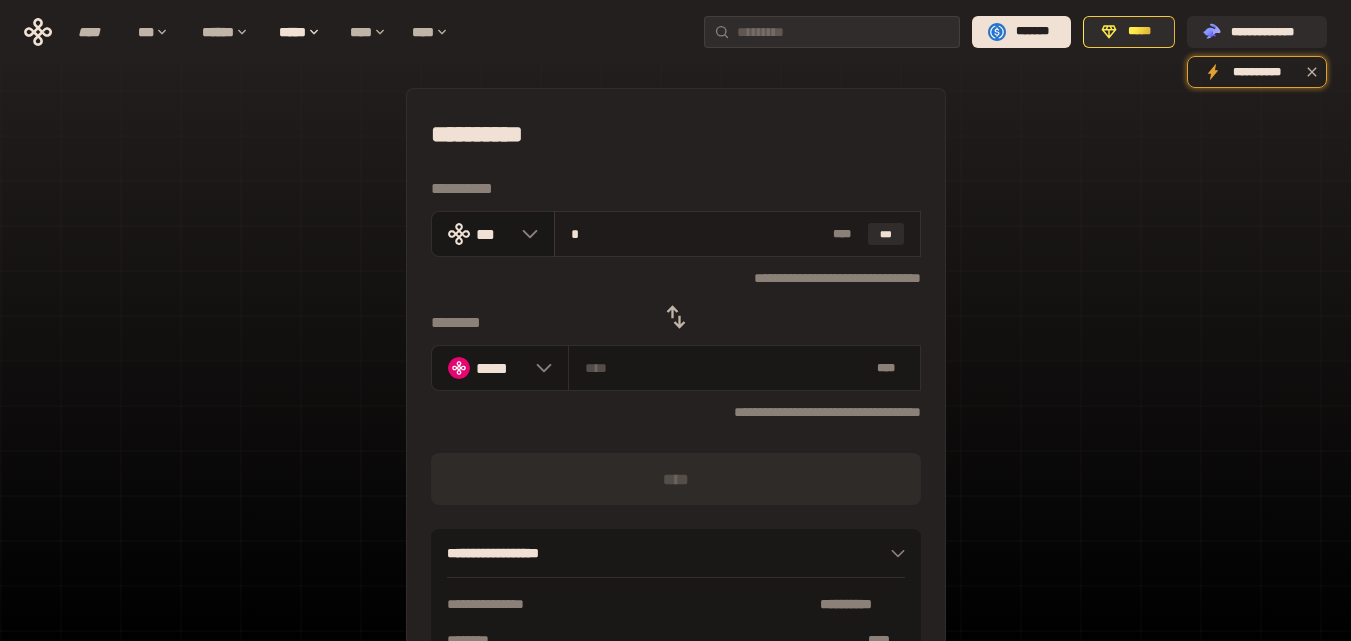 type on "**********" 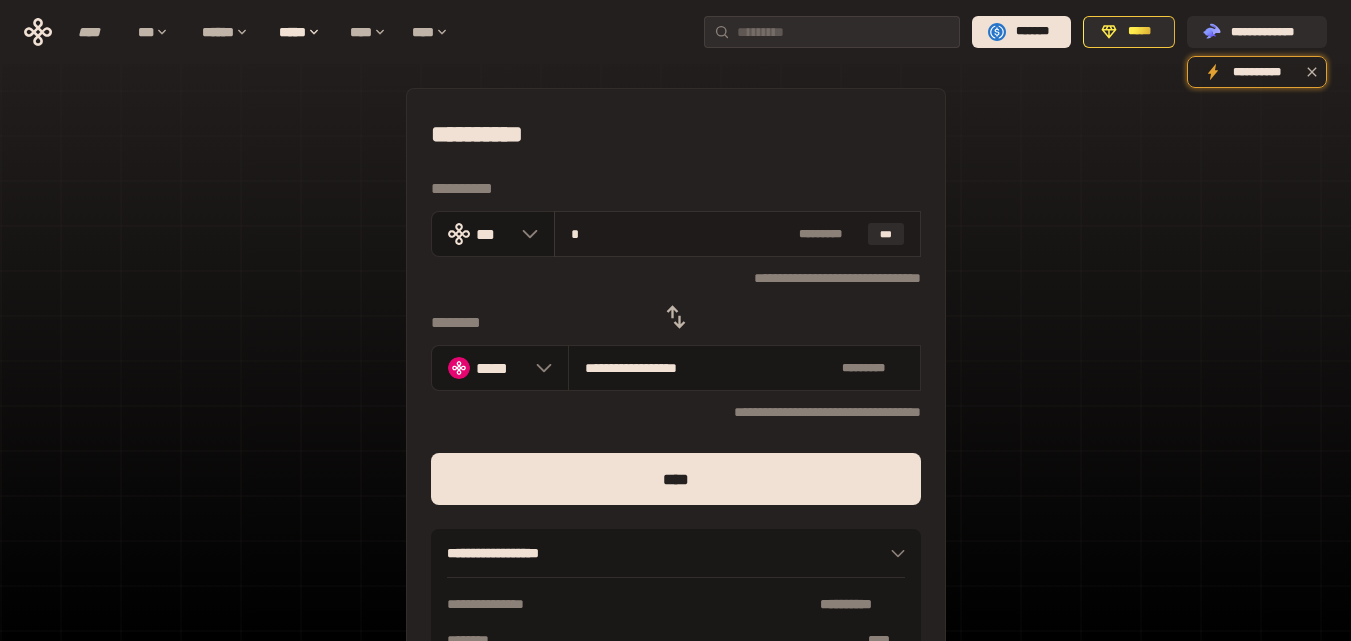 type on "**********" 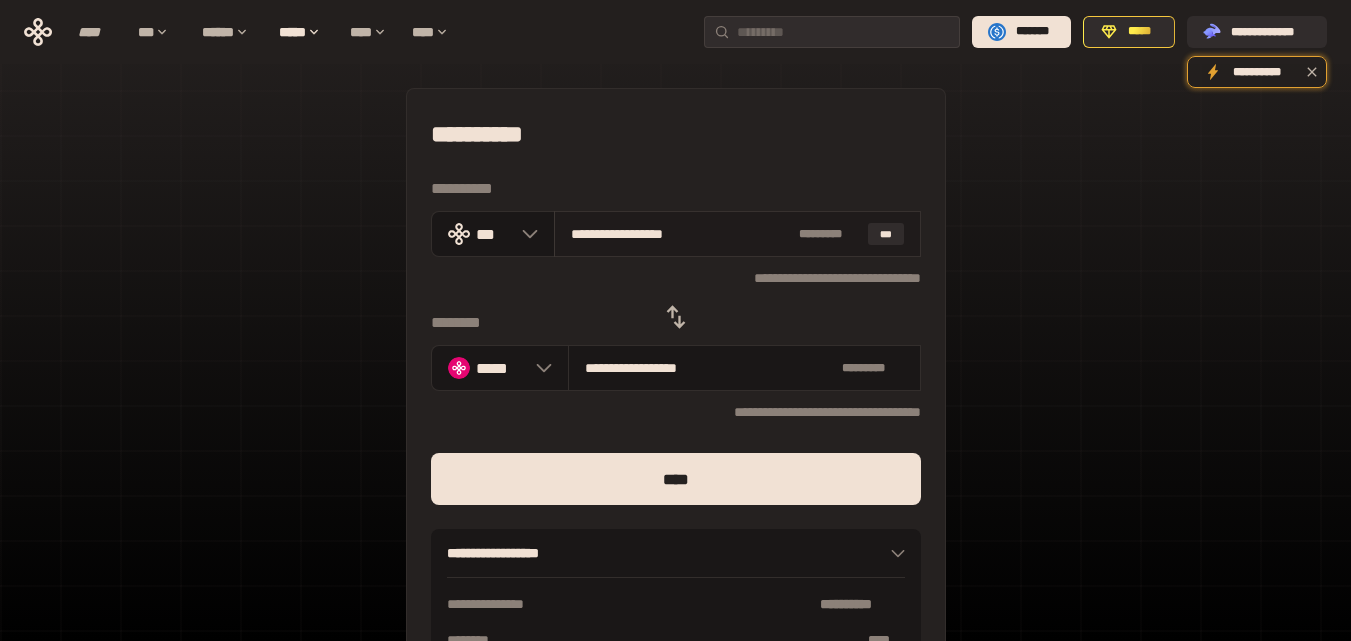 type on "**********" 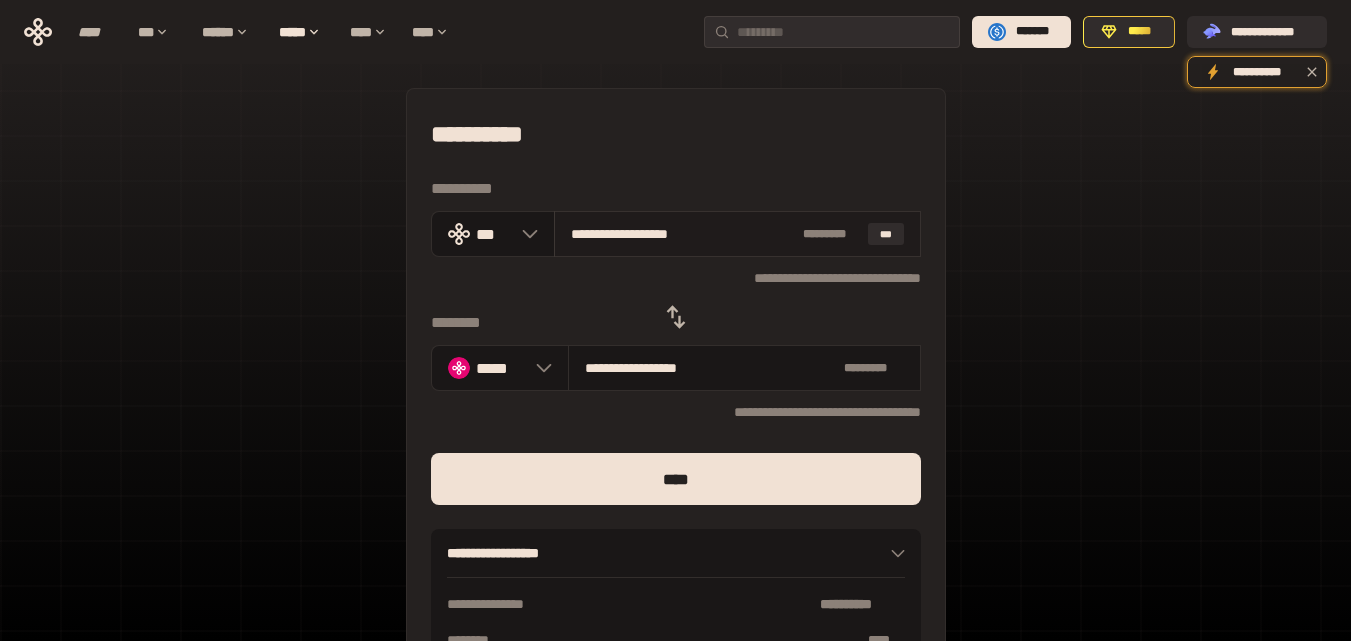 click on "**********" at bounding box center [682, 234] 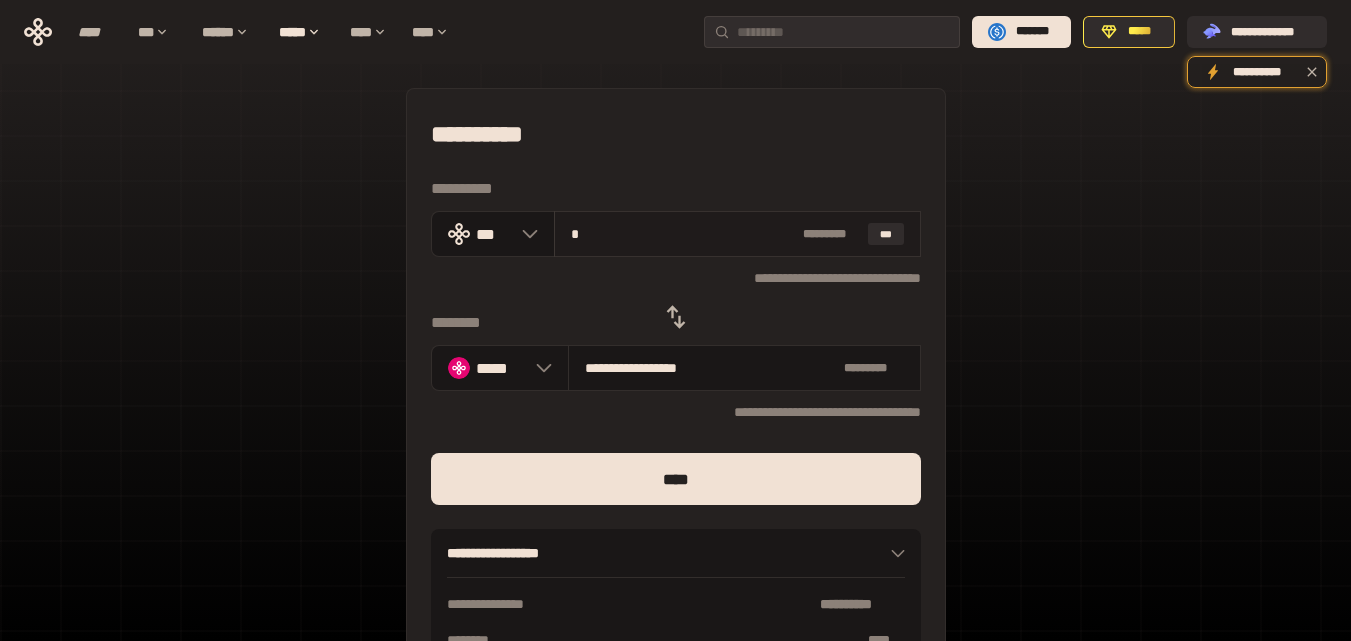 type on "**********" 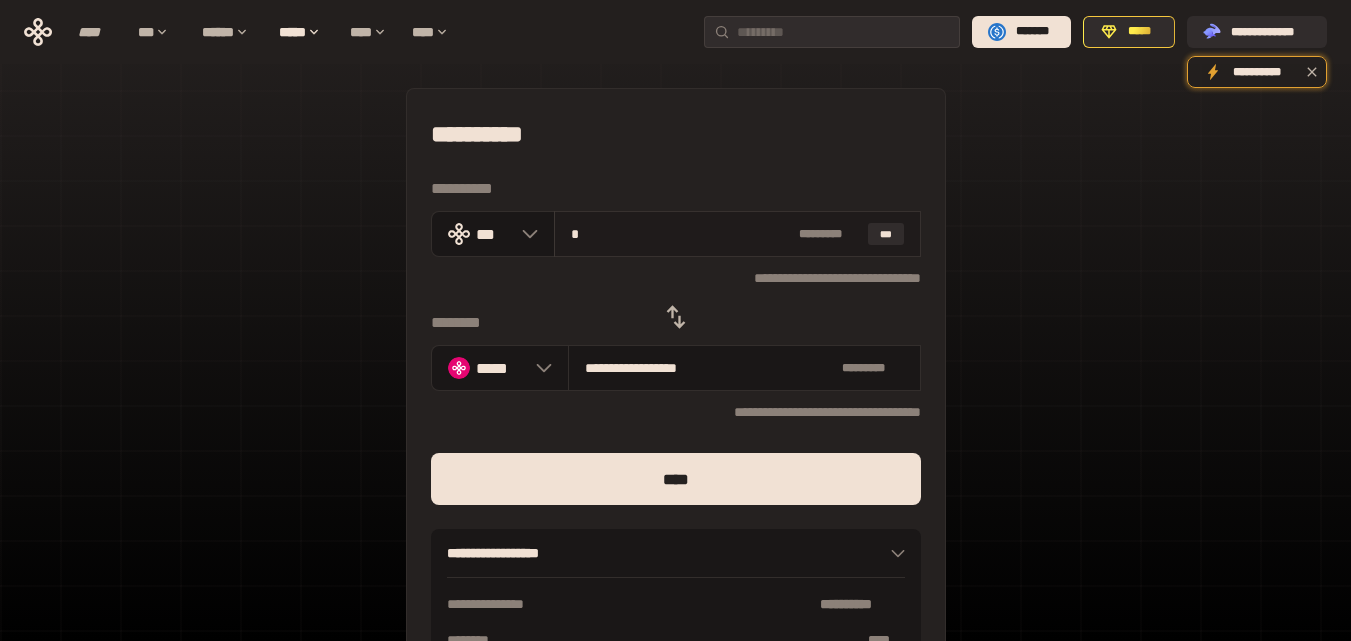 type on "**********" 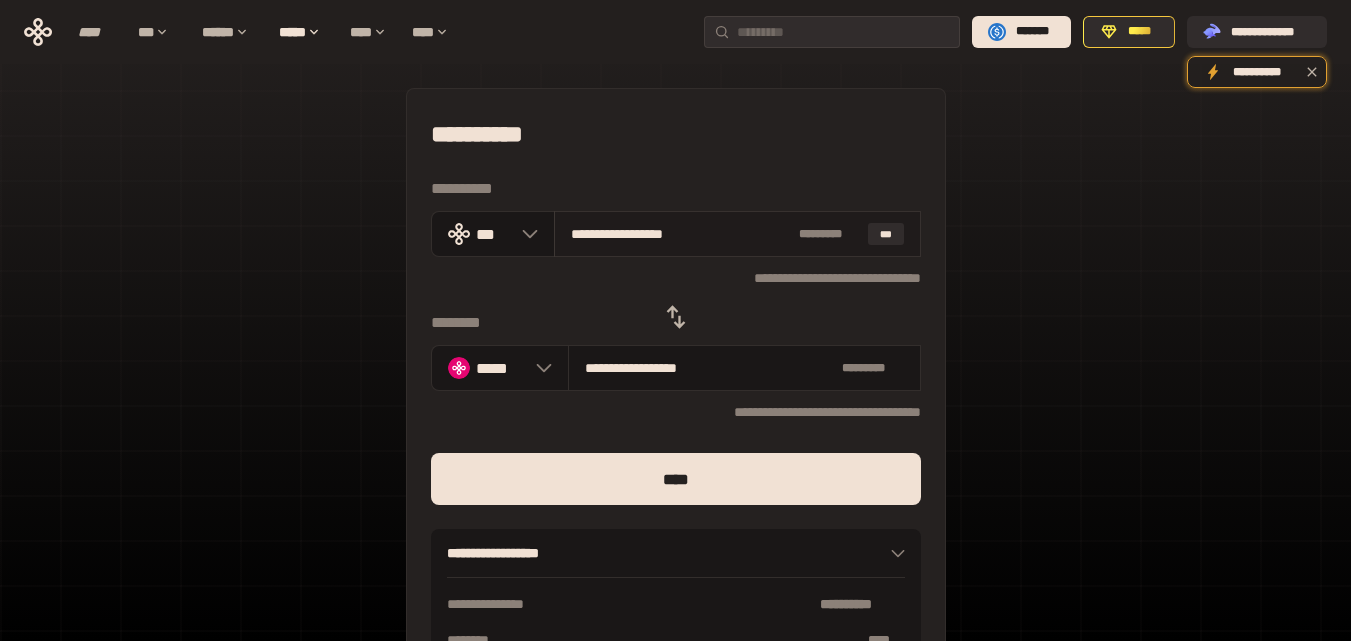 type on "**********" 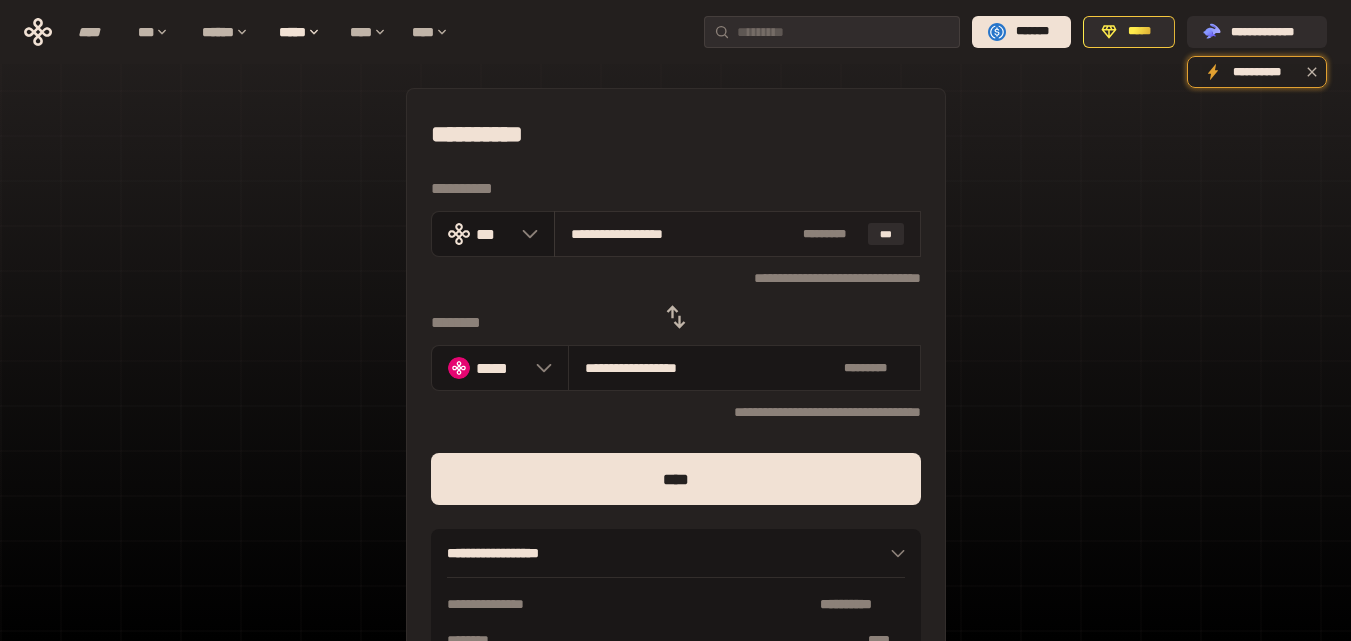 click on "**********" at bounding box center (682, 234) 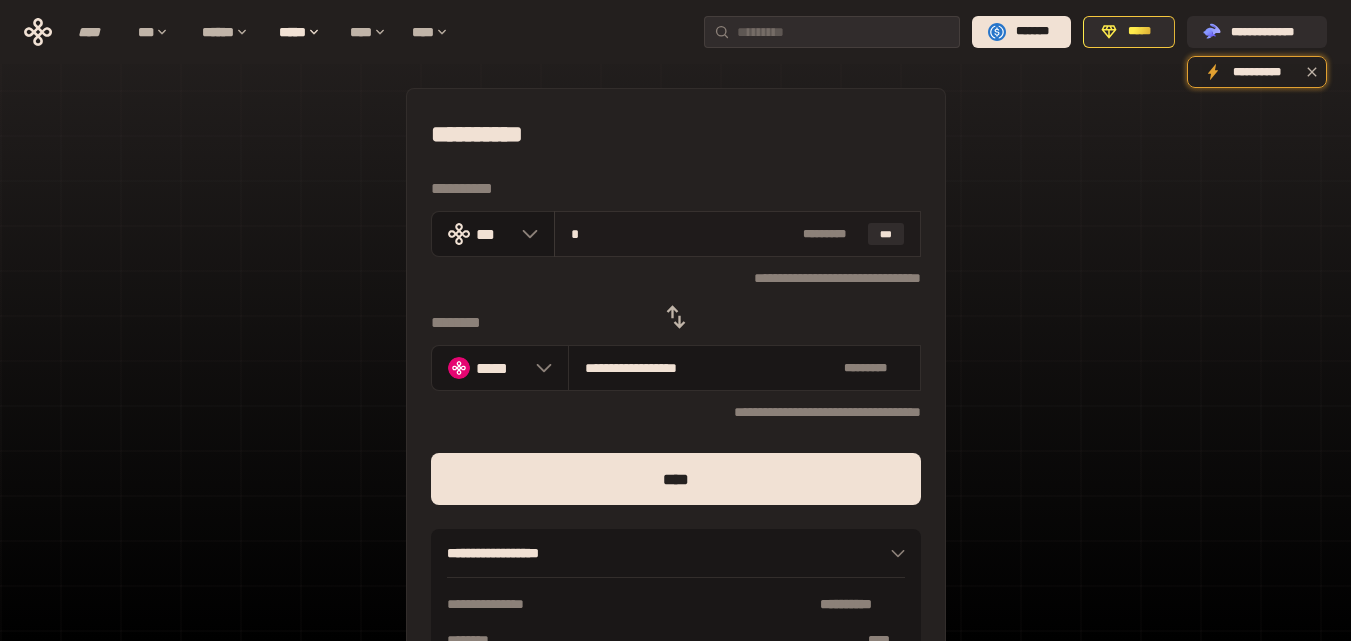 type on "**********" 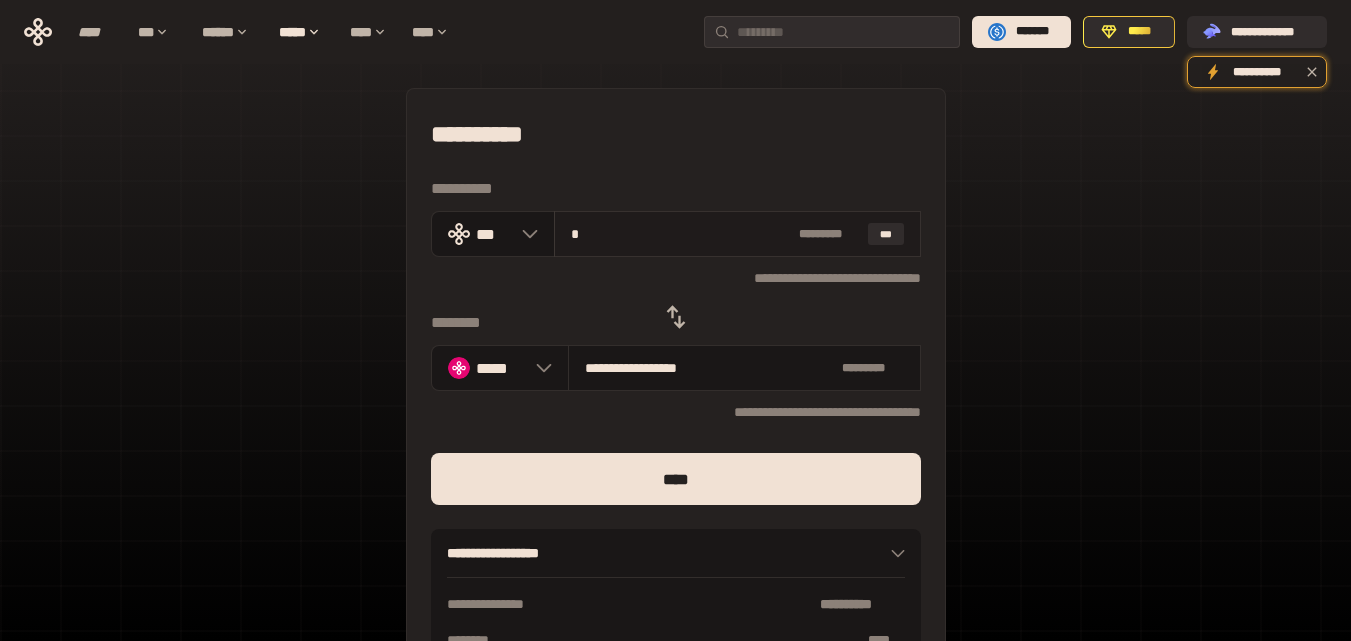 type on "**********" 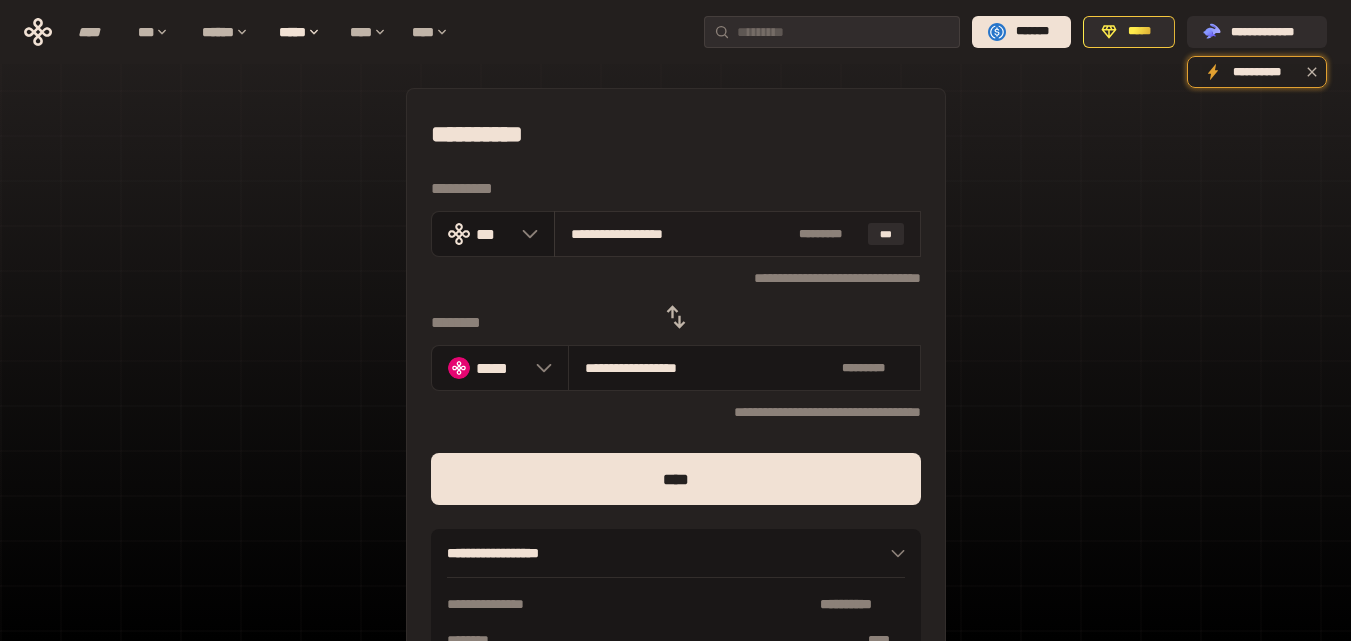 type on "**********" 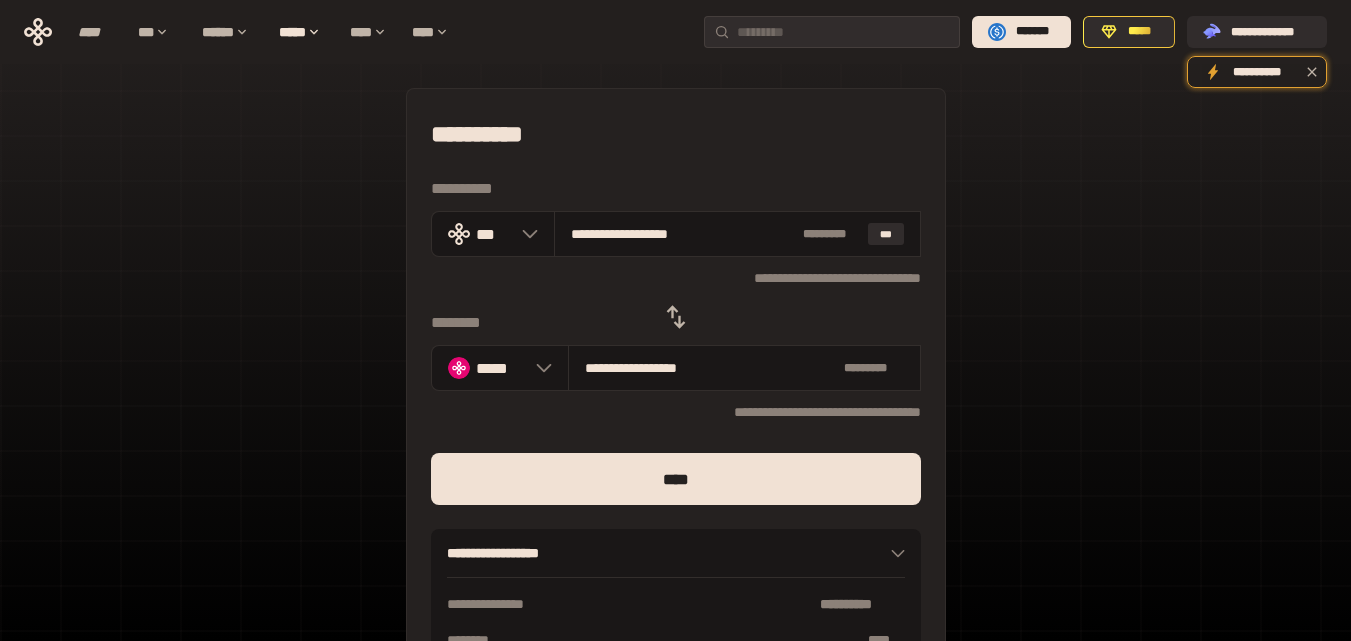 type on "**********" 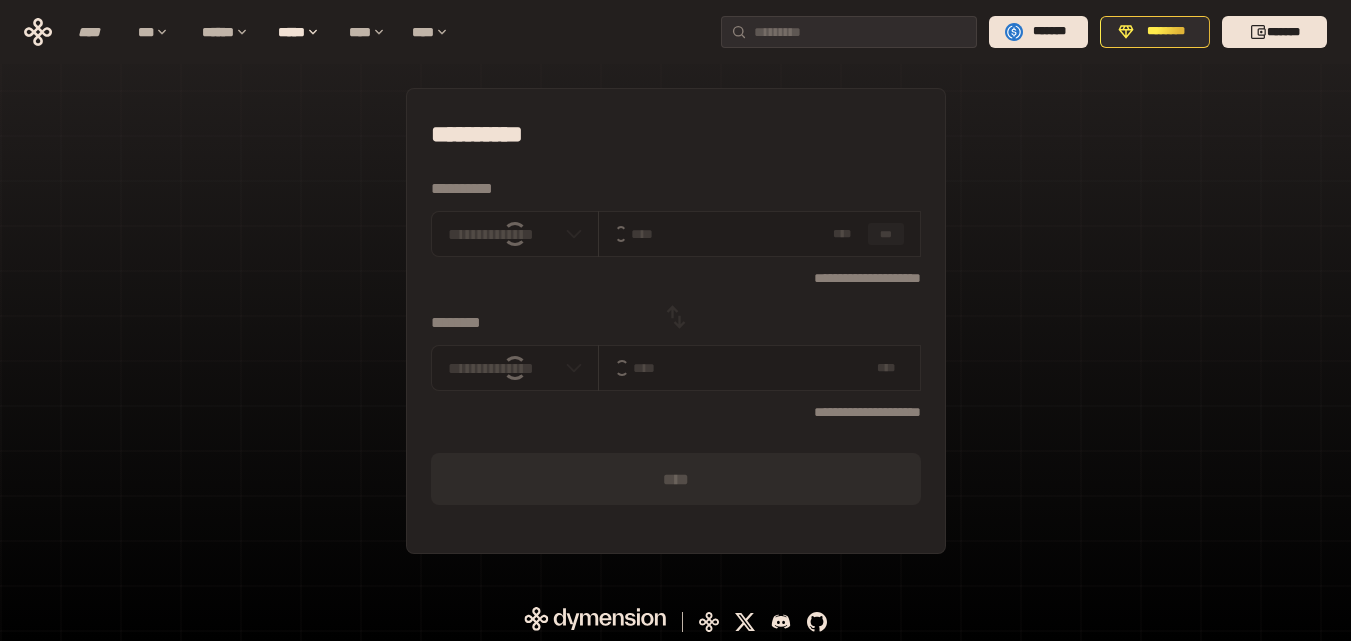 scroll, scrollTop: 0, scrollLeft: 0, axis: both 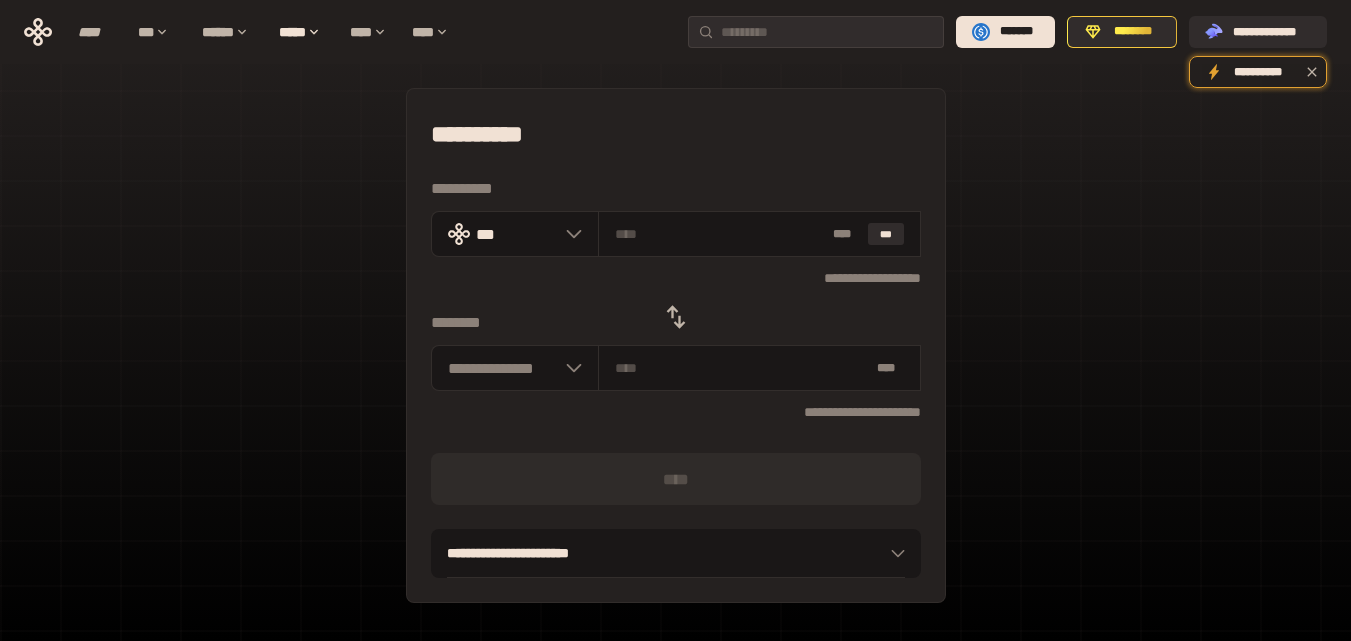 type on "***" 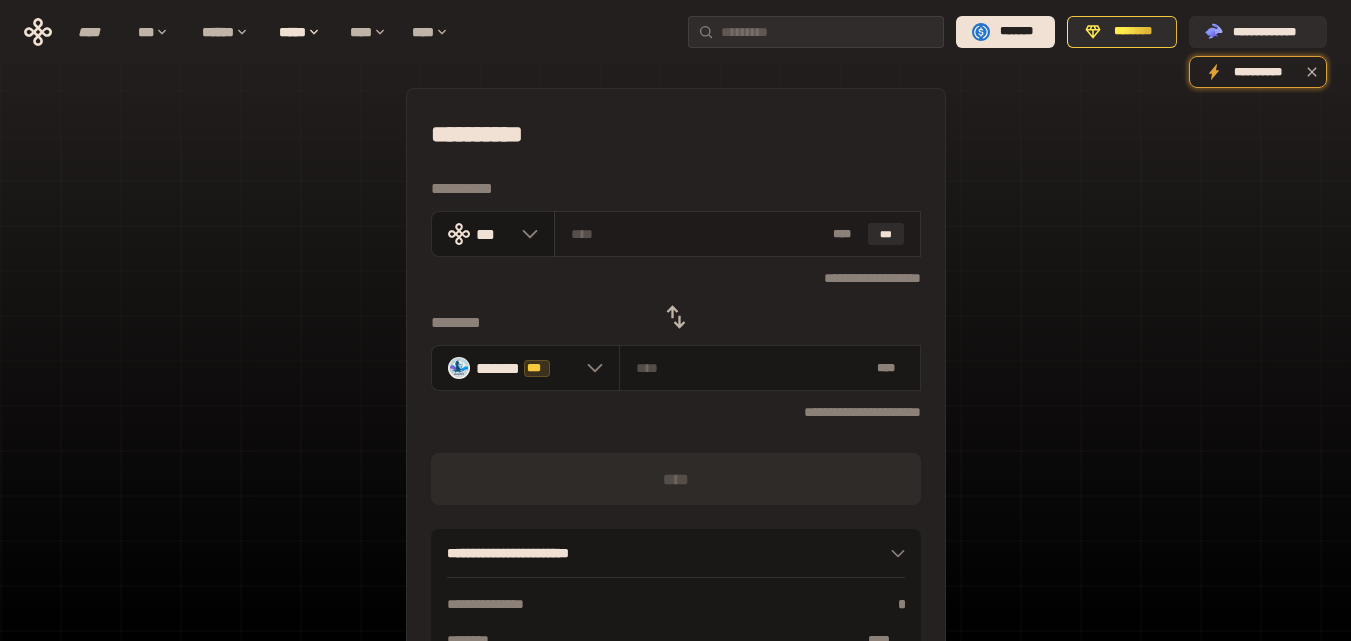 click at bounding box center [698, 234] 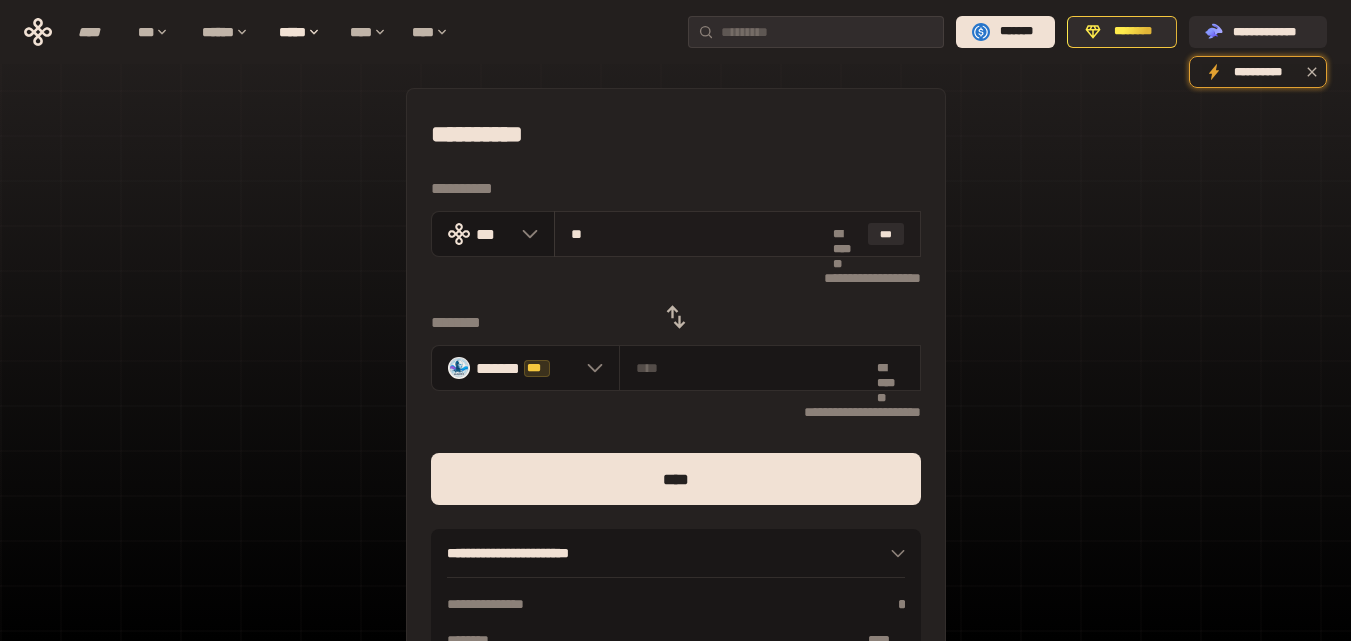 type on "***" 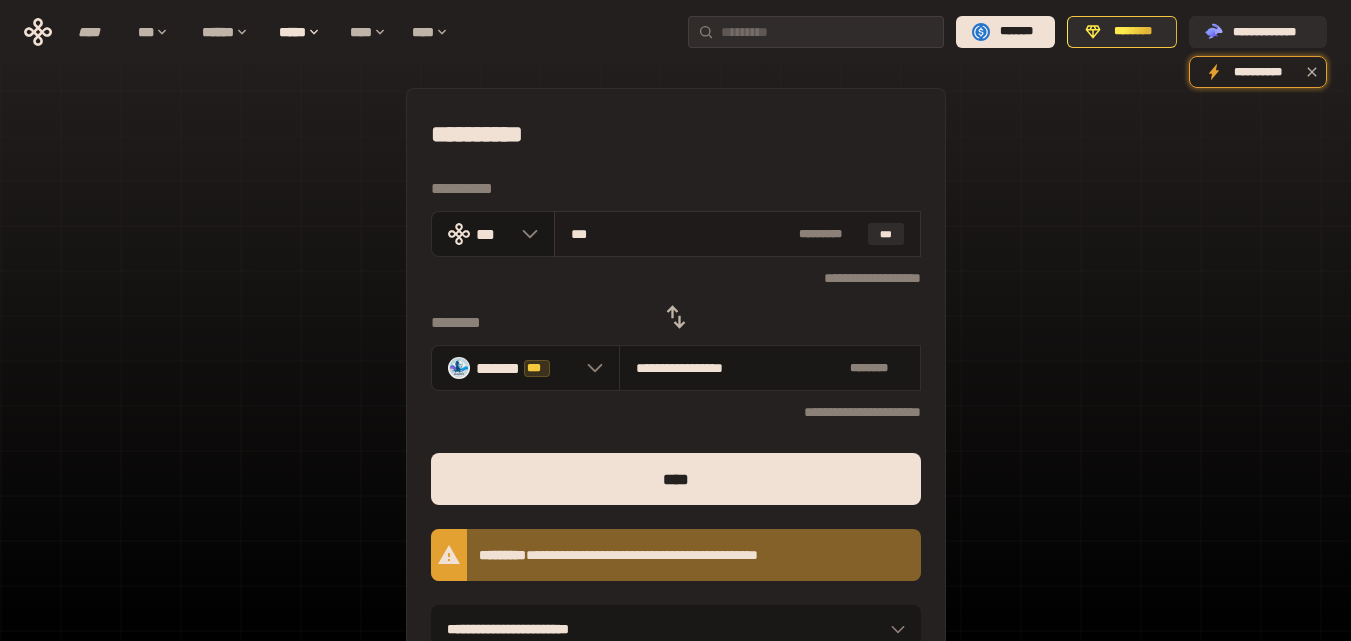 type on "**********" 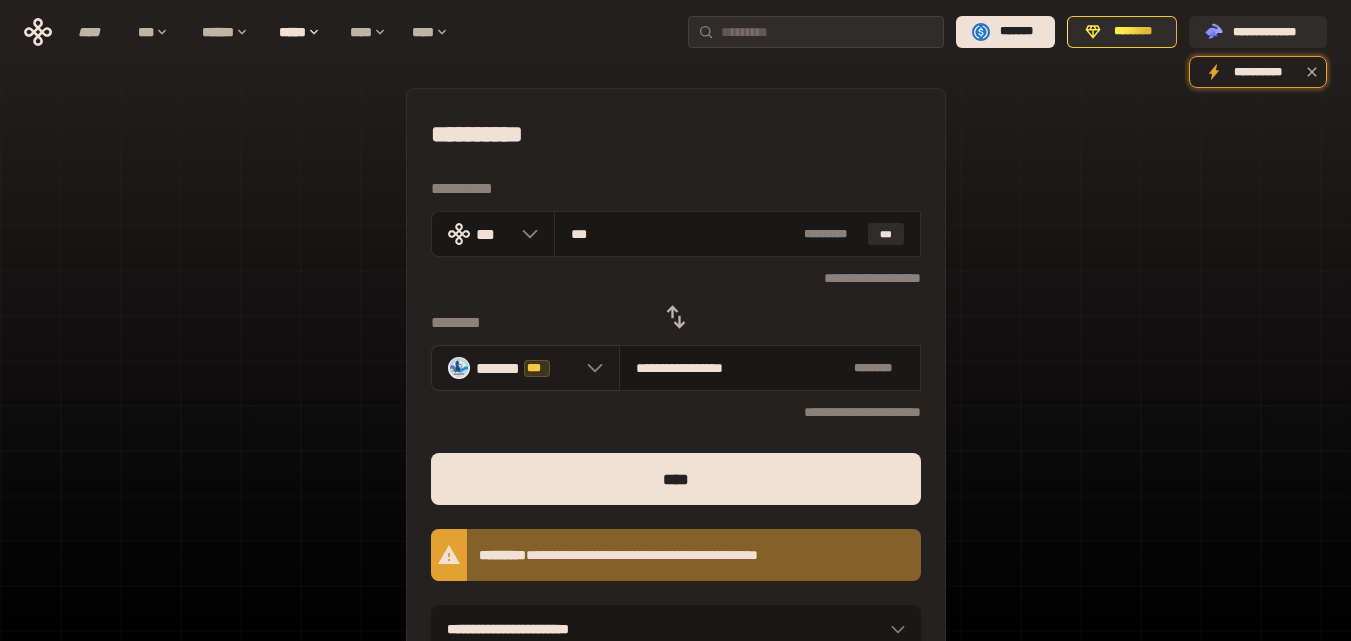 type on "***" 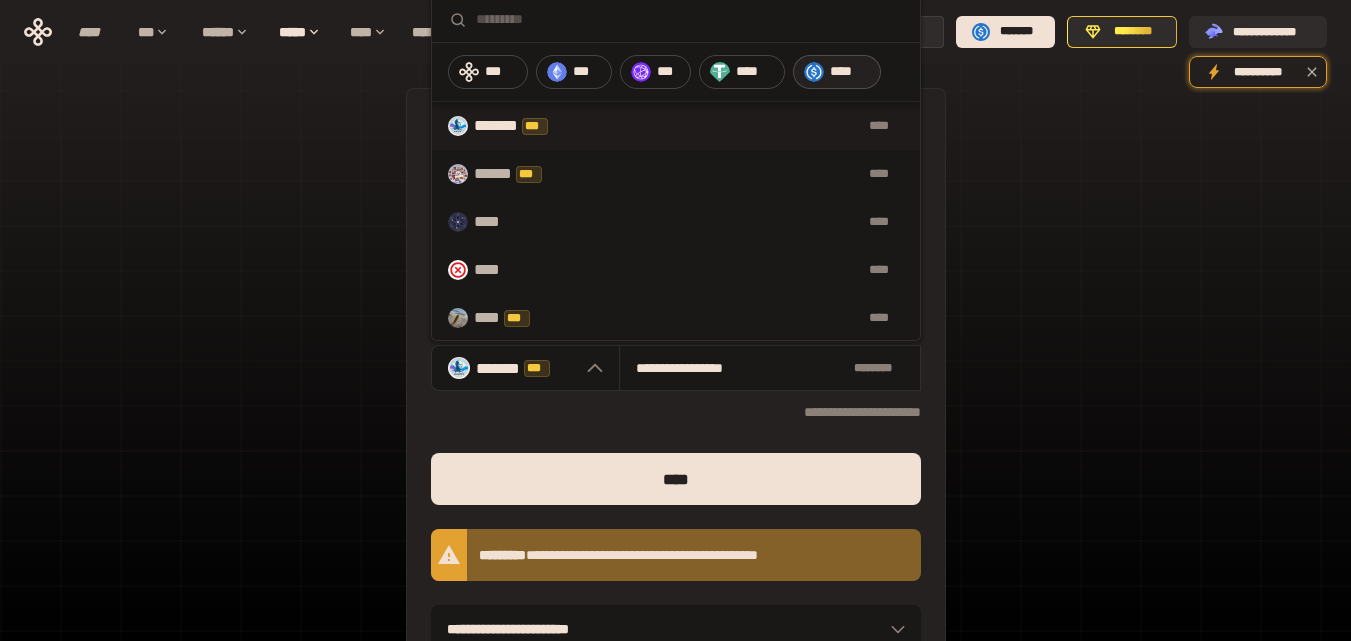 click on "****" at bounding box center [850, 72] 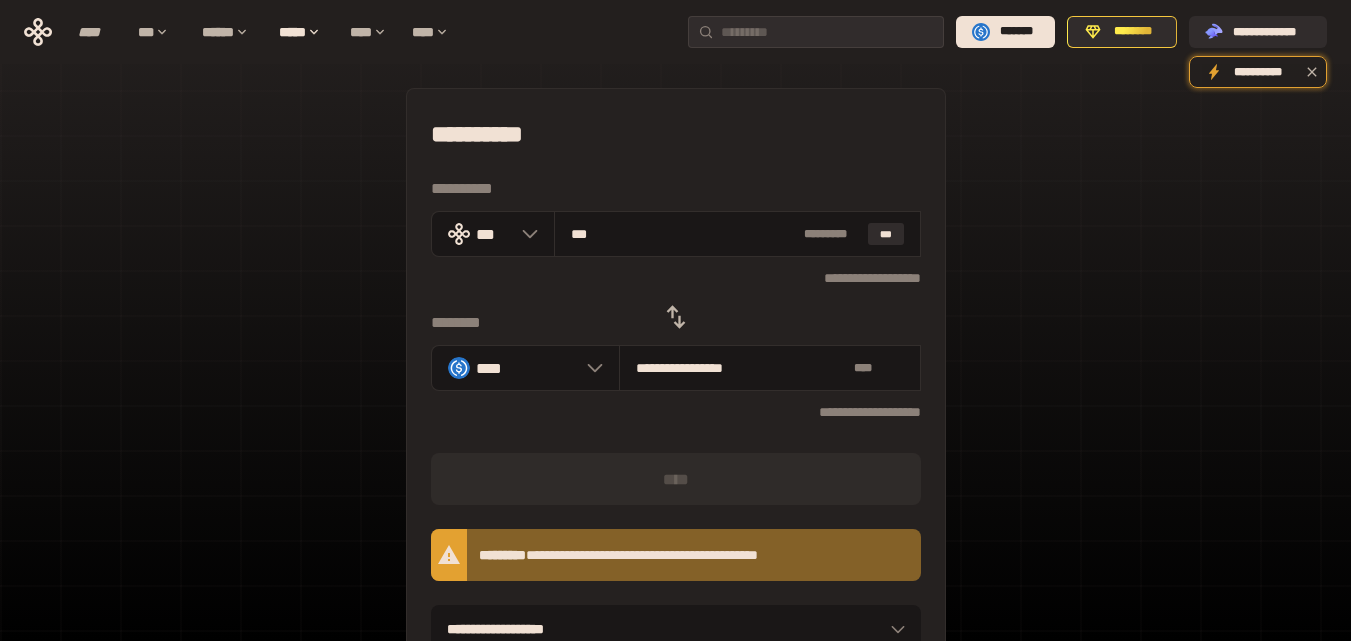 type 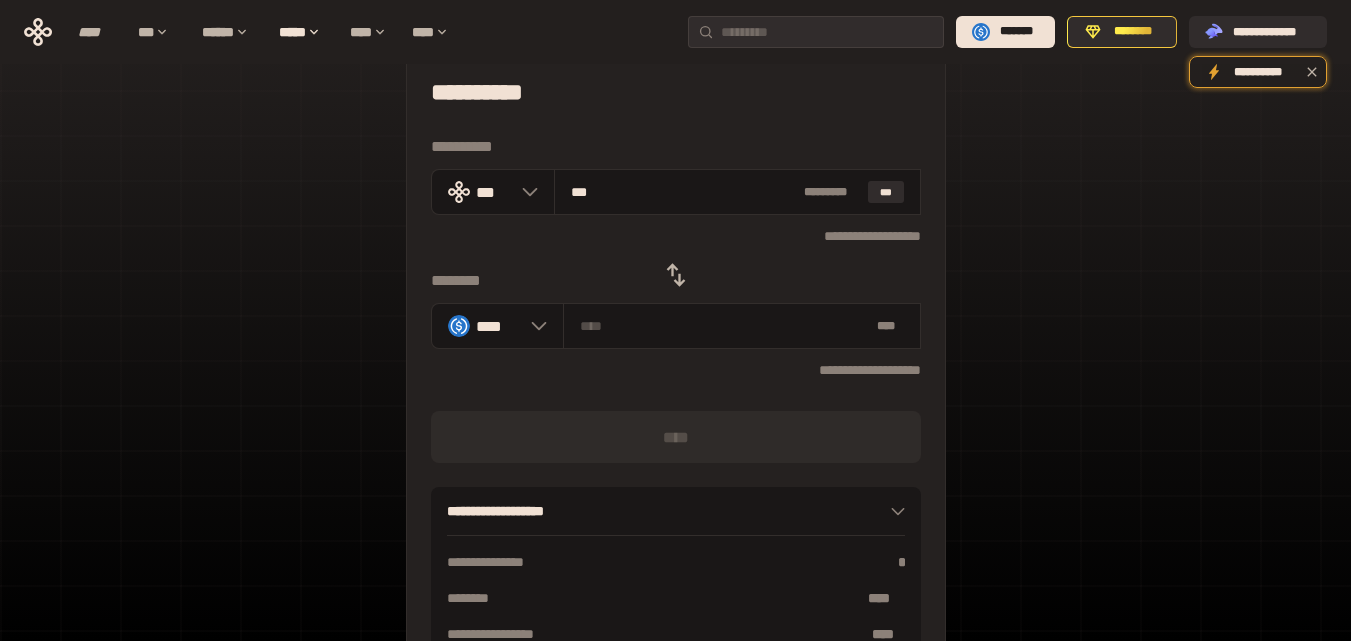 scroll, scrollTop: 44, scrollLeft: 0, axis: vertical 